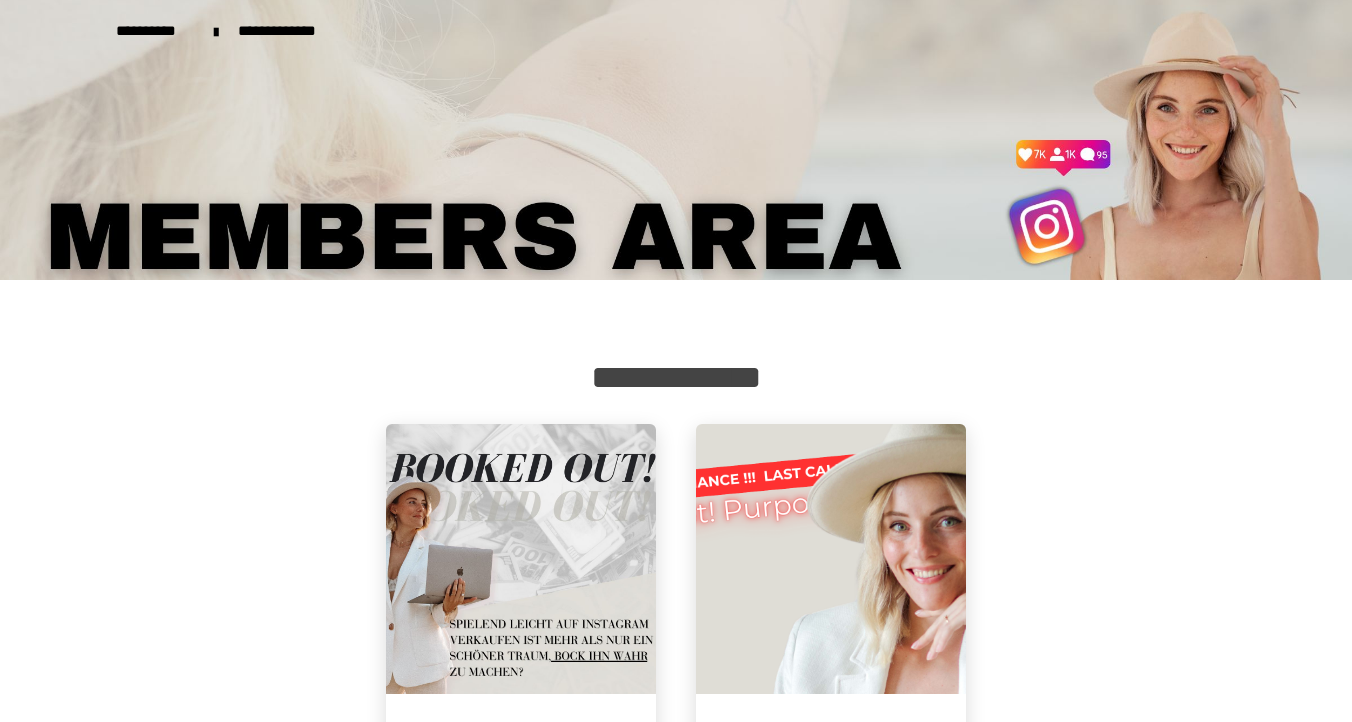 scroll, scrollTop: 0, scrollLeft: 0, axis: both 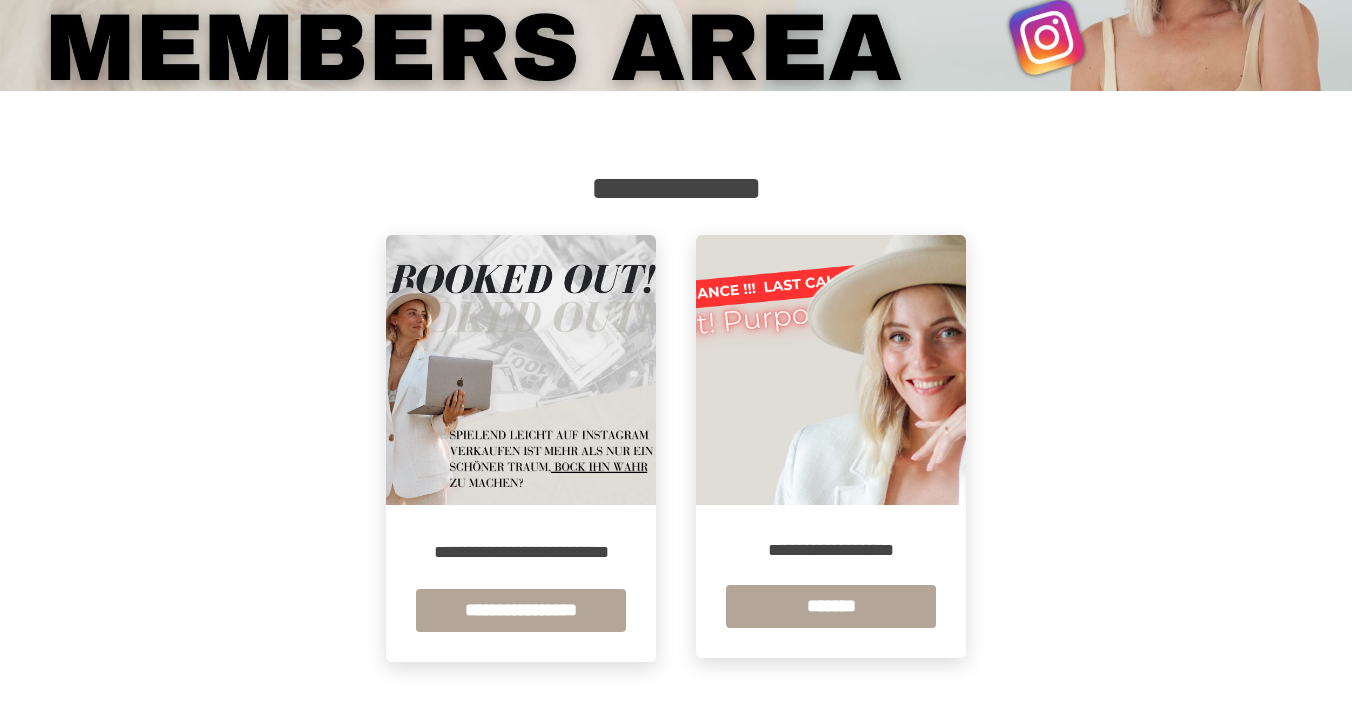 click at bounding box center (521, 370) 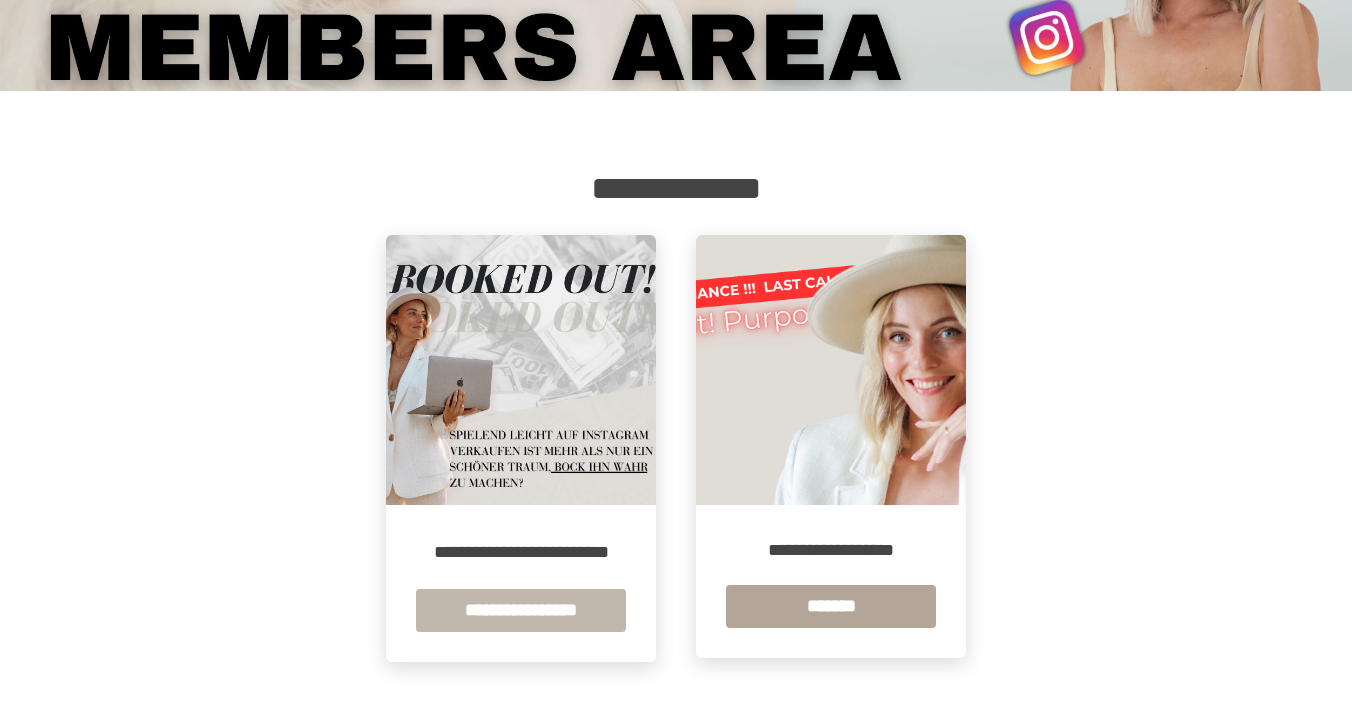 click on "**********" at bounding box center [521, 610] 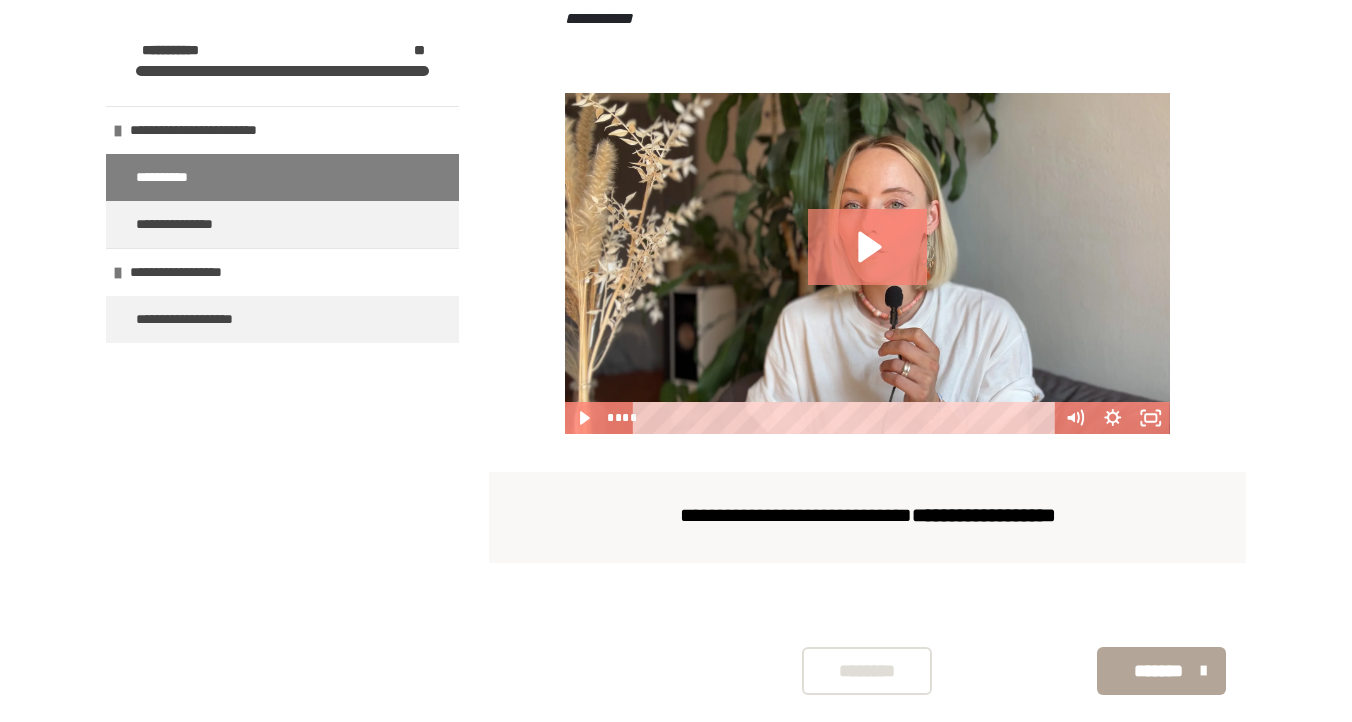 scroll, scrollTop: 746, scrollLeft: 0, axis: vertical 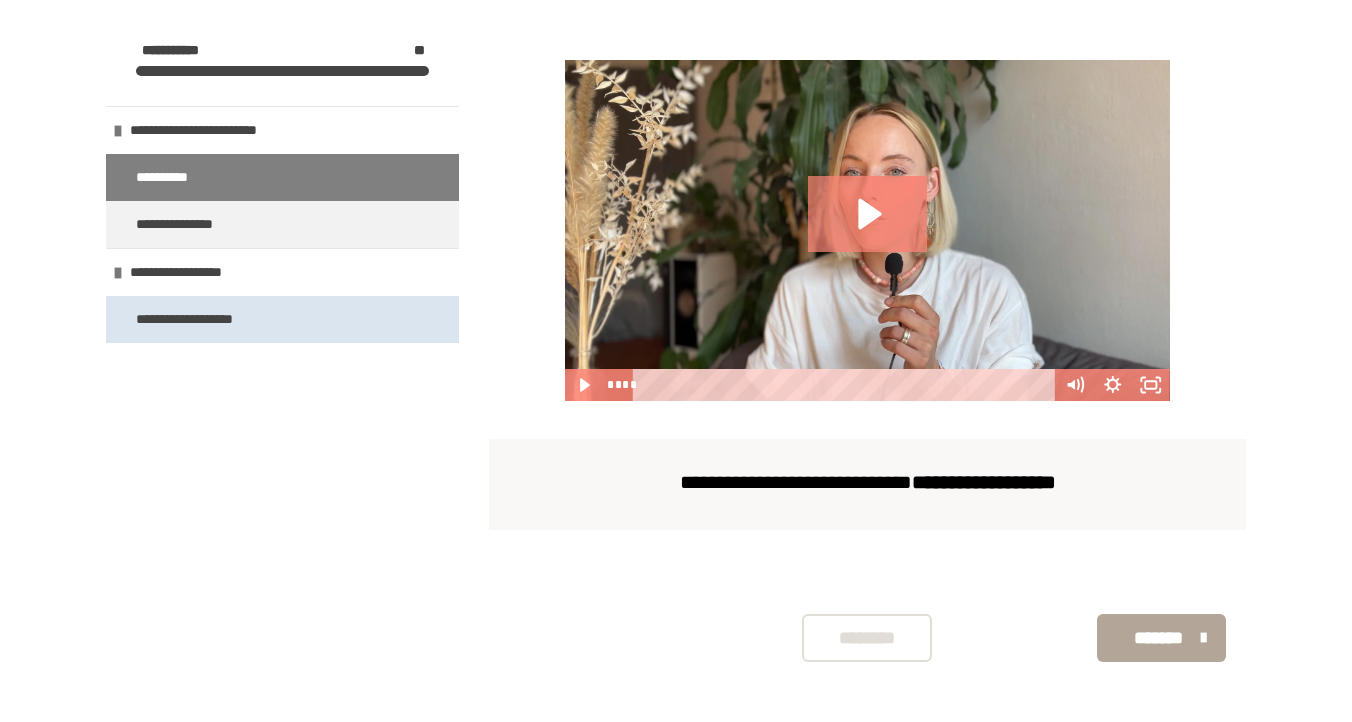 click on "**********" at bounding box center (203, 319) 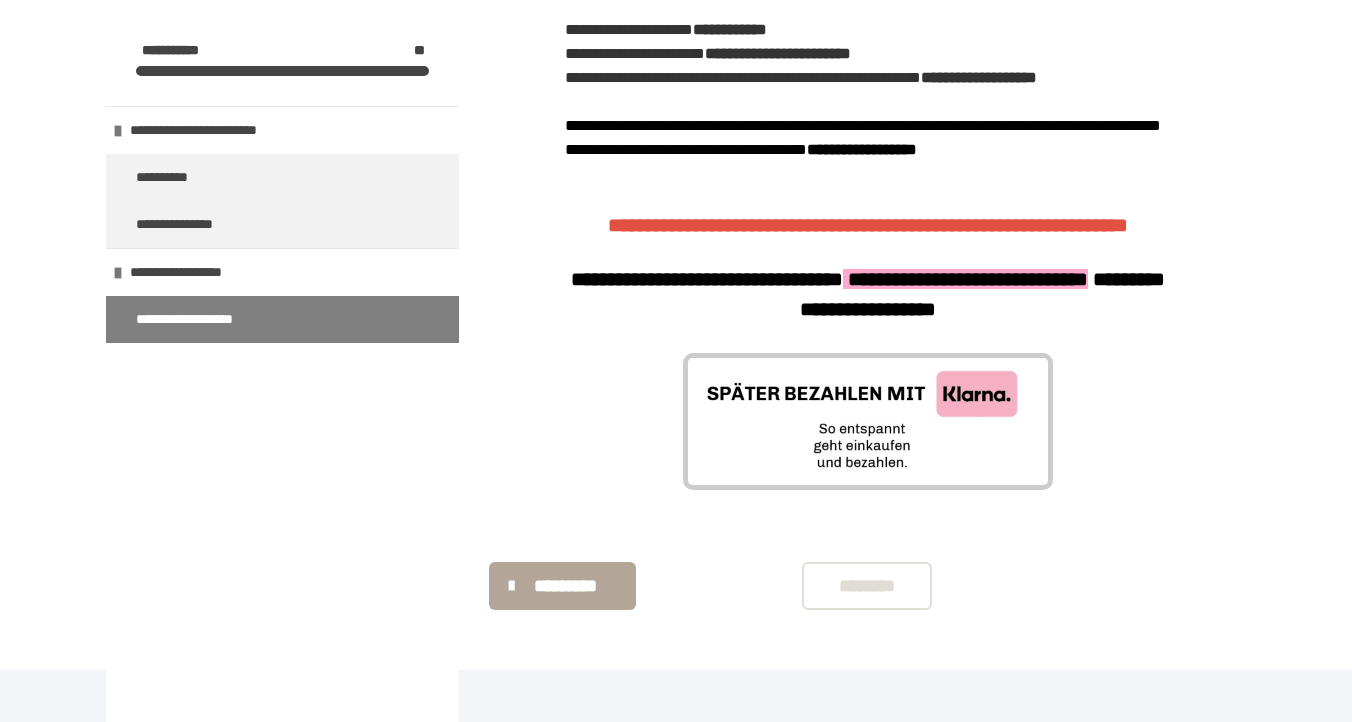 scroll, scrollTop: 2916, scrollLeft: 0, axis: vertical 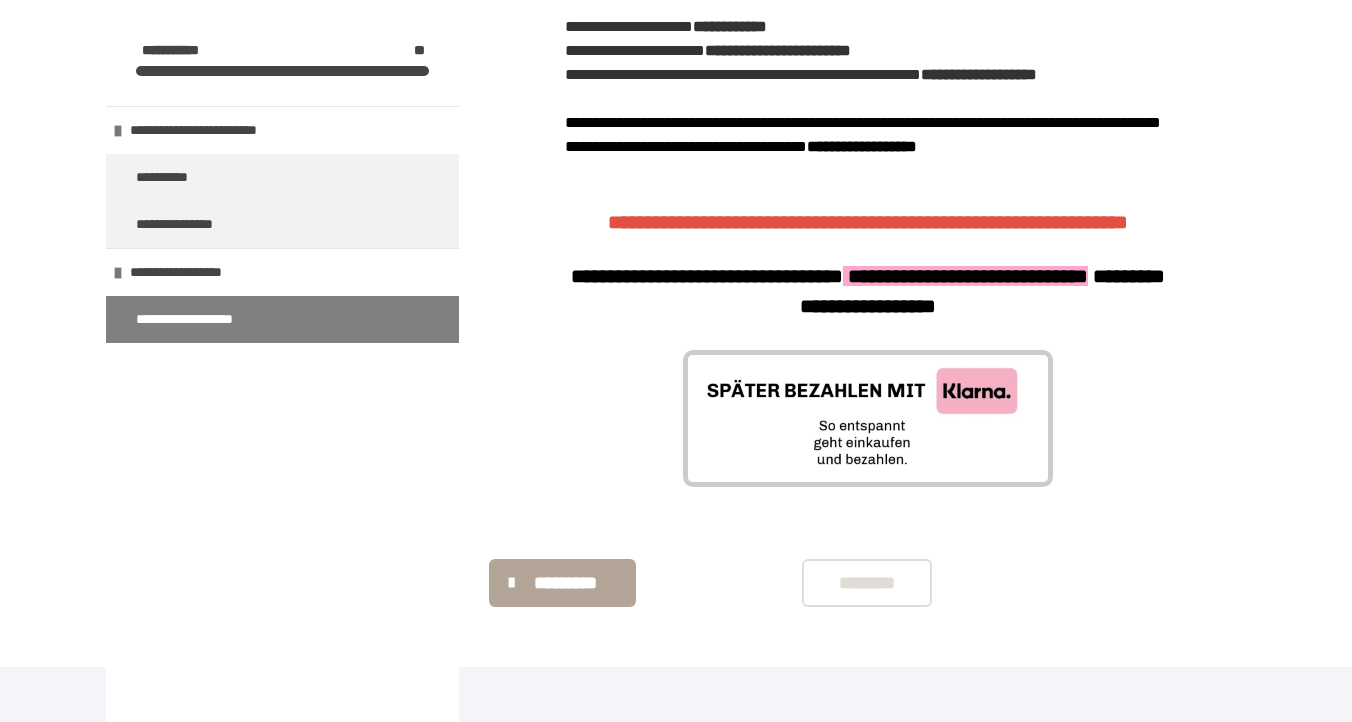 click at bounding box center [868, 418] 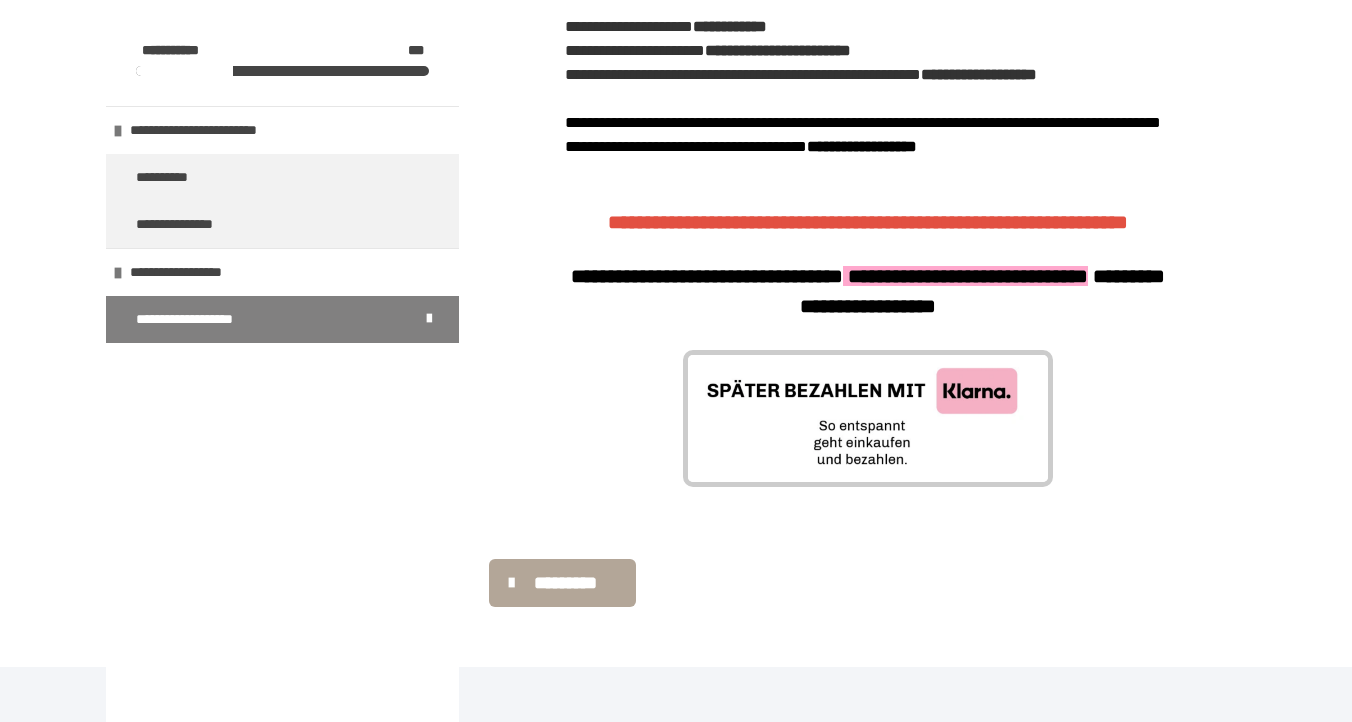 click at bounding box center [868, 418] 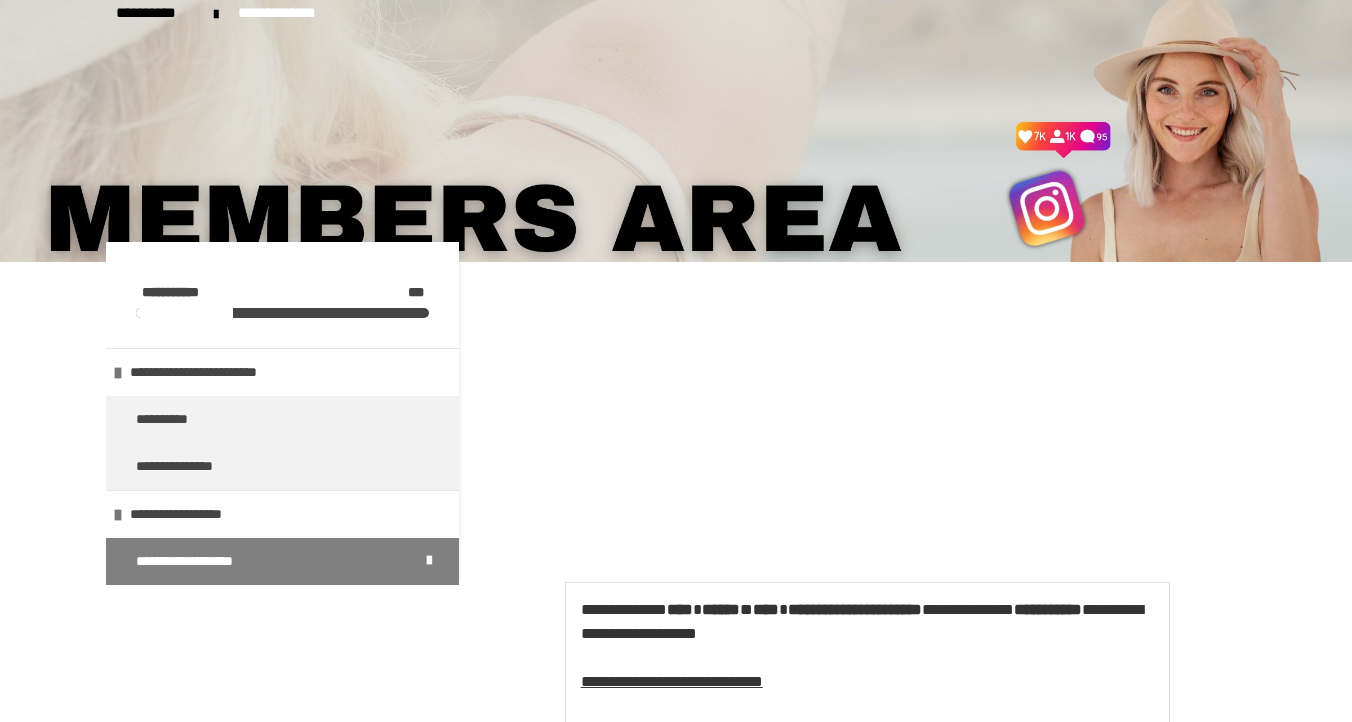 scroll, scrollTop: 0, scrollLeft: 0, axis: both 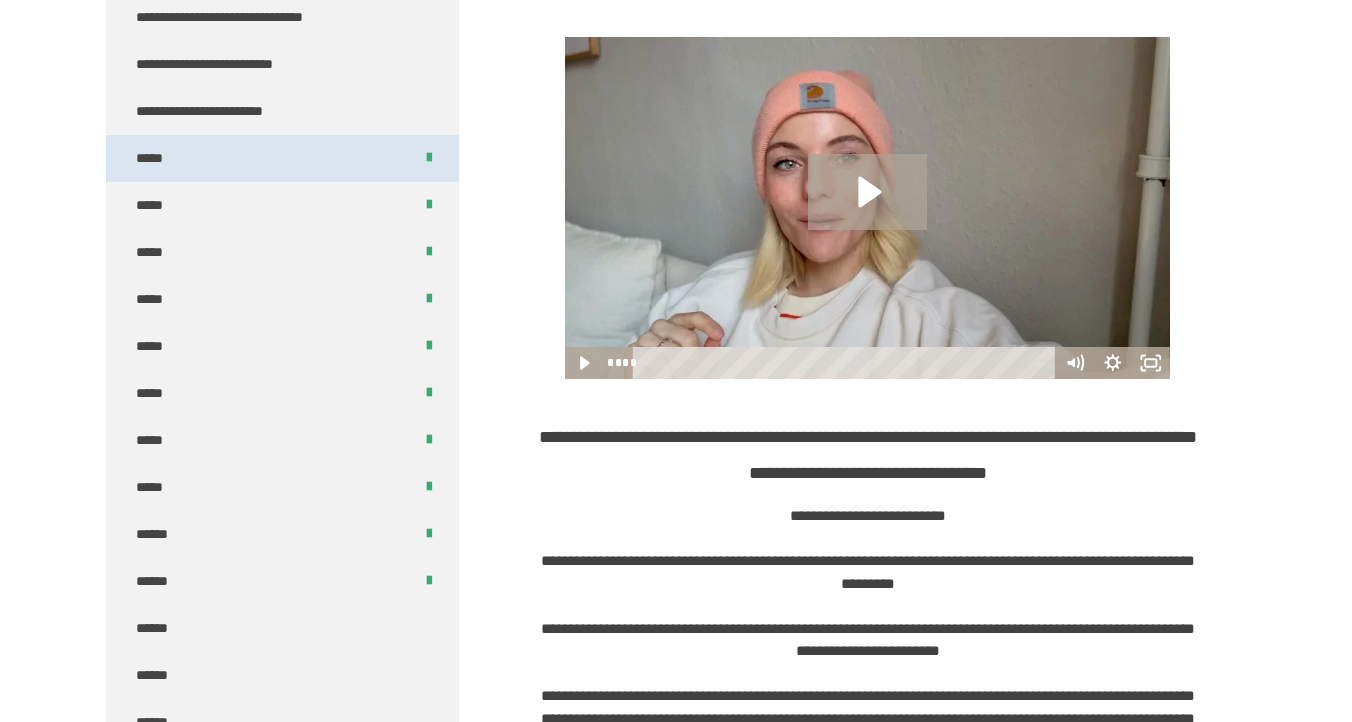 click on "*****" at bounding box center (282, 158) 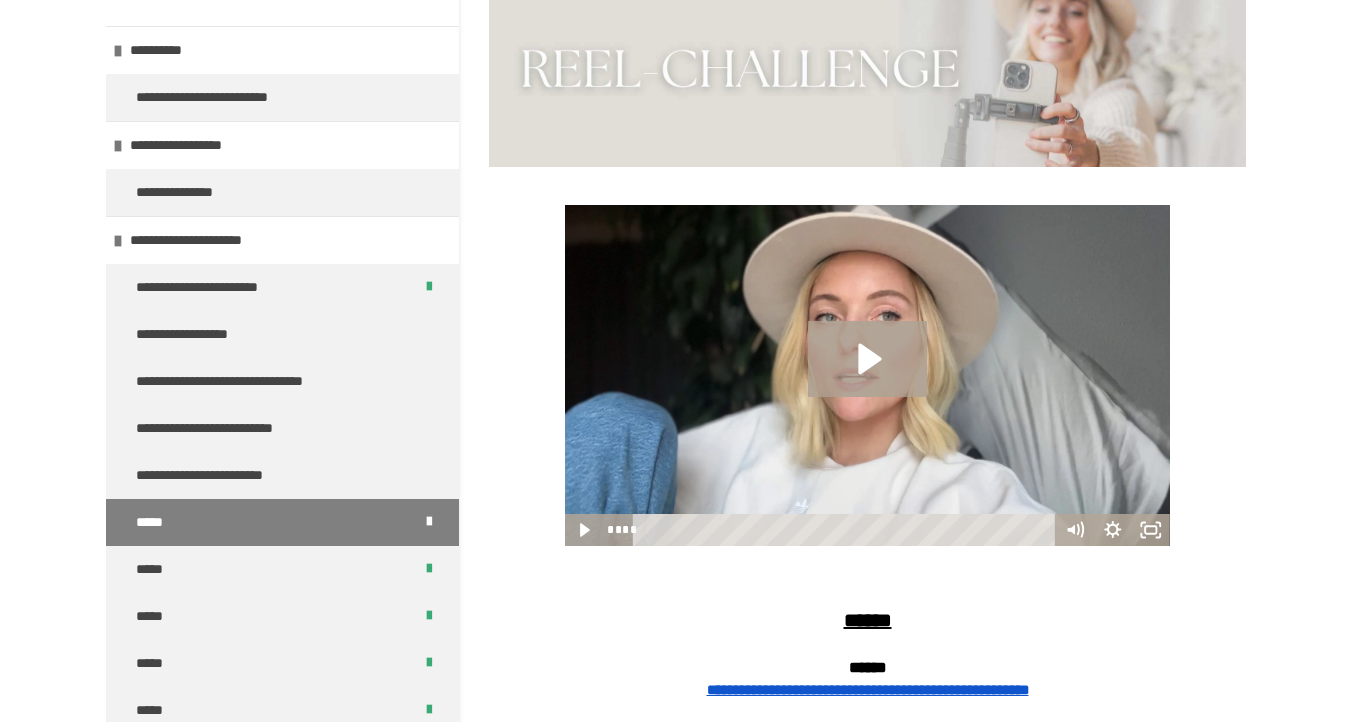 scroll, scrollTop: 0, scrollLeft: 0, axis: both 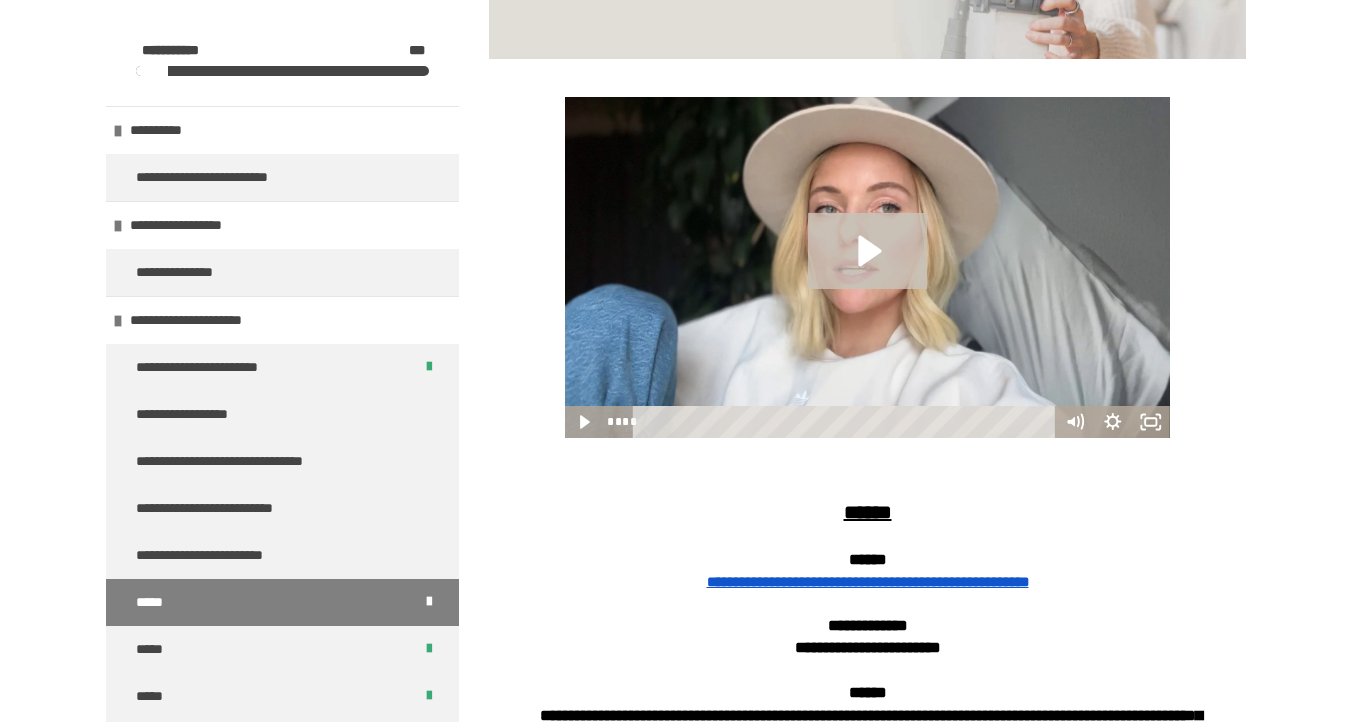 click 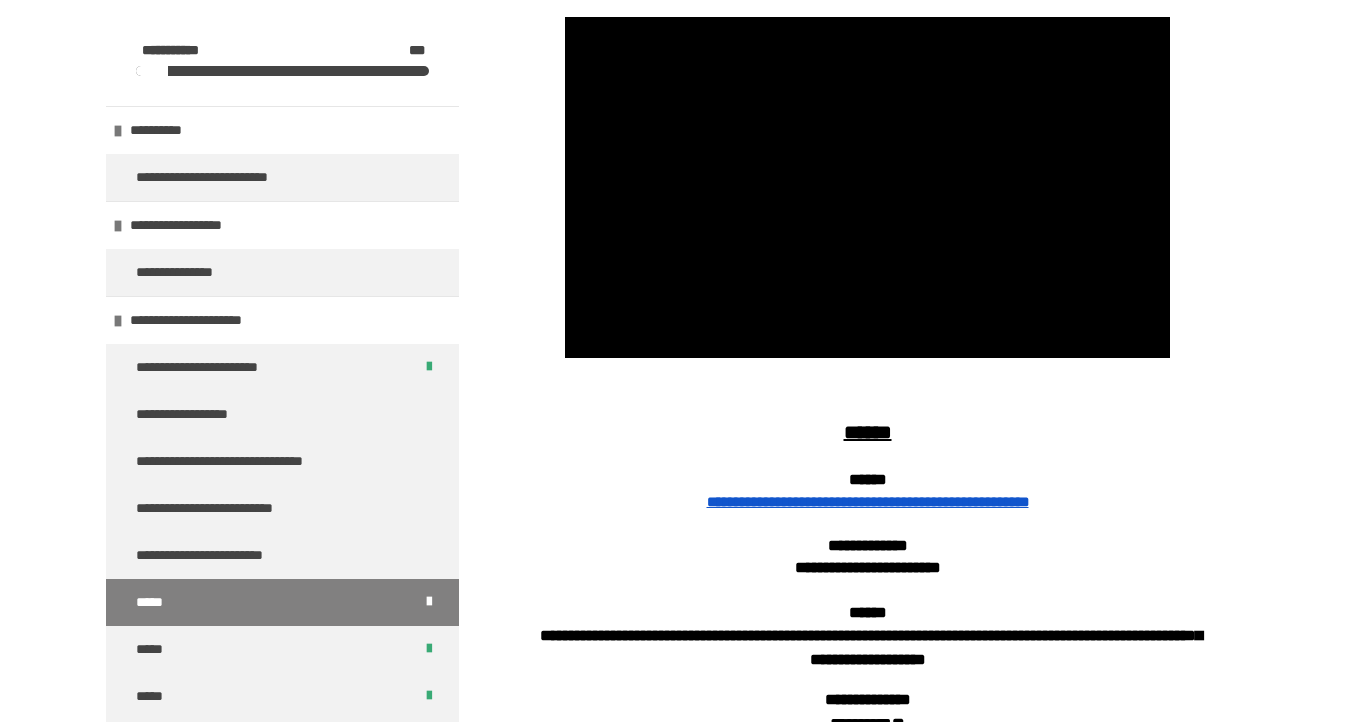 scroll, scrollTop: 533, scrollLeft: 0, axis: vertical 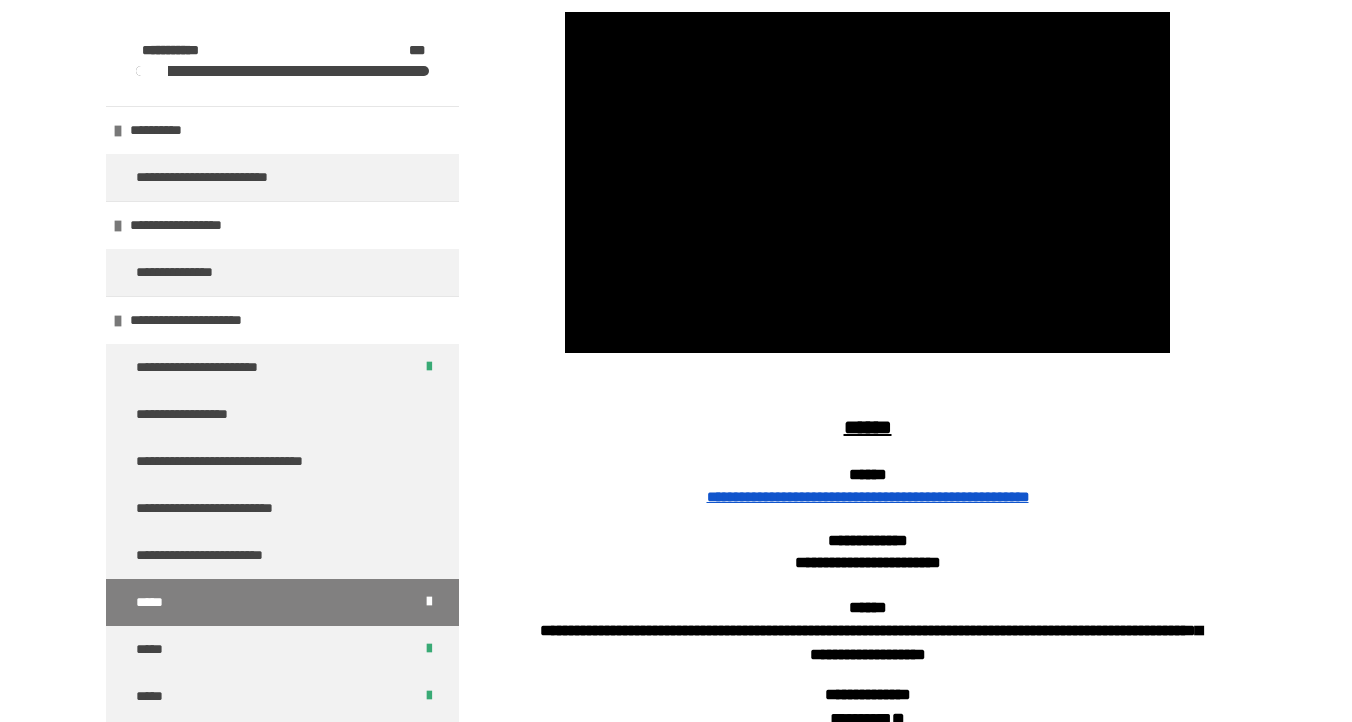 click at bounding box center (868, 182) 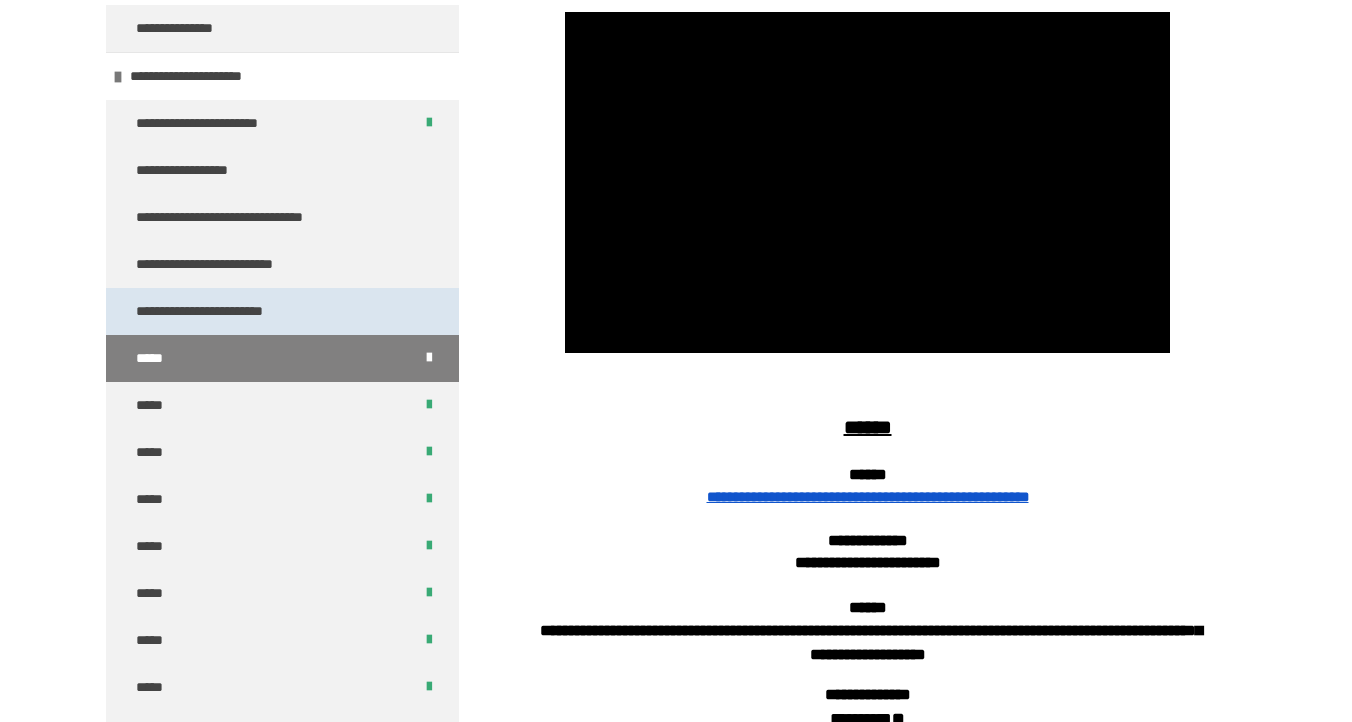 scroll, scrollTop: 260, scrollLeft: 0, axis: vertical 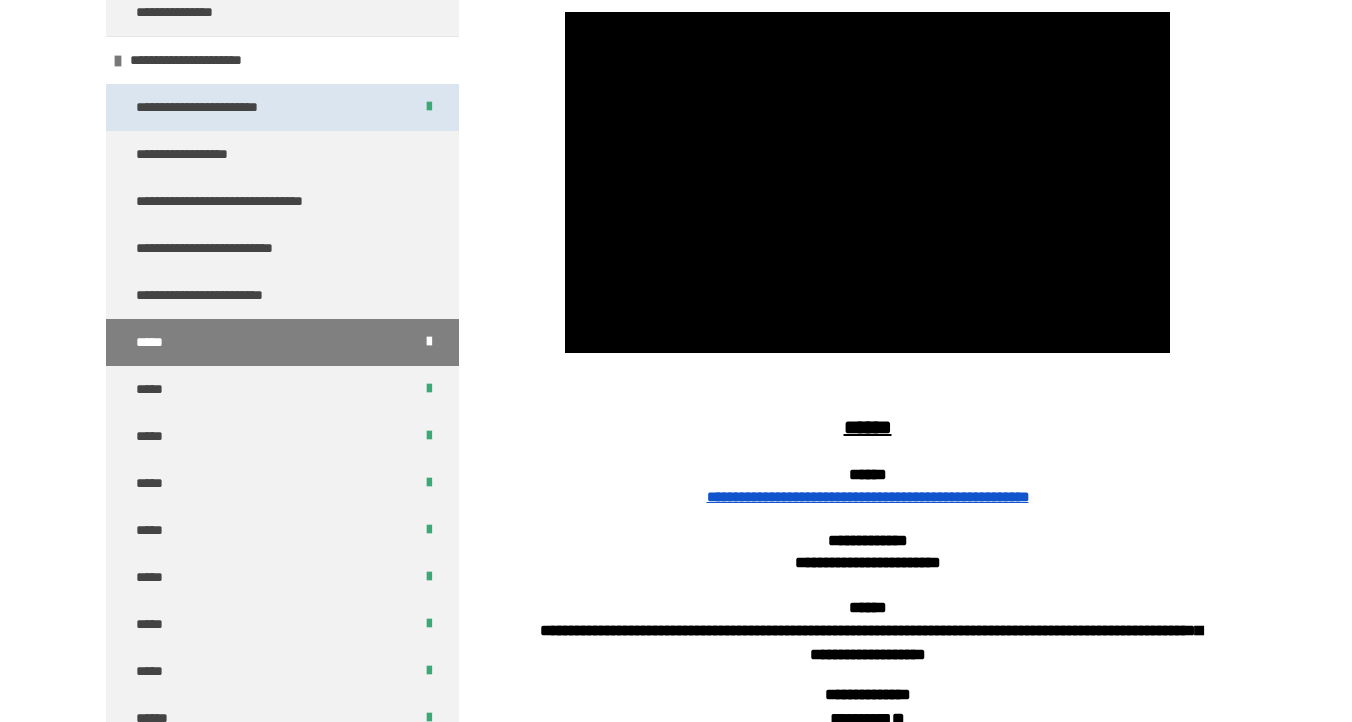 click on "**********" at bounding box center (212, 107) 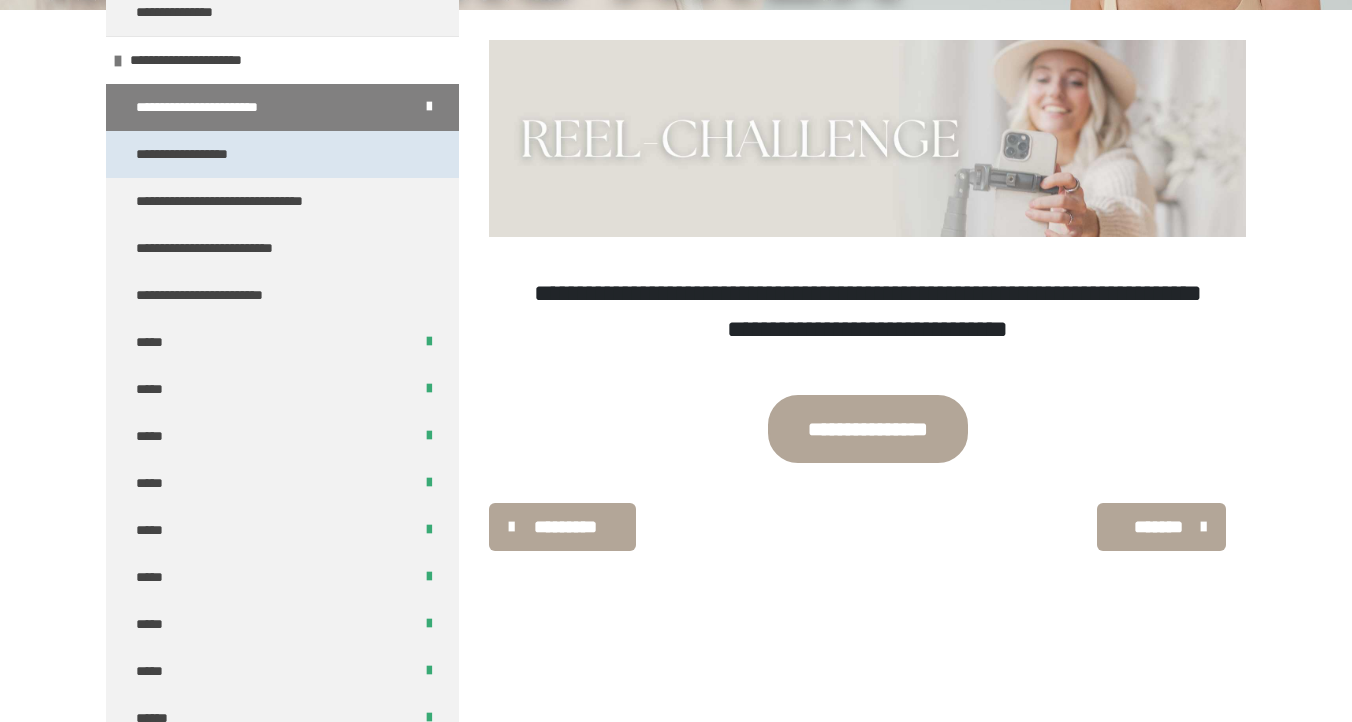 click on "**********" at bounding box center [200, 154] 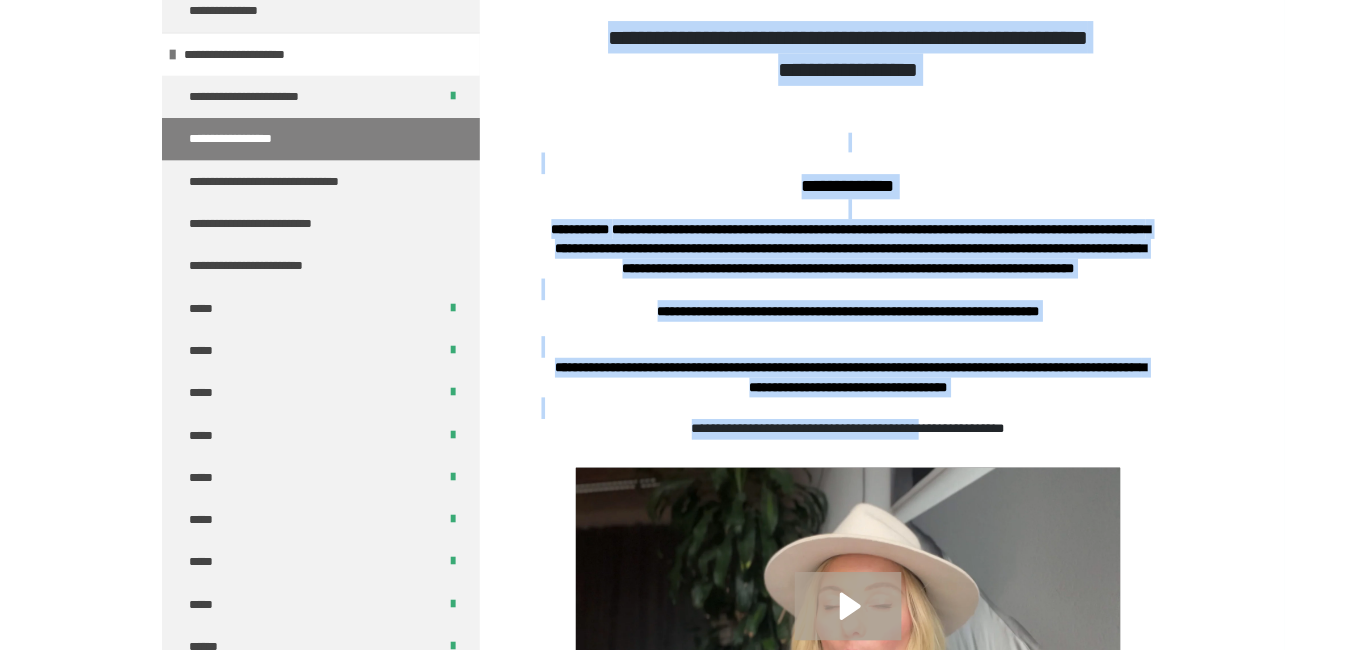scroll, scrollTop: 560, scrollLeft: 0, axis: vertical 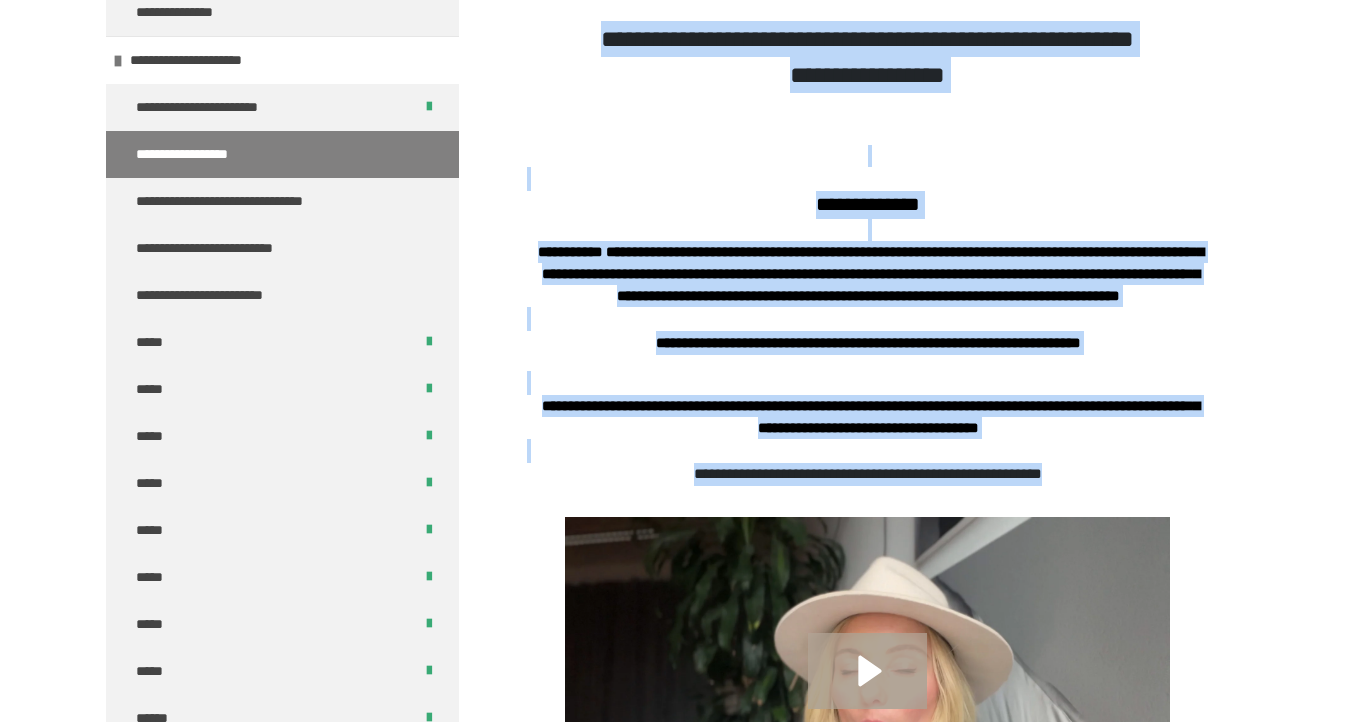 drag, startPoint x: 554, startPoint y: 326, endPoint x: 1140, endPoint y: 487, distance: 607.7146 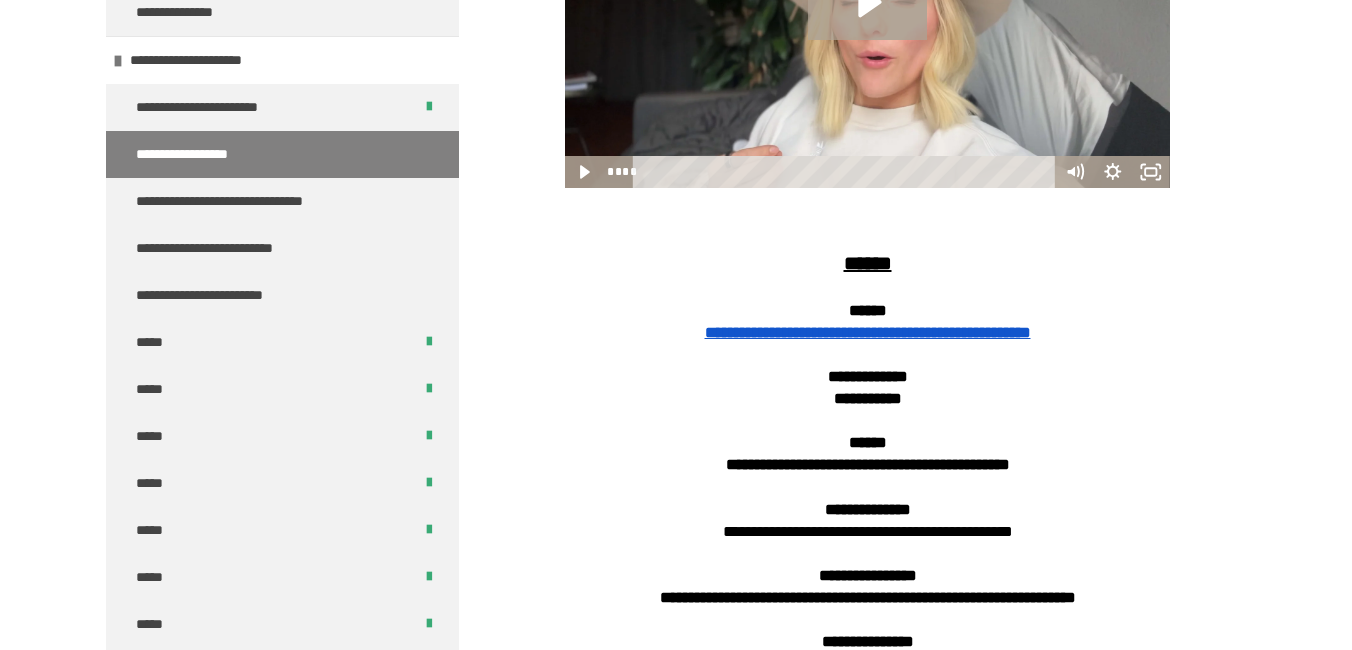 scroll, scrollTop: 1253, scrollLeft: 0, axis: vertical 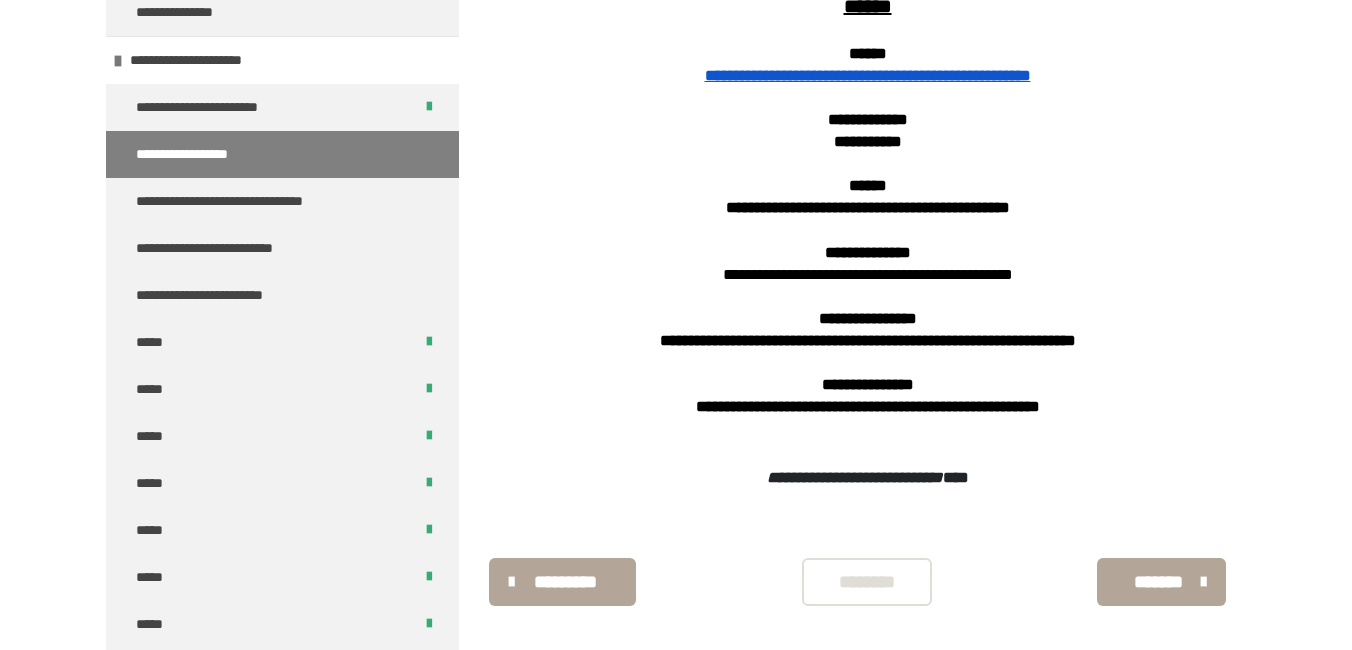 drag, startPoint x: 741, startPoint y: 253, endPoint x: 1125, endPoint y: 442, distance: 427.99182 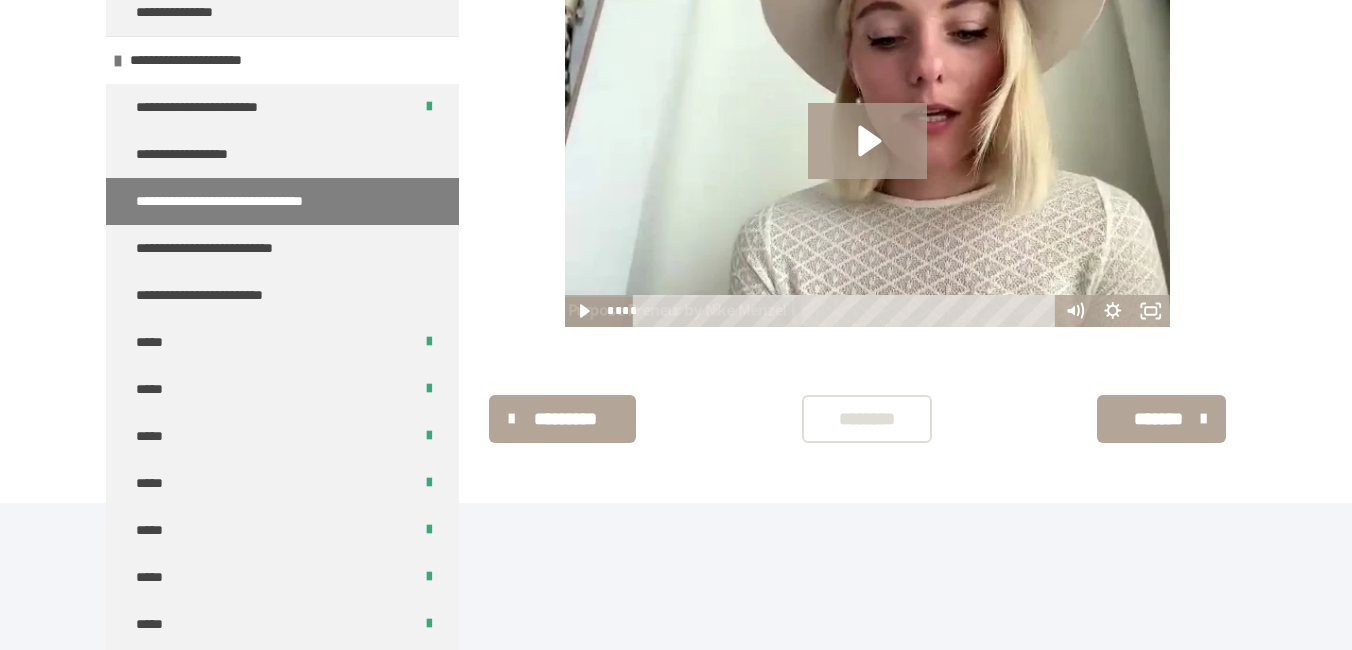 scroll, scrollTop: 3242, scrollLeft: 0, axis: vertical 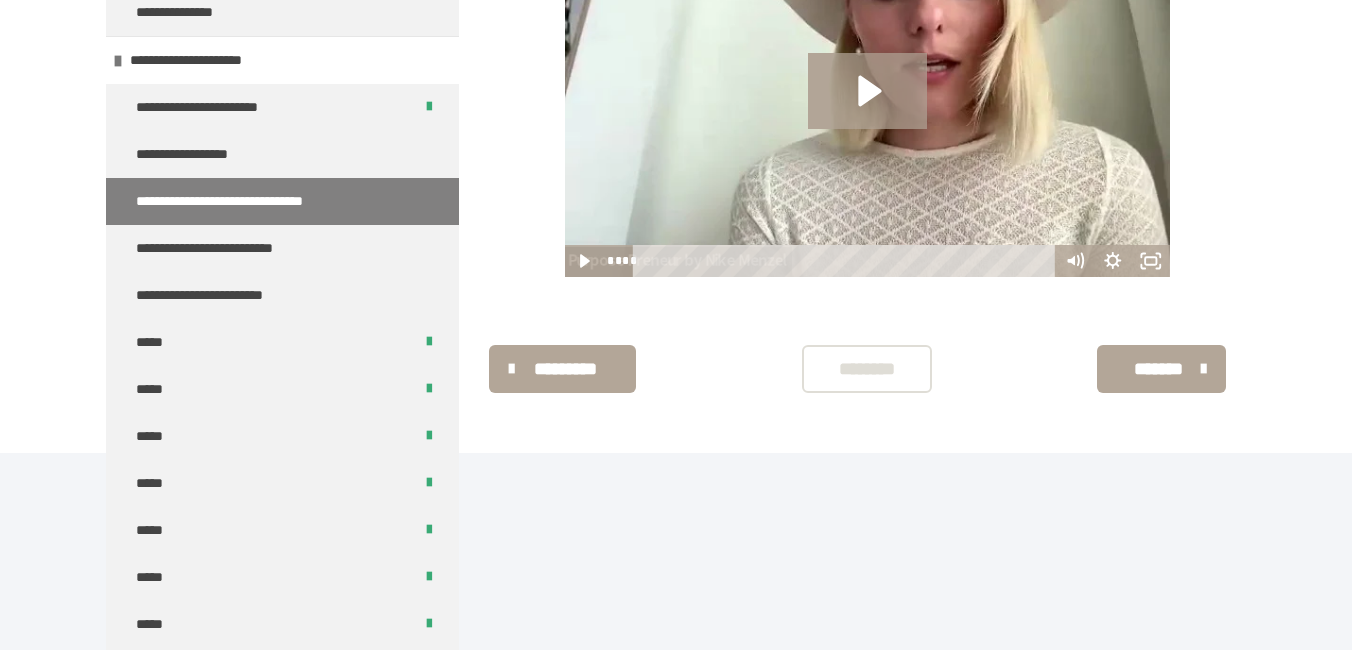click on "*******" at bounding box center [1159, 369] 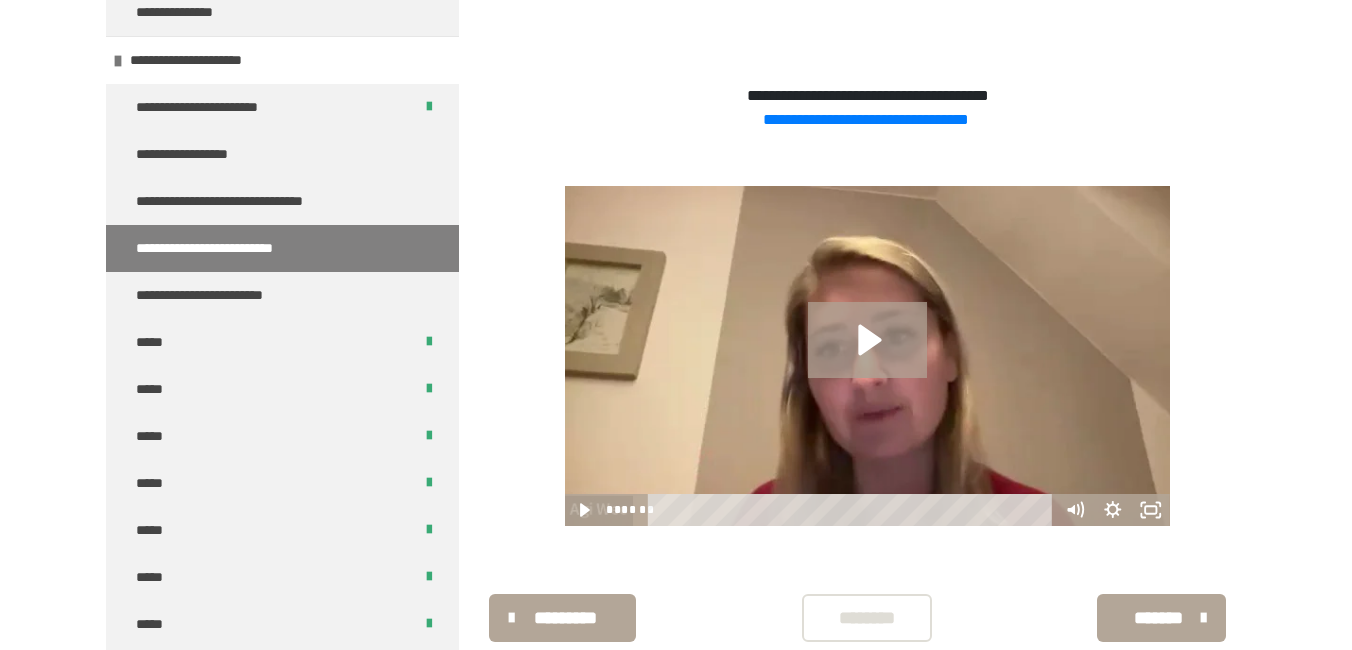 scroll, scrollTop: 661, scrollLeft: 0, axis: vertical 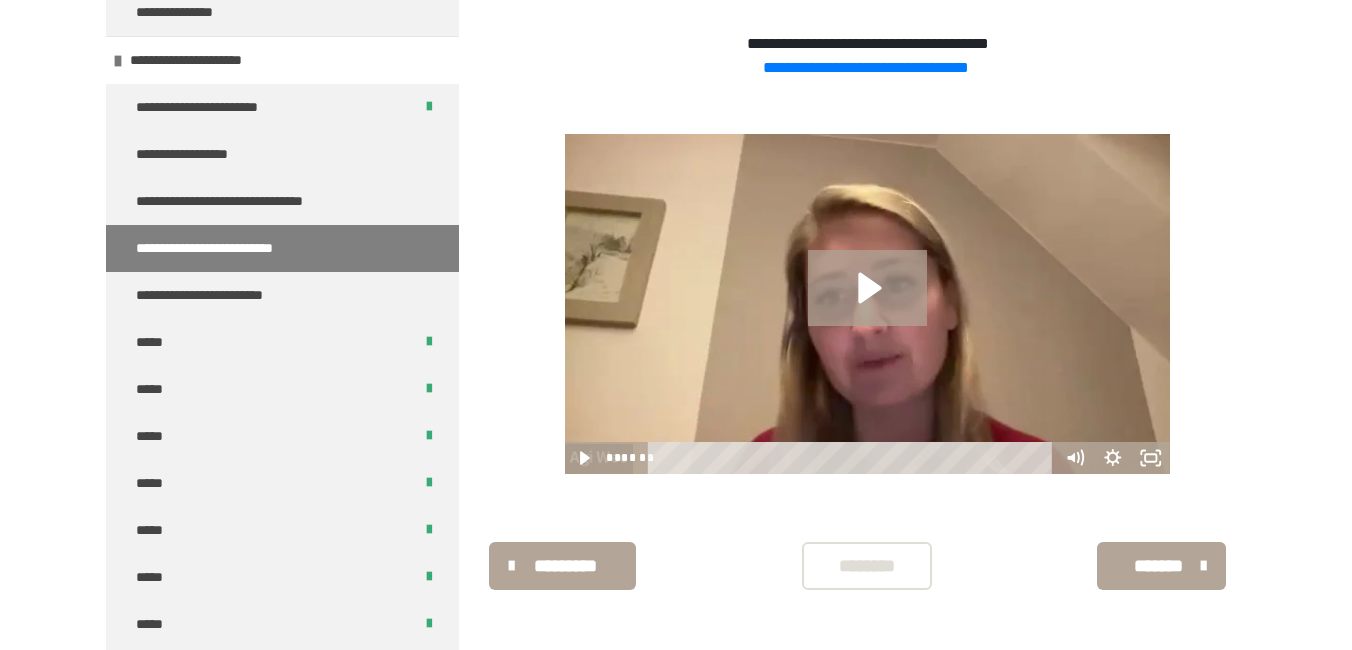 click on "*******" at bounding box center (1161, 566) 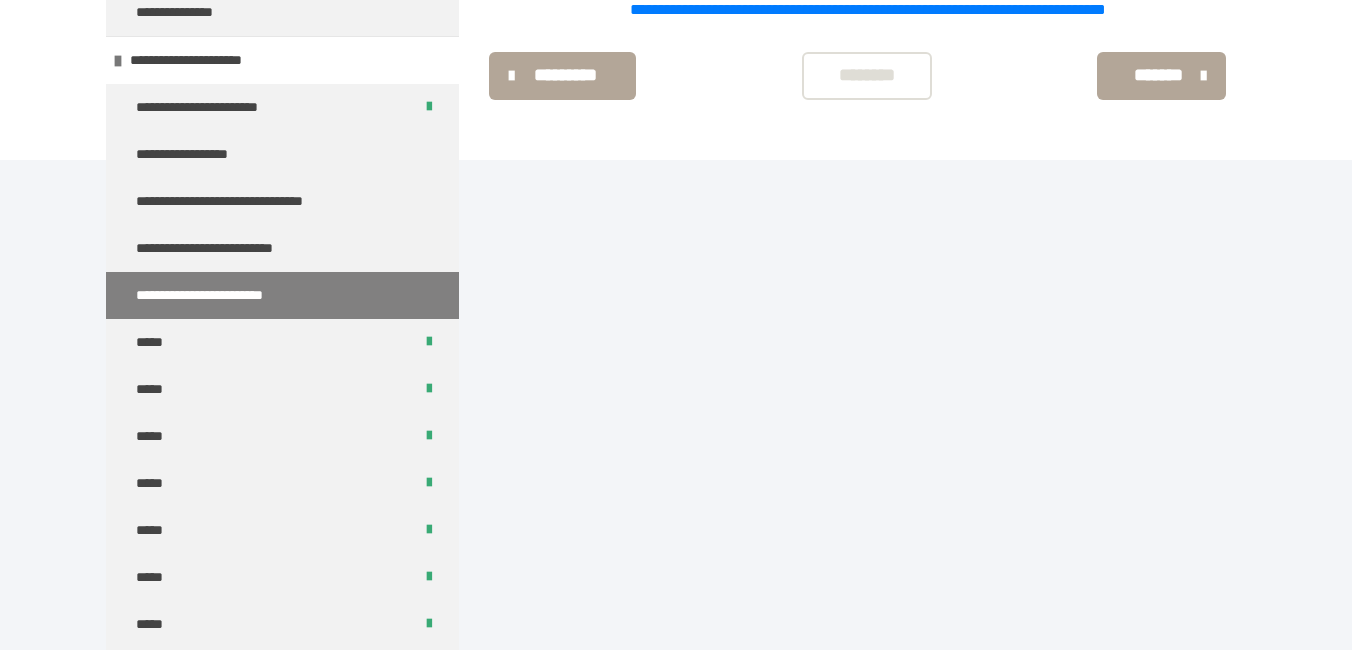 scroll, scrollTop: 2401, scrollLeft: 0, axis: vertical 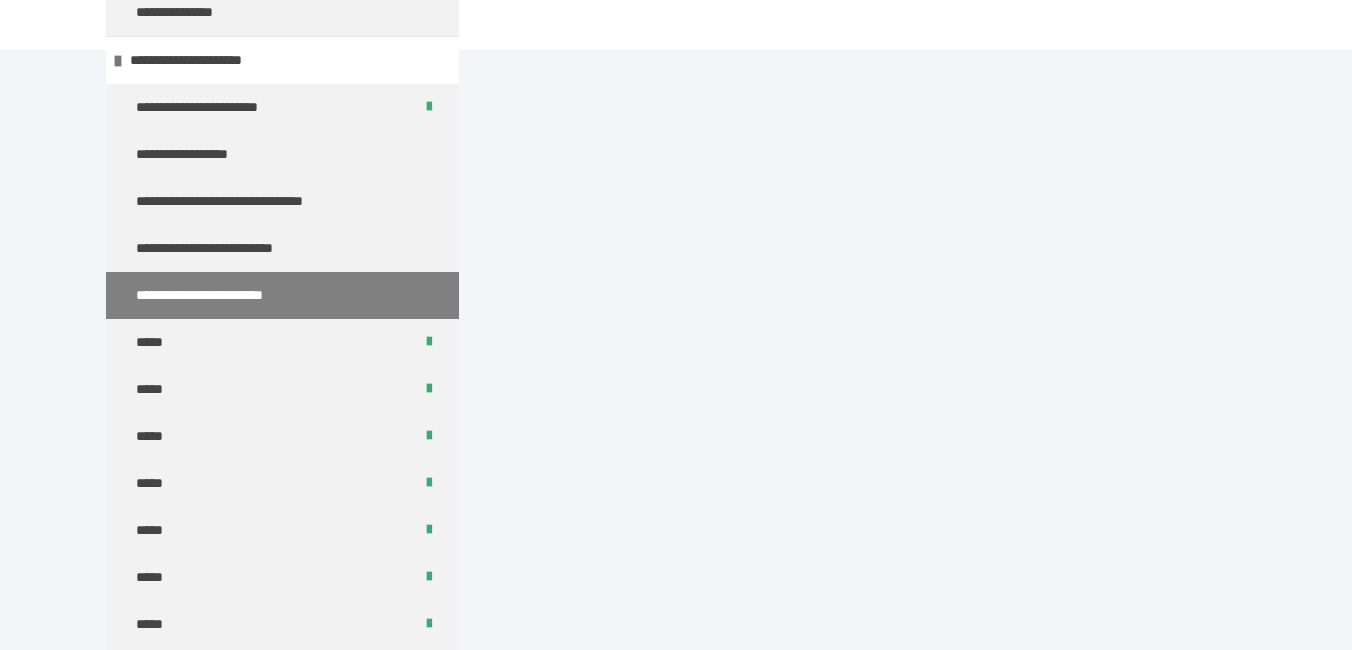 click on "*******" at bounding box center [1159, -35] 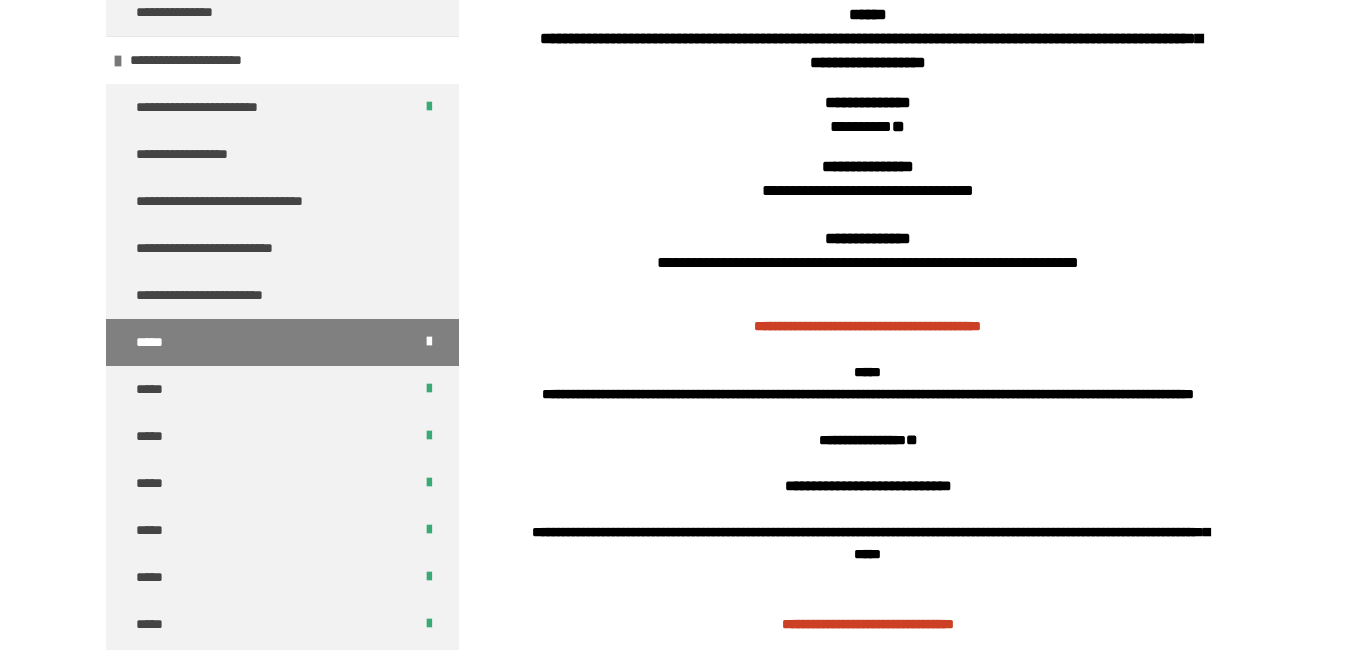 scroll, scrollTop: 922, scrollLeft: 0, axis: vertical 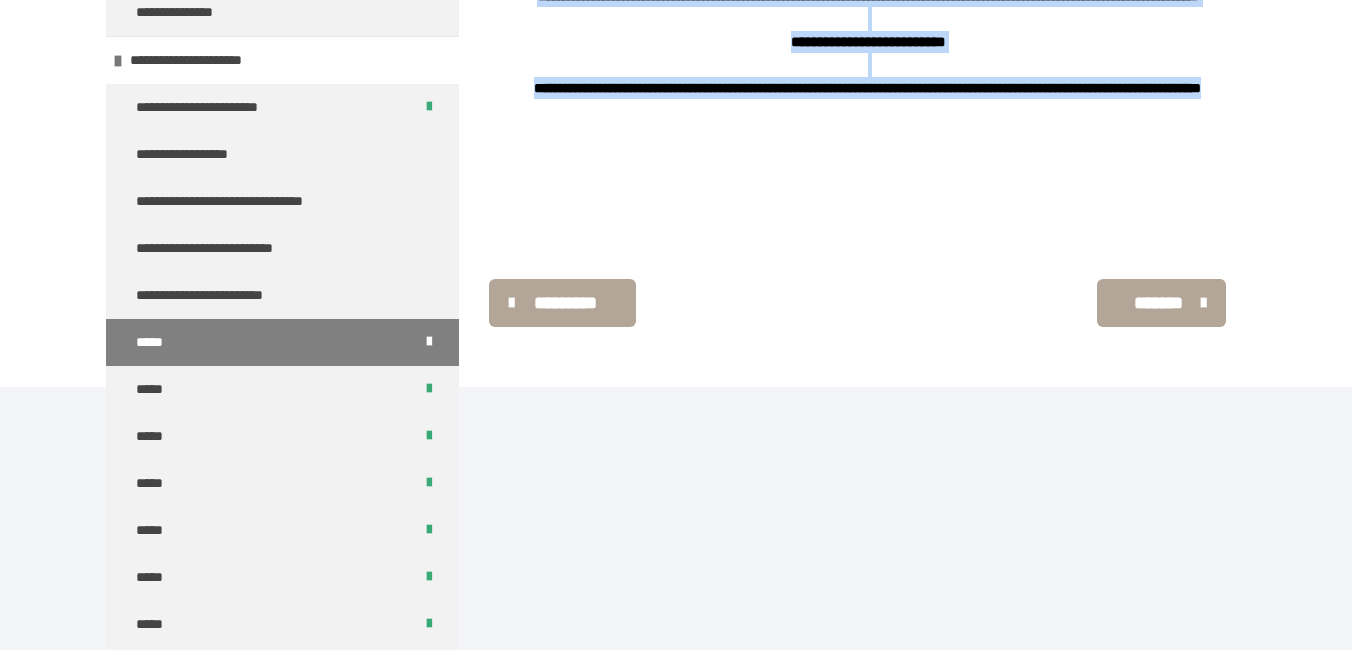 drag, startPoint x: 721, startPoint y: 41, endPoint x: 989, endPoint y: 360, distance: 416.63535 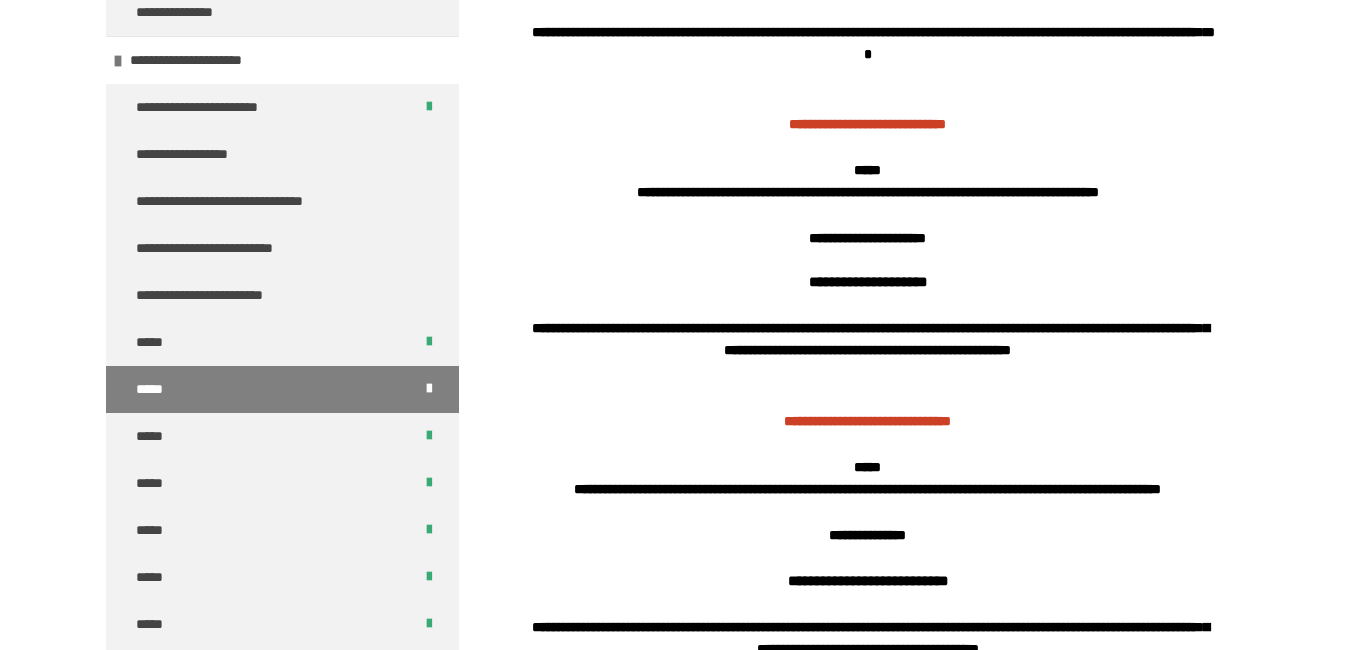 scroll, scrollTop: 1410, scrollLeft: 0, axis: vertical 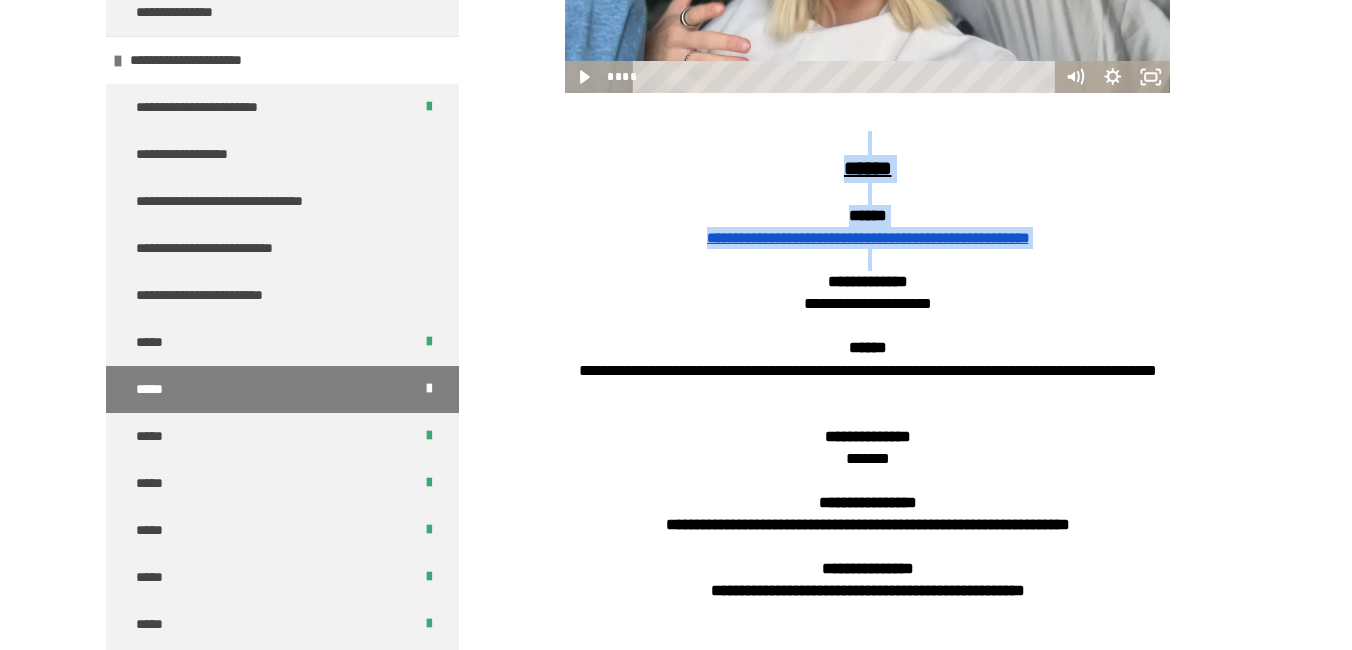 drag, startPoint x: 664, startPoint y: 345, endPoint x: 983, endPoint y: 461, distance: 339.4363 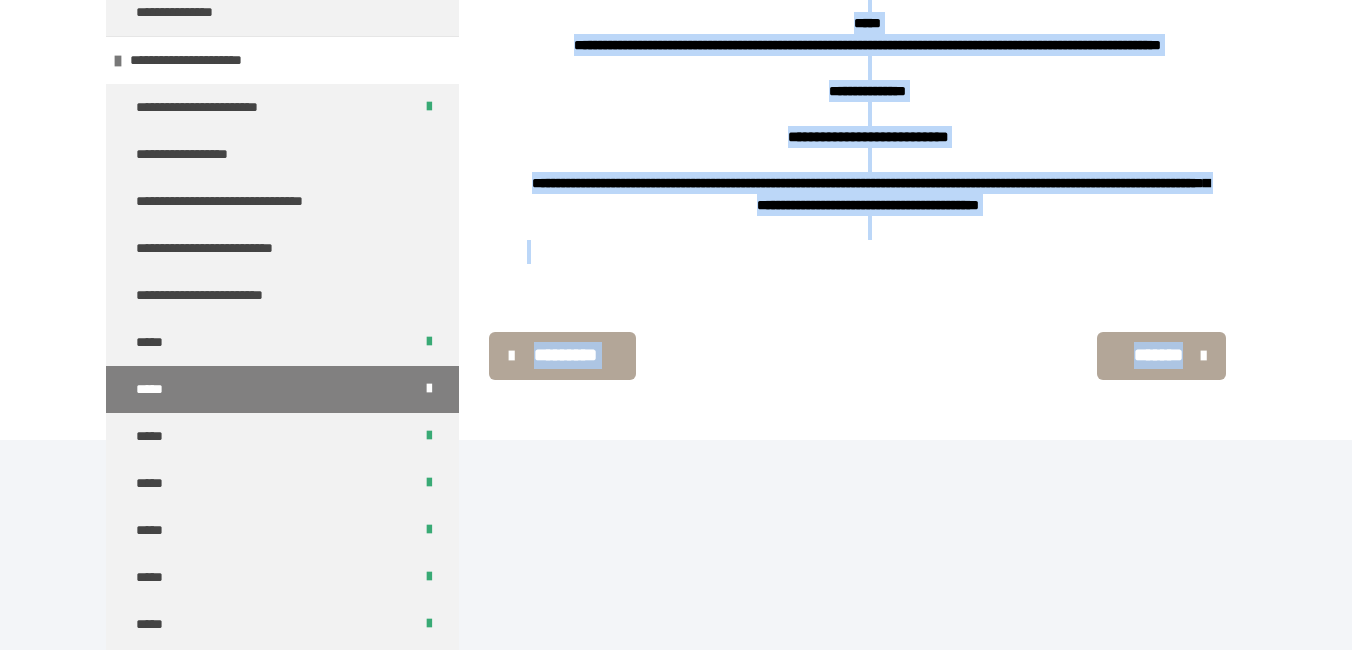 scroll, scrollTop: 1884, scrollLeft: 0, axis: vertical 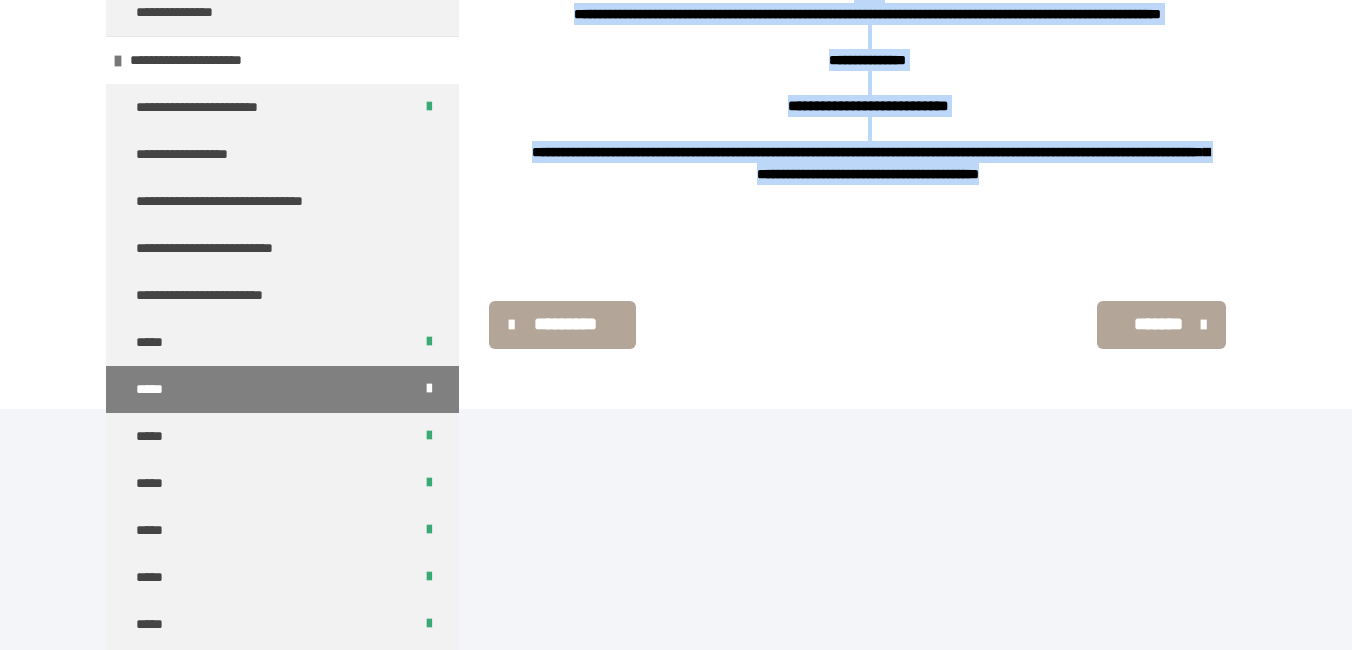 drag, startPoint x: 819, startPoint y: 365, endPoint x: 1188, endPoint y: 421, distance: 373.22513 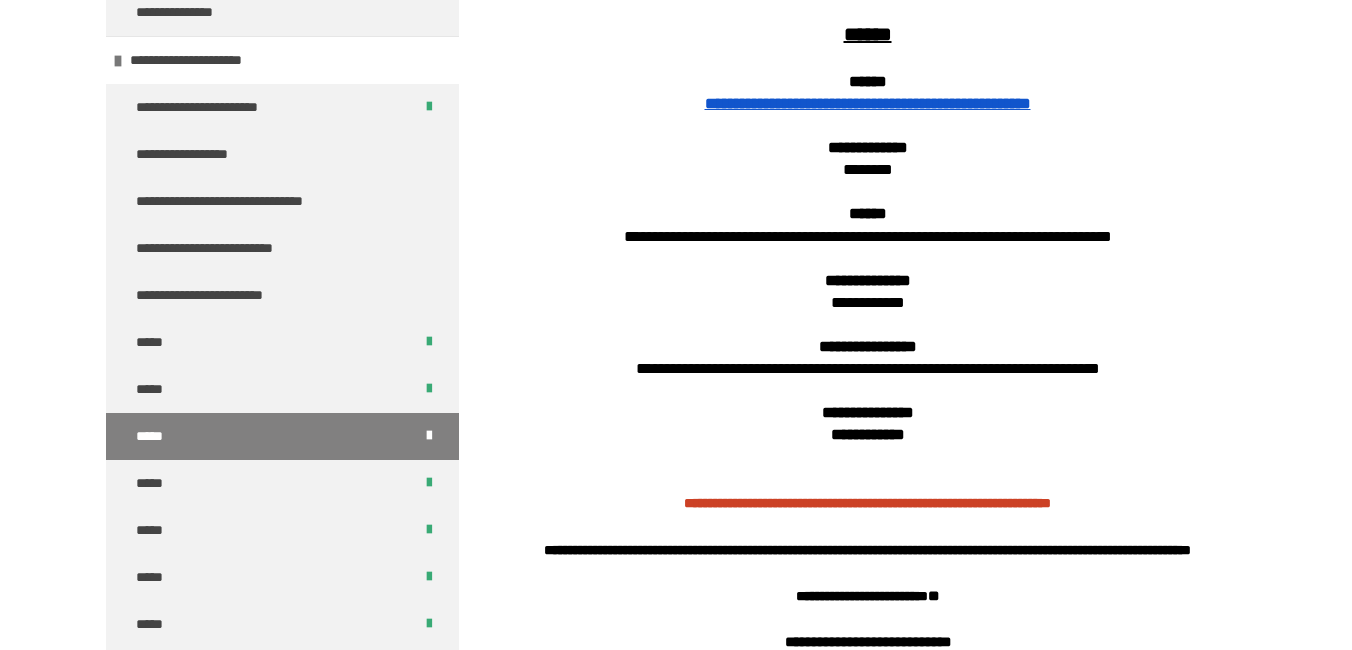 scroll, scrollTop: 697, scrollLeft: 0, axis: vertical 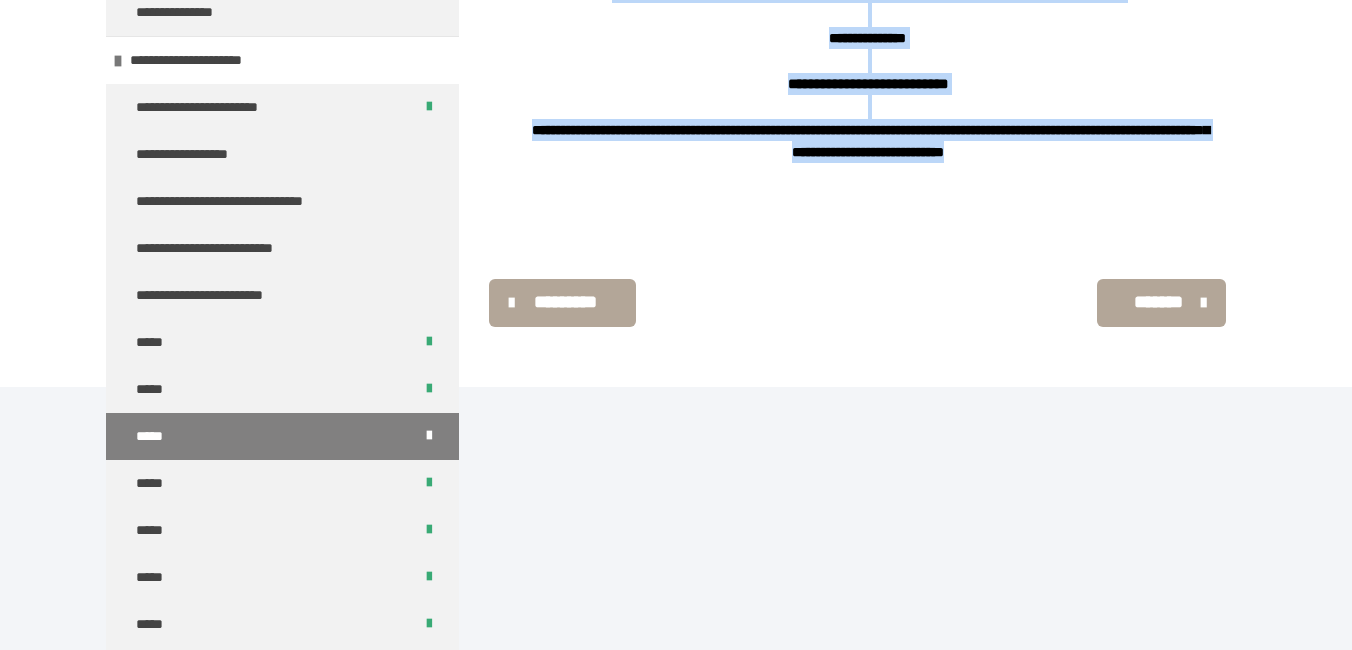 drag, startPoint x: 746, startPoint y: 270, endPoint x: 1120, endPoint y: 416, distance: 401.48724 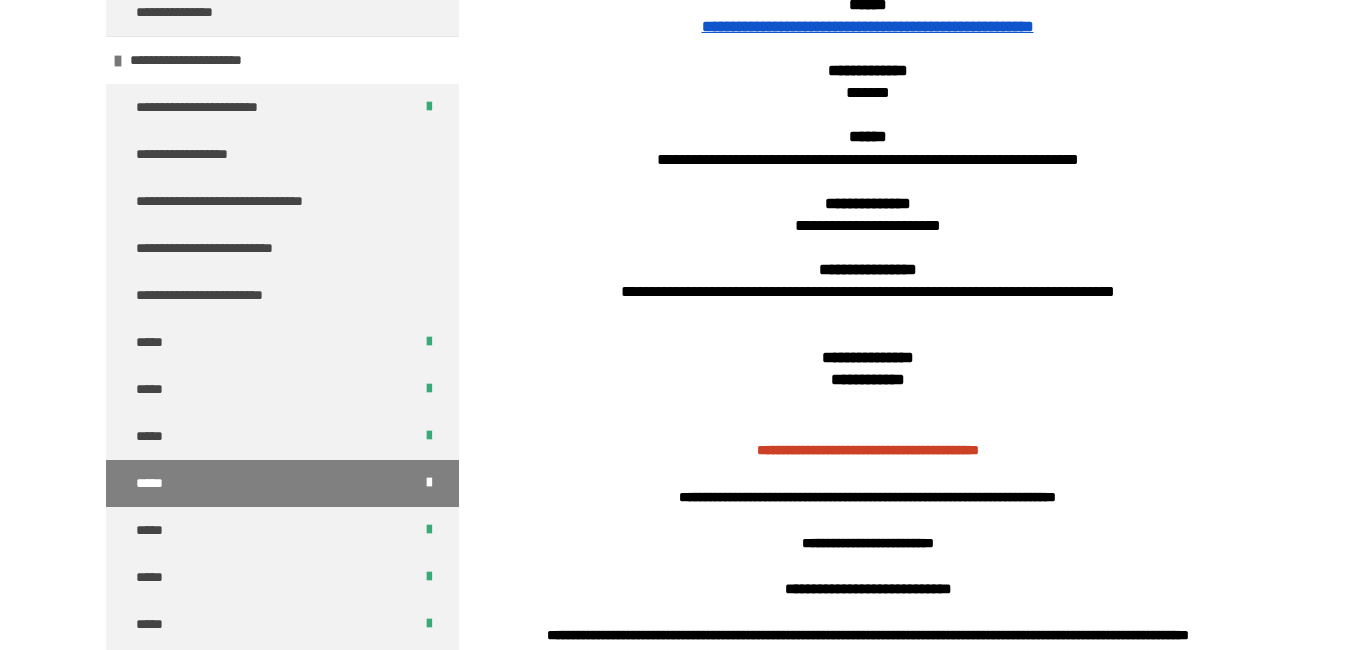 scroll, scrollTop: 781, scrollLeft: 0, axis: vertical 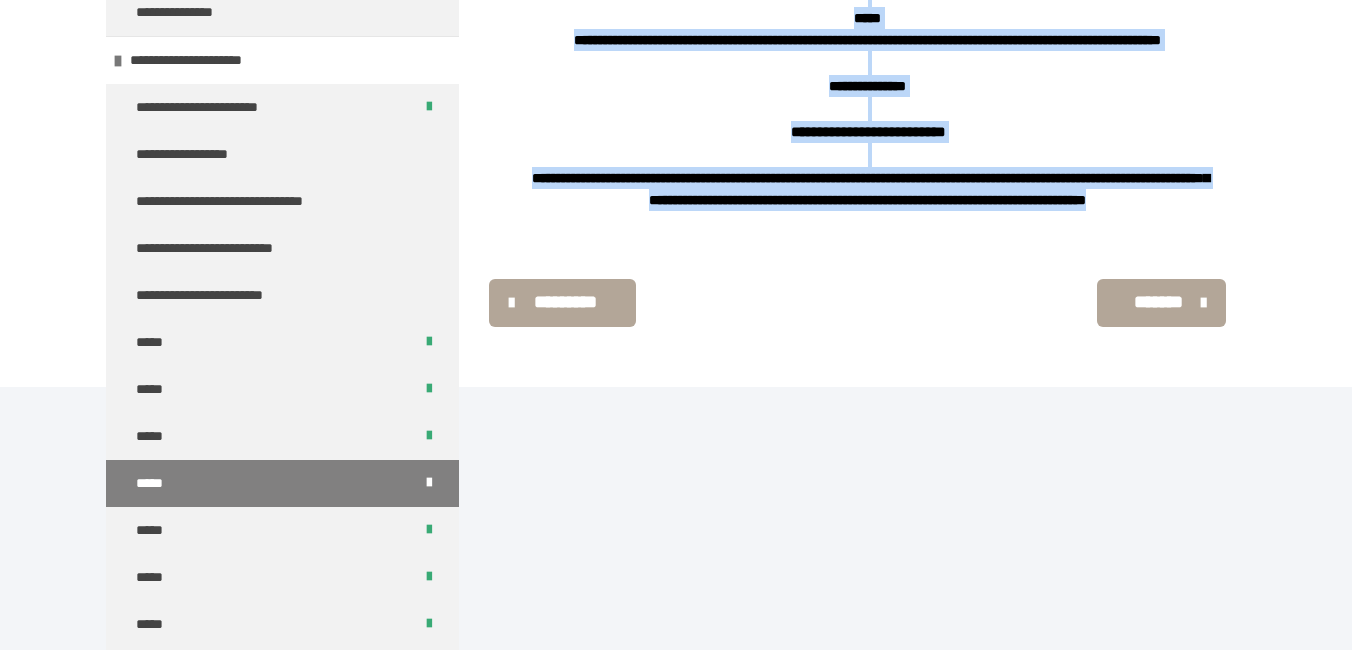 drag, startPoint x: 794, startPoint y: 165, endPoint x: 1006, endPoint y: 459, distance: 362.4638 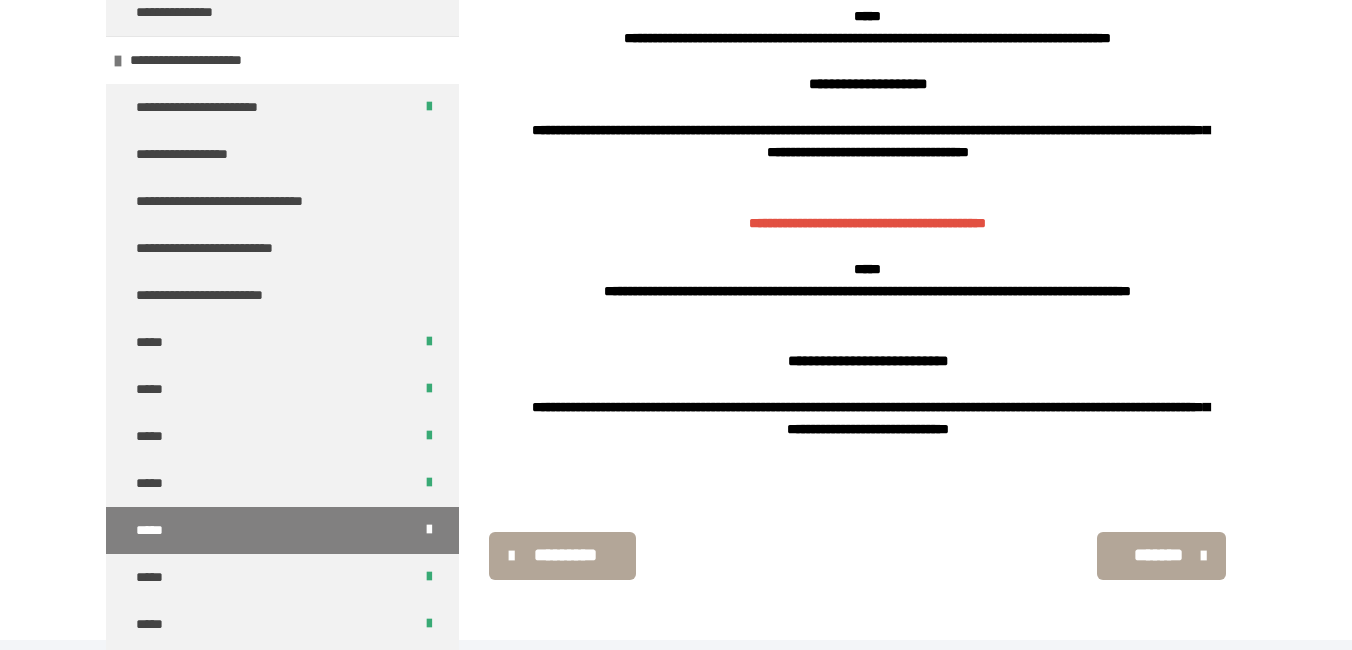 scroll, scrollTop: 1792, scrollLeft: 0, axis: vertical 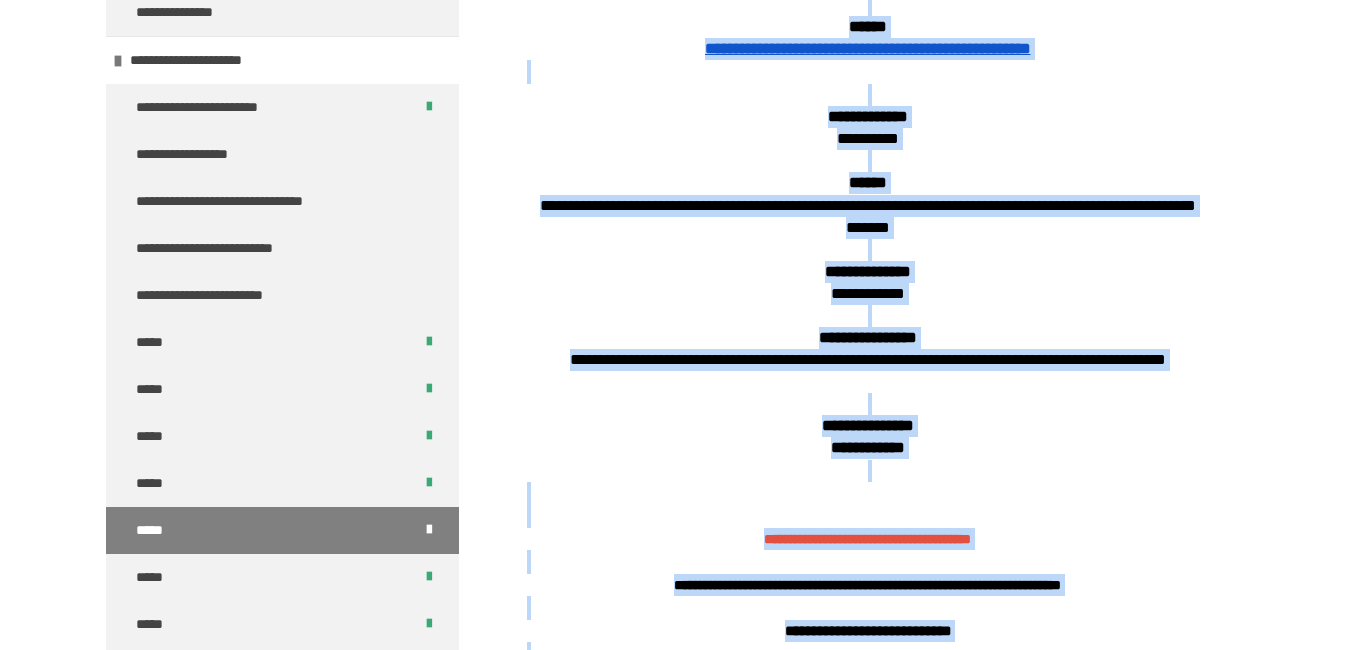 drag, startPoint x: 1155, startPoint y: 450, endPoint x: 815, endPoint y: 183, distance: 432.3066 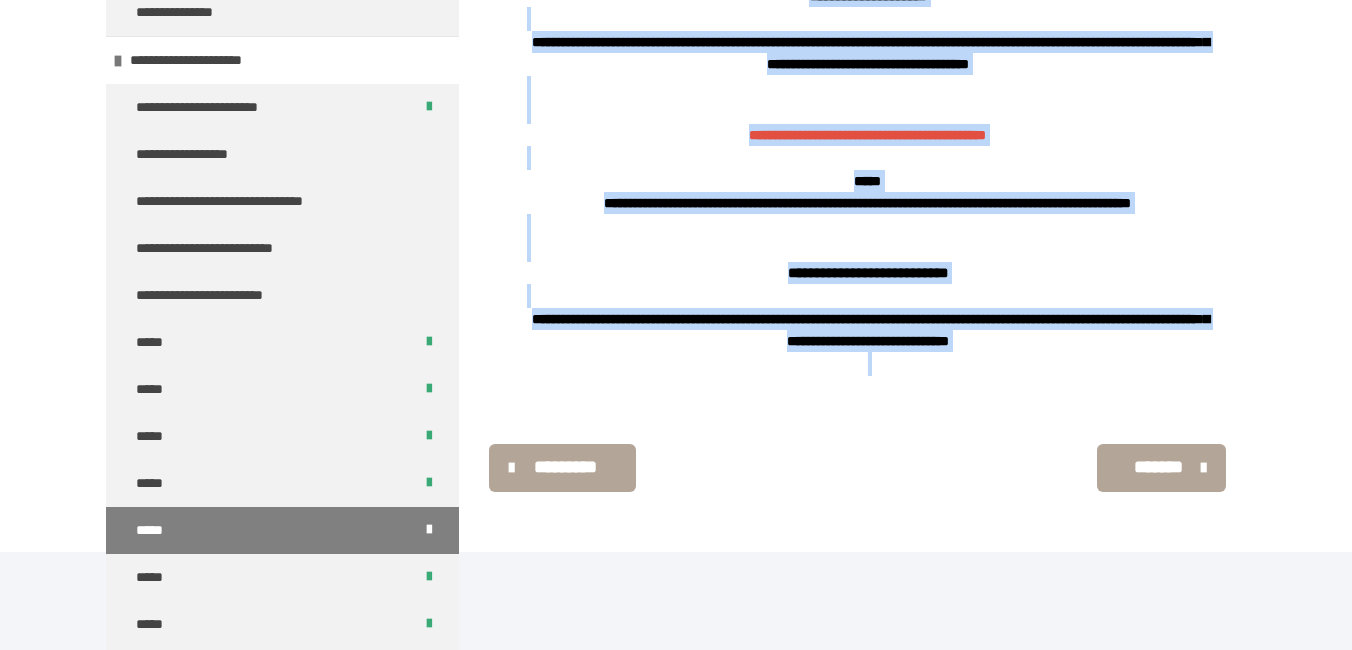 scroll, scrollTop: 1792, scrollLeft: 0, axis: vertical 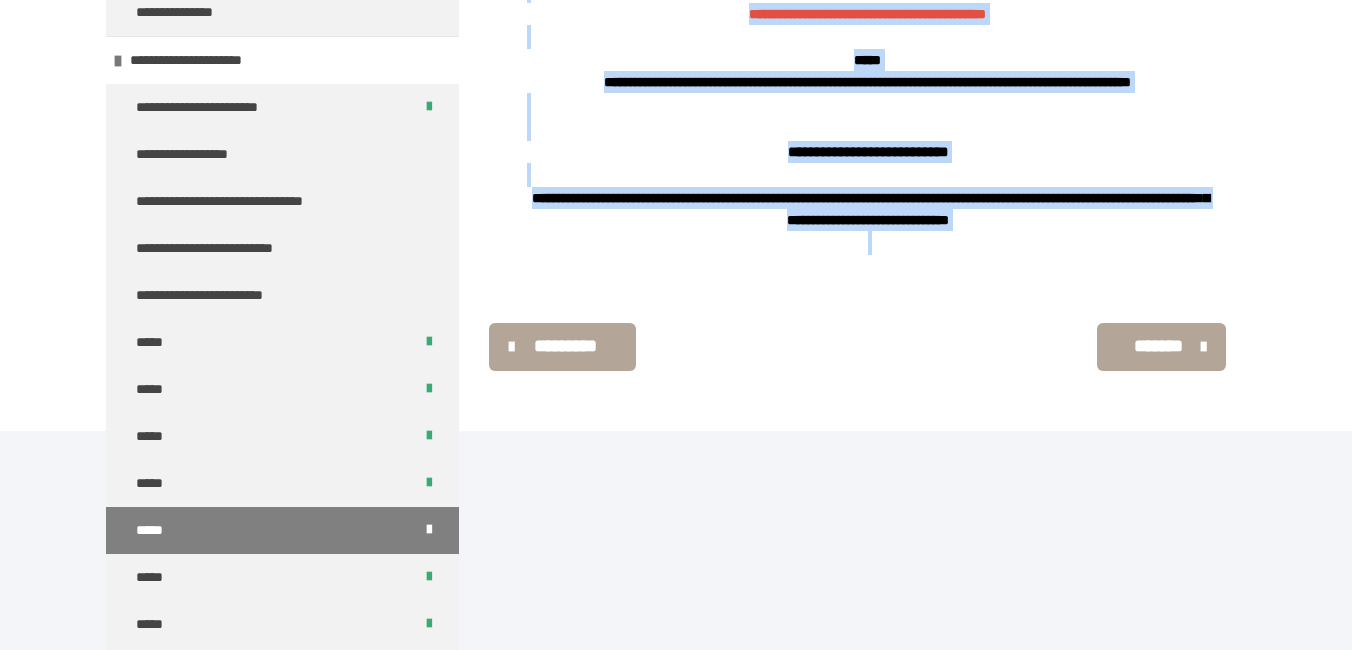 click on "*******" at bounding box center (1159, 346) 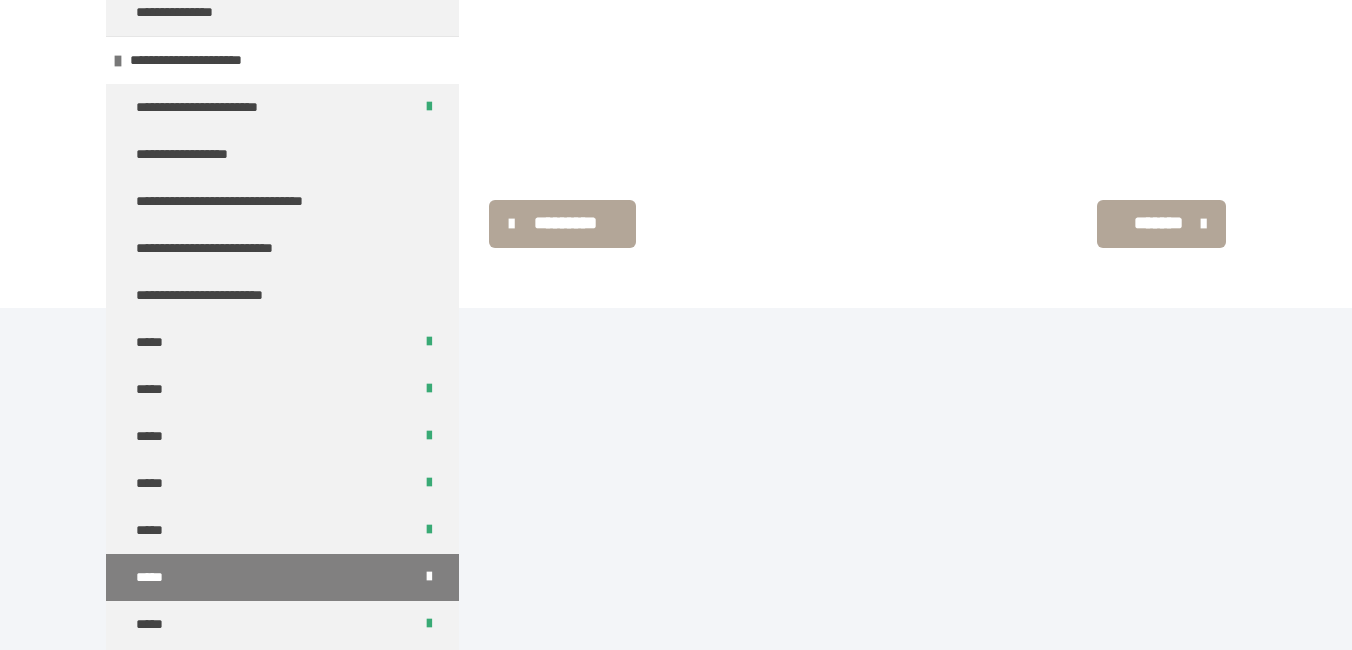 scroll, scrollTop: 1646, scrollLeft: 0, axis: vertical 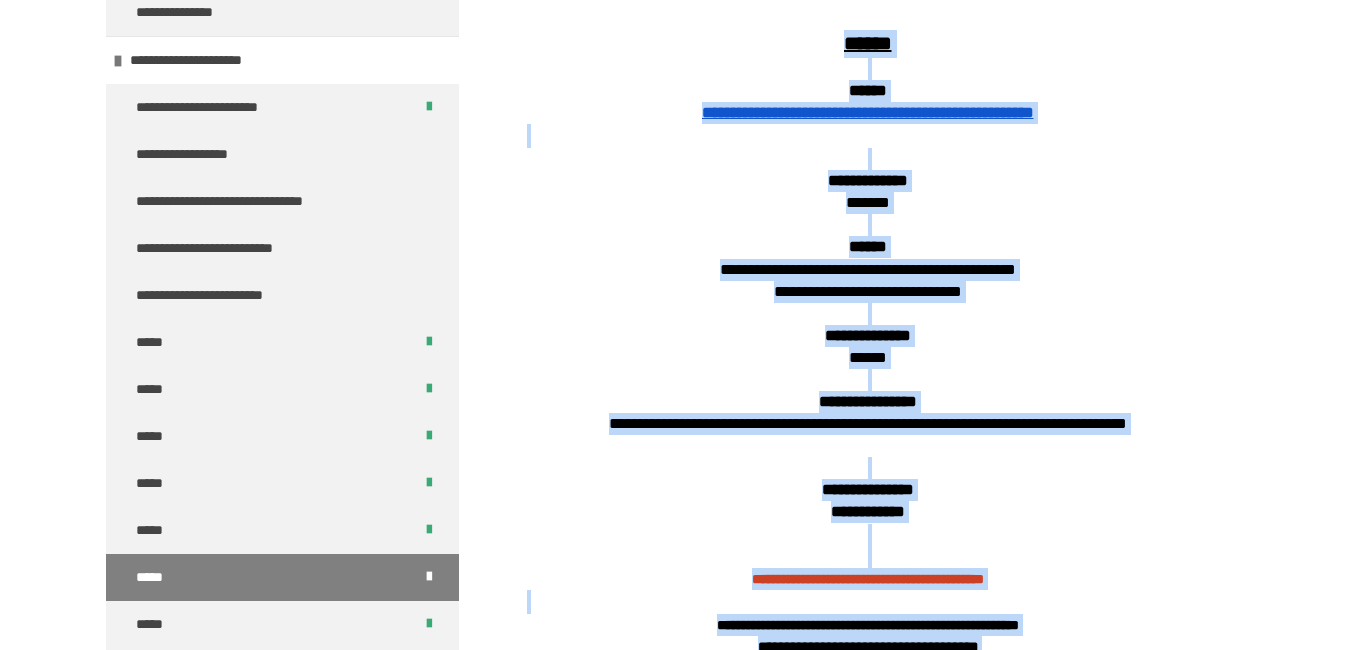 drag, startPoint x: 962, startPoint y: 385, endPoint x: 826, endPoint y: 239, distance: 199.52945 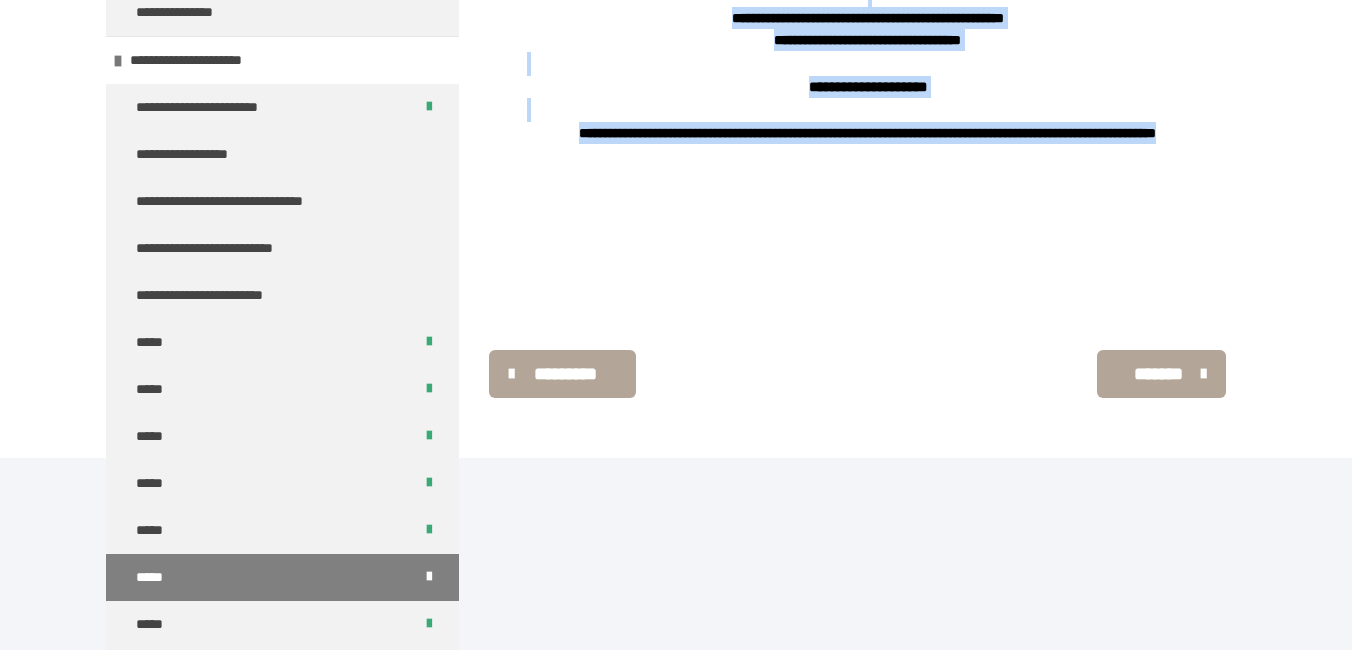 scroll, scrollTop: 1963, scrollLeft: 0, axis: vertical 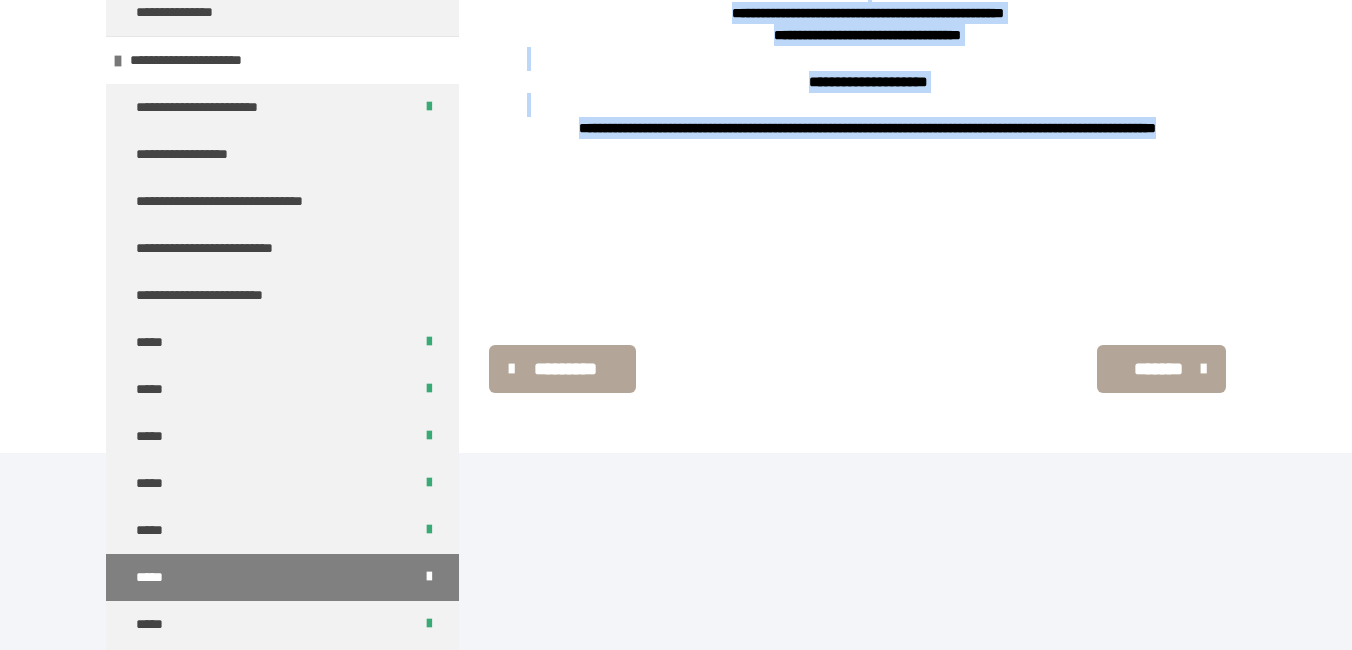 click on "*******" at bounding box center (1159, 369) 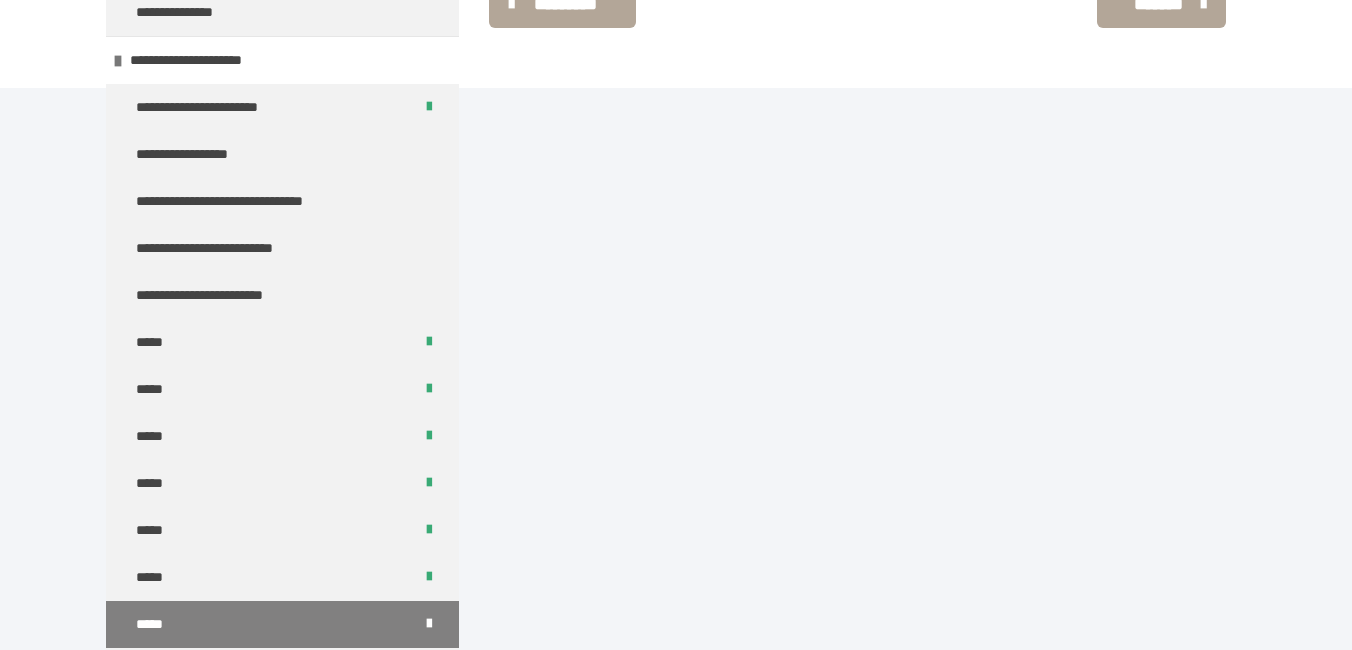 scroll, scrollTop: 1708, scrollLeft: 0, axis: vertical 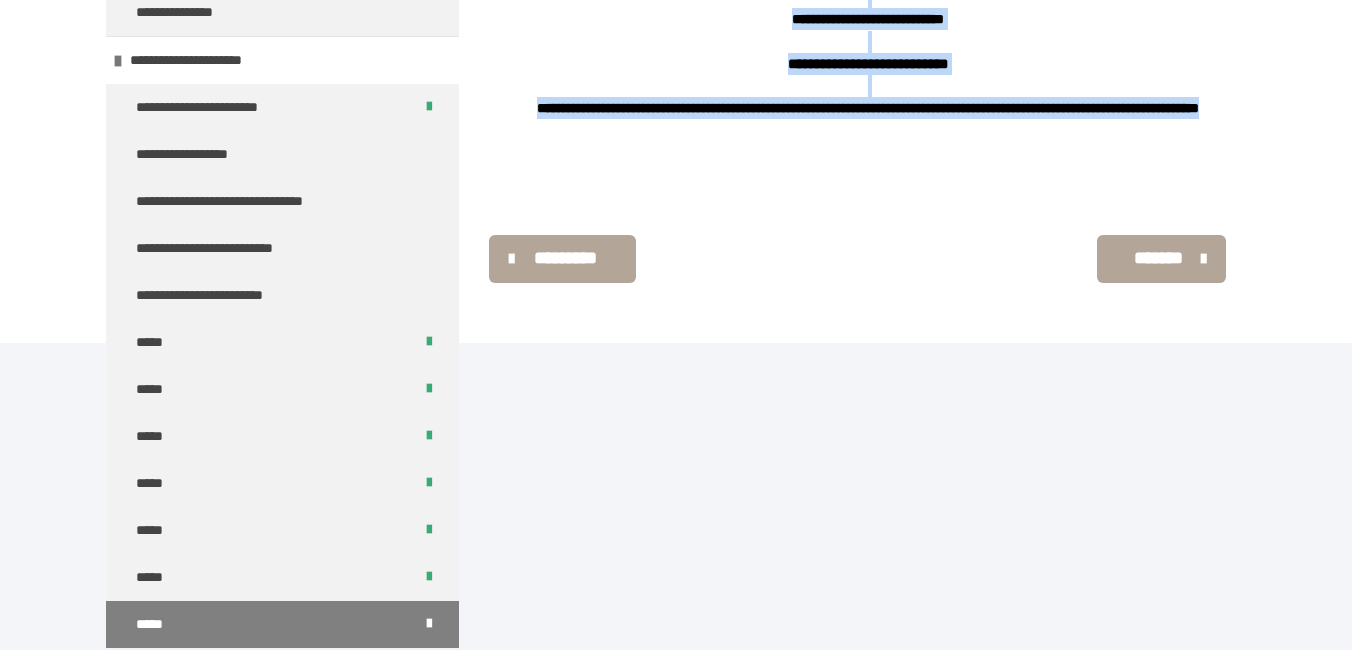 drag, startPoint x: 812, startPoint y: 182, endPoint x: 1064, endPoint y: 423, distance: 348.6904 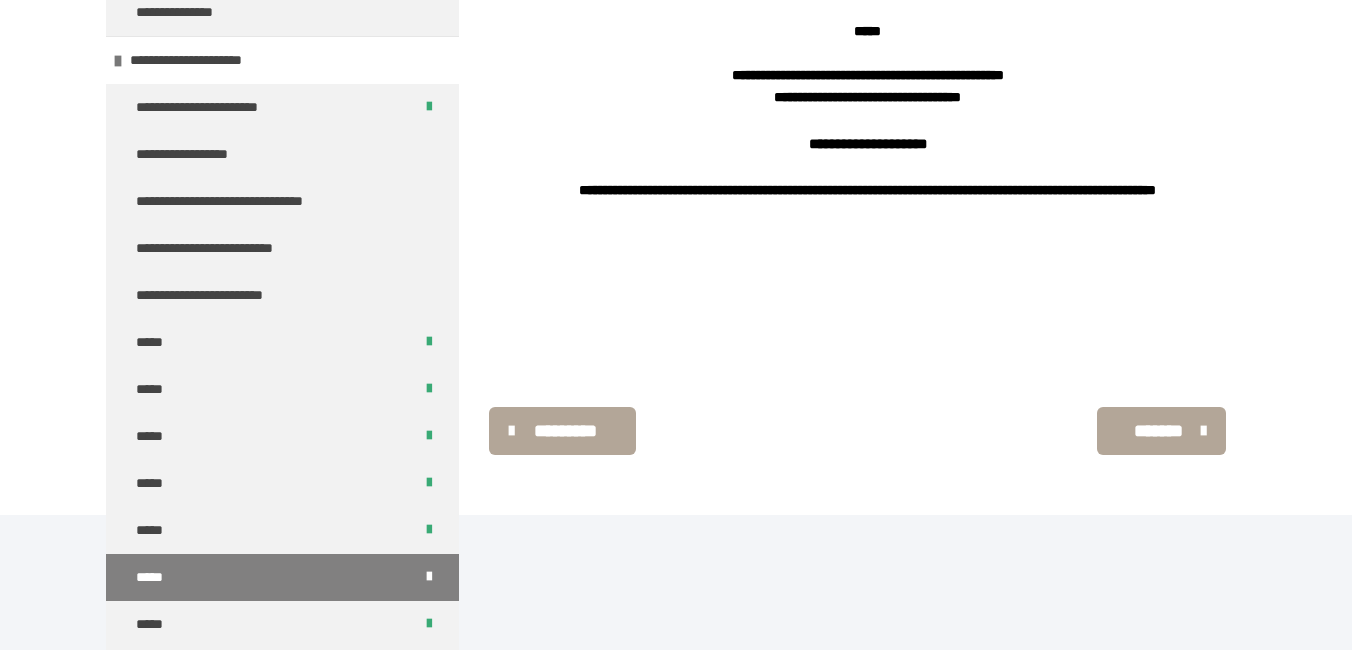 scroll, scrollTop: 1963, scrollLeft: 0, axis: vertical 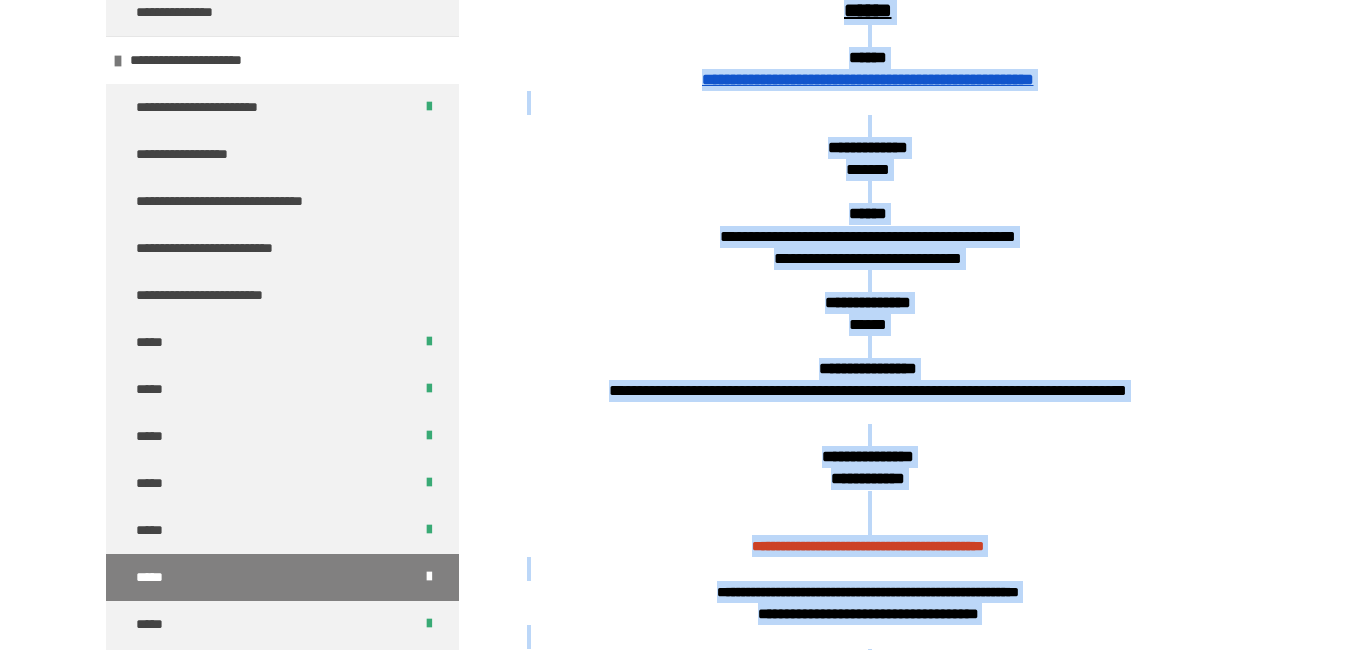 drag, startPoint x: 938, startPoint y: 389, endPoint x: 818, endPoint y: 216, distance: 210.54453 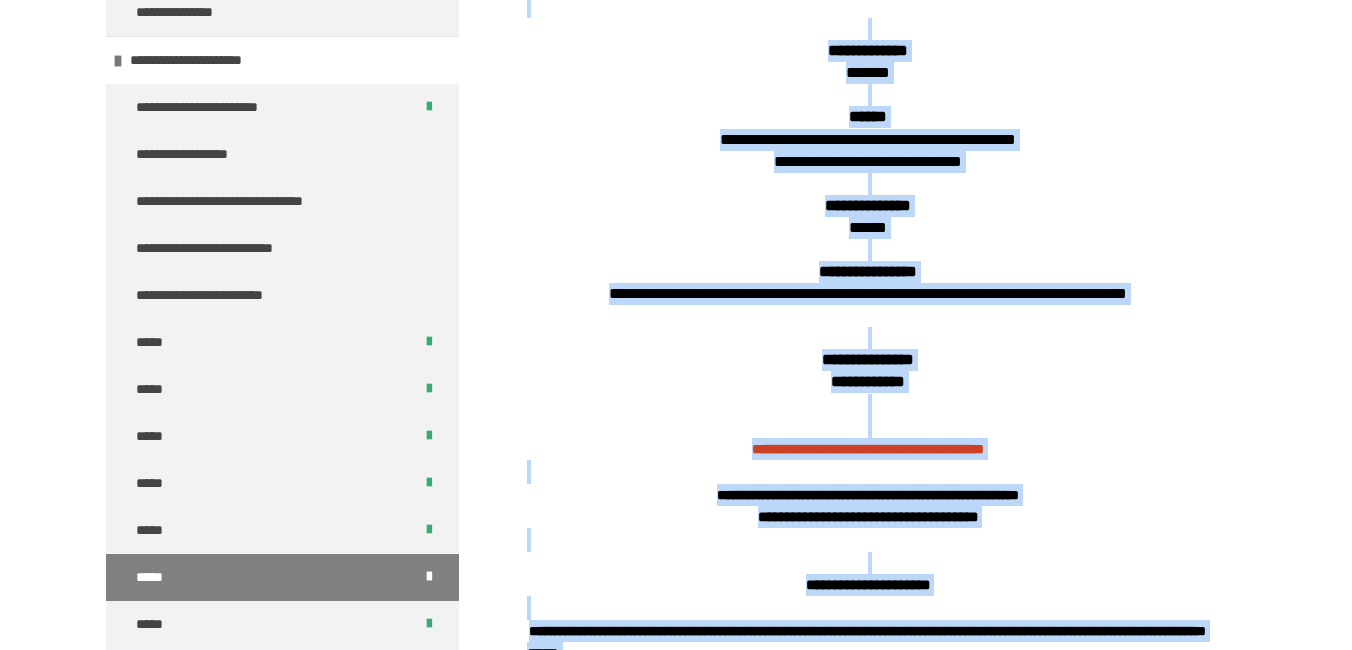 scroll, scrollTop: 852, scrollLeft: 0, axis: vertical 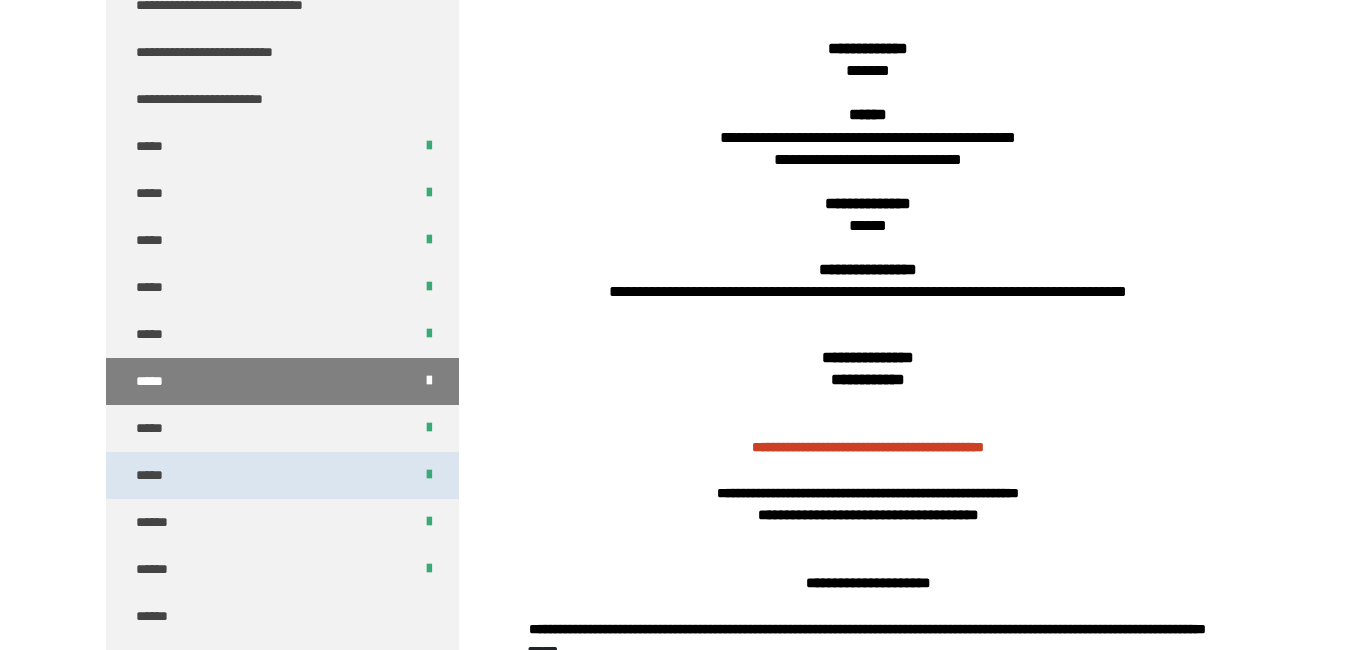 click on "*****" at bounding box center (282, 475) 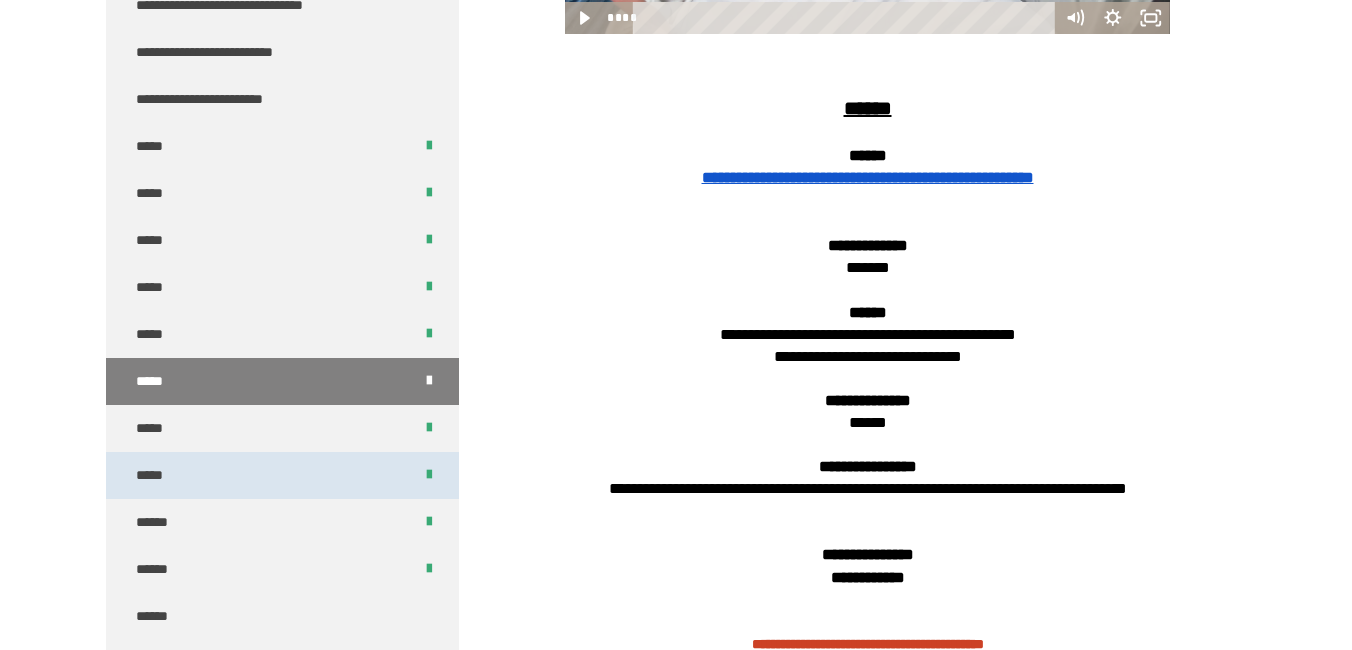 scroll, scrollTop: 270, scrollLeft: 0, axis: vertical 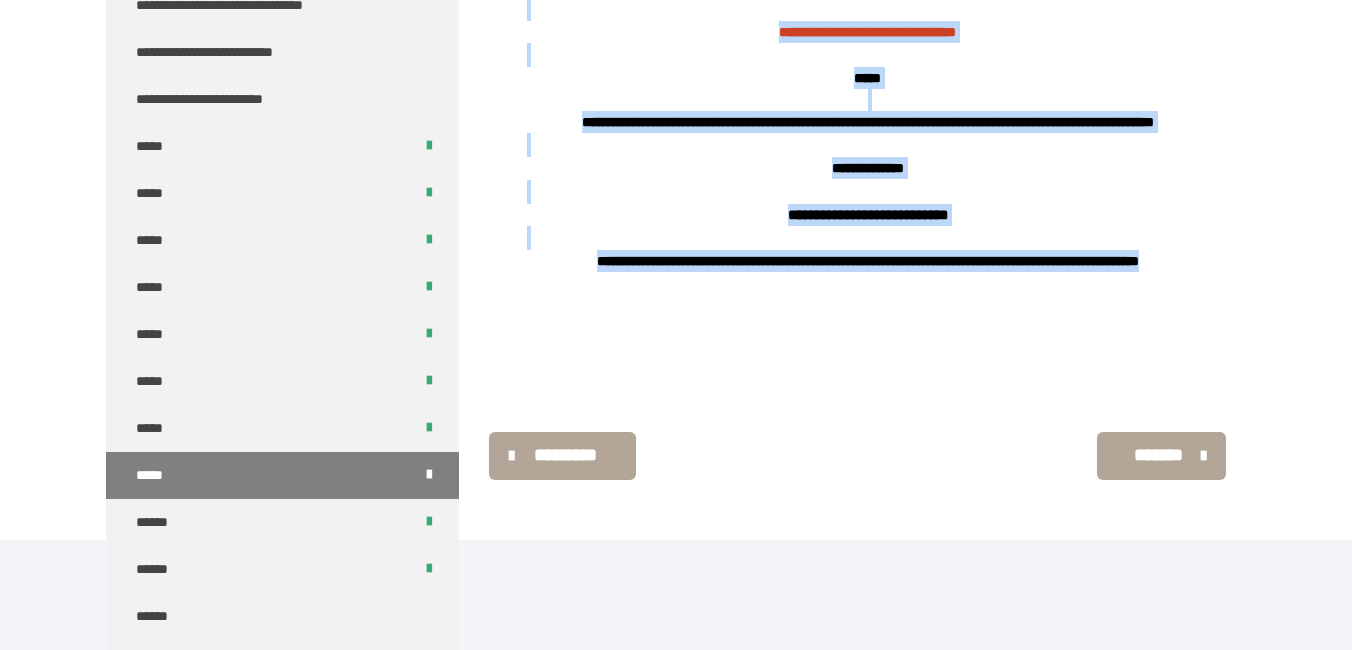 drag, startPoint x: 786, startPoint y: 420, endPoint x: 1008, endPoint y: 377, distance: 226.12607 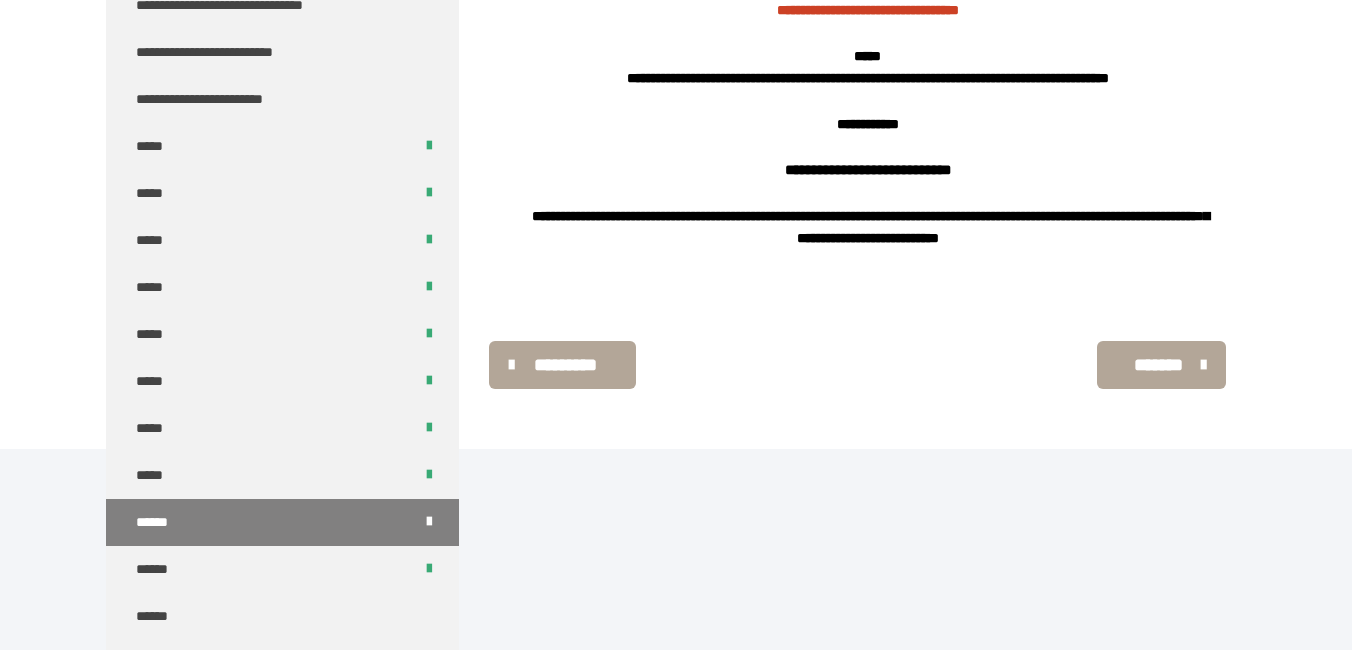 scroll, scrollTop: 1856, scrollLeft: 0, axis: vertical 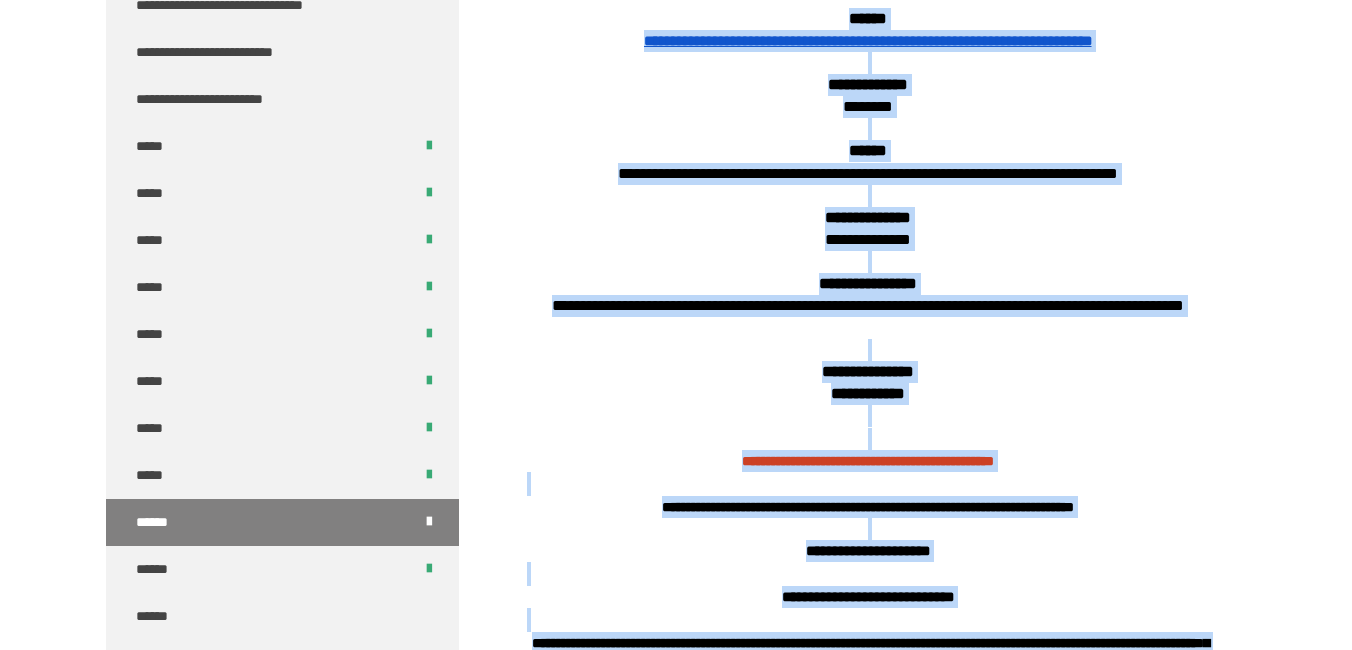 drag, startPoint x: 1102, startPoint y: 445, endPoint x: 777, endPoint y: 212, distance: 399.8925 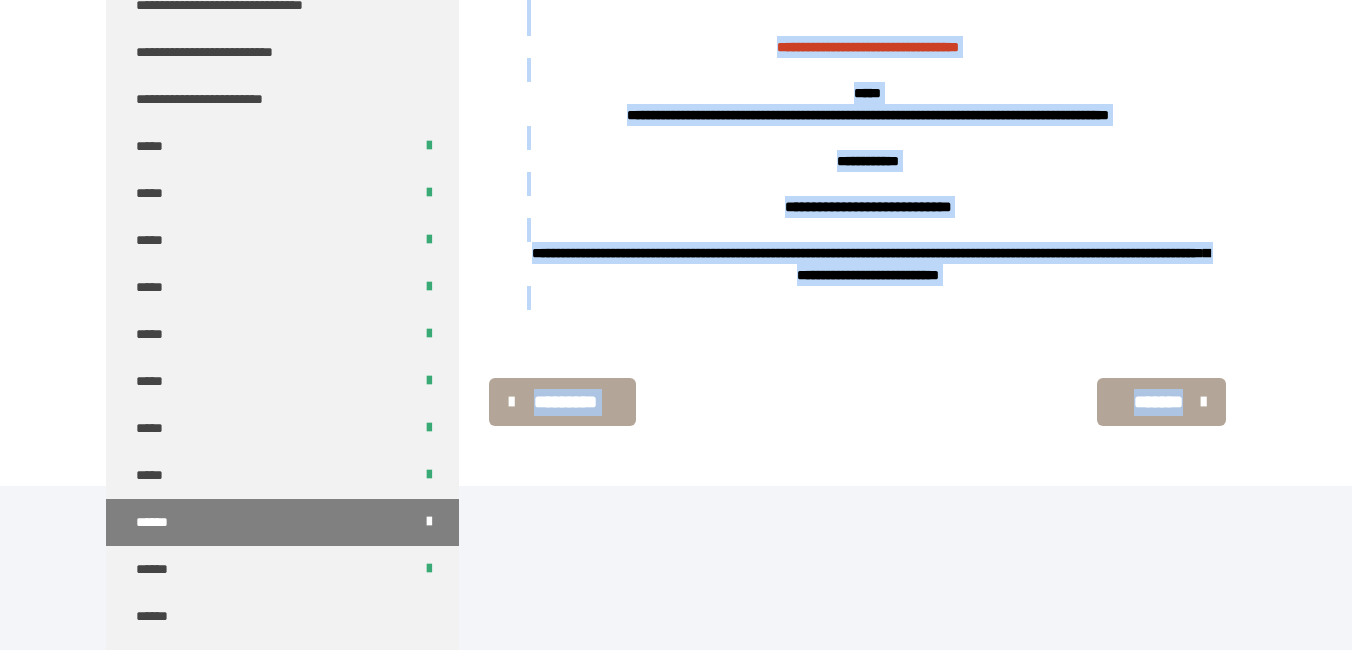 scroll, scrollTop: 1856, scrollLeft: 0, axis: vertical 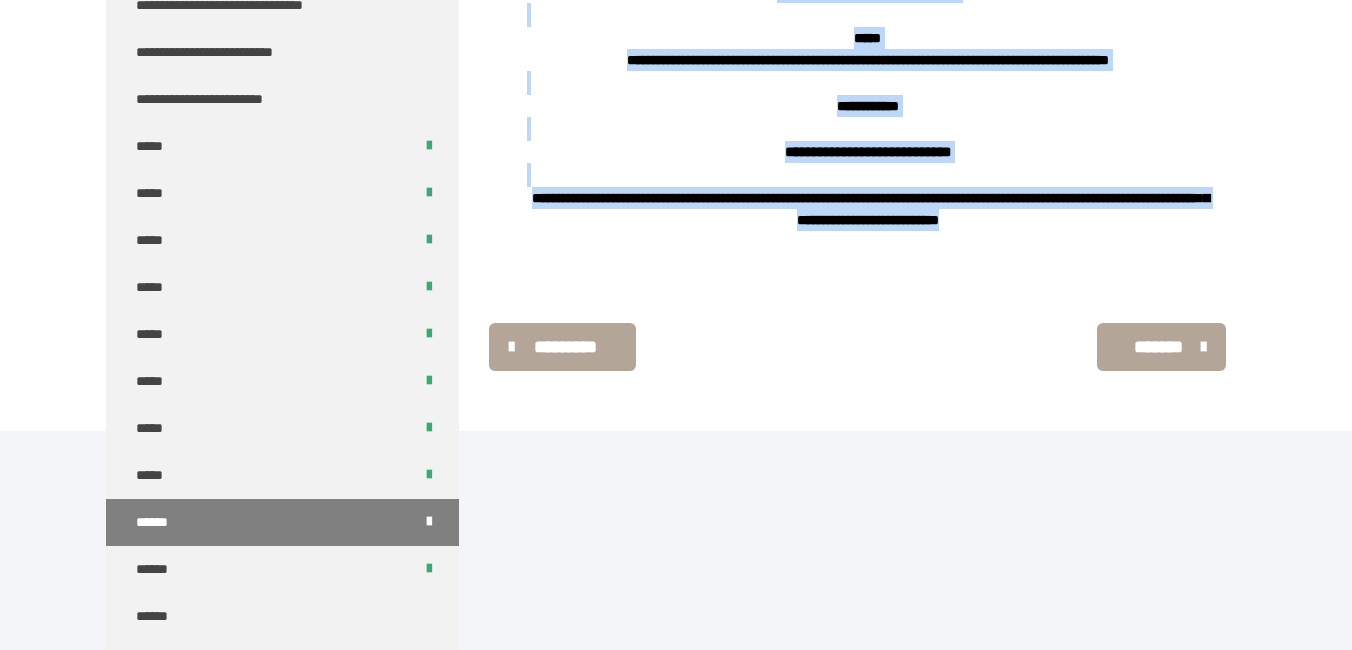 drag, startPoint x: 790, startPoint y: 171, endPoint x: 1100, endPoint y: 438, distance: 409.13202 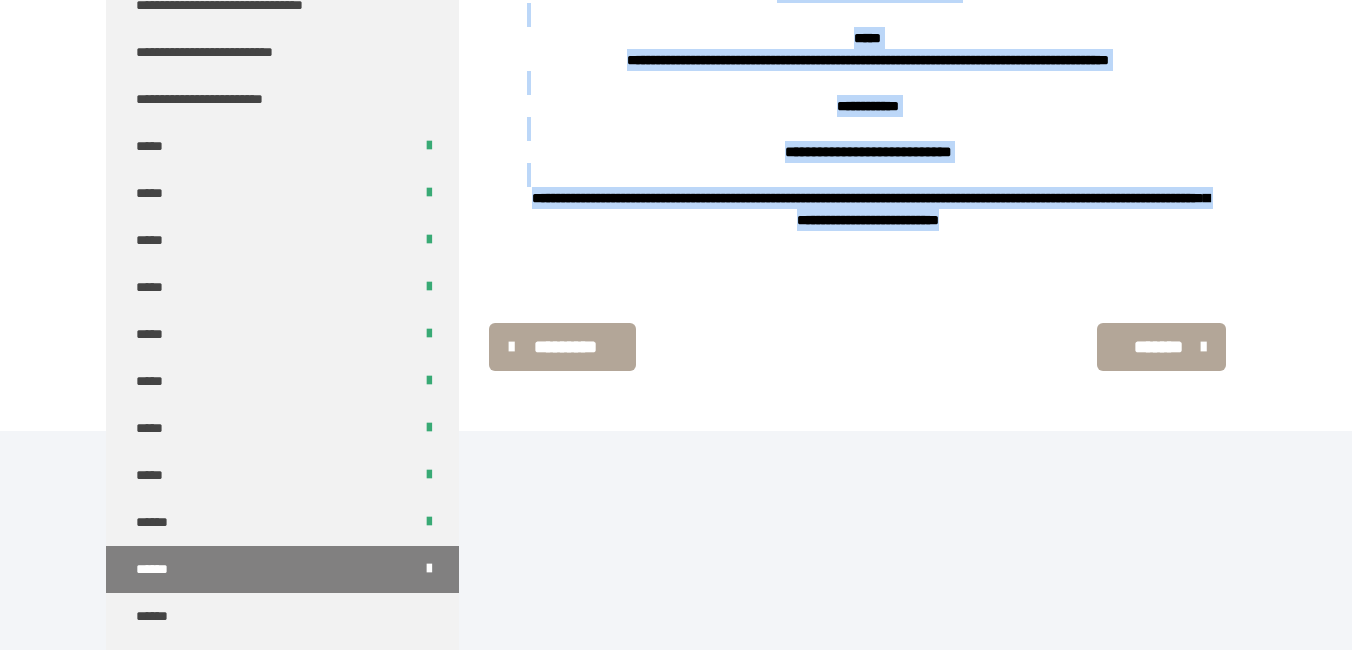 scroll, scrollTop: 1640, scrollLeft: 0, axis: vertical 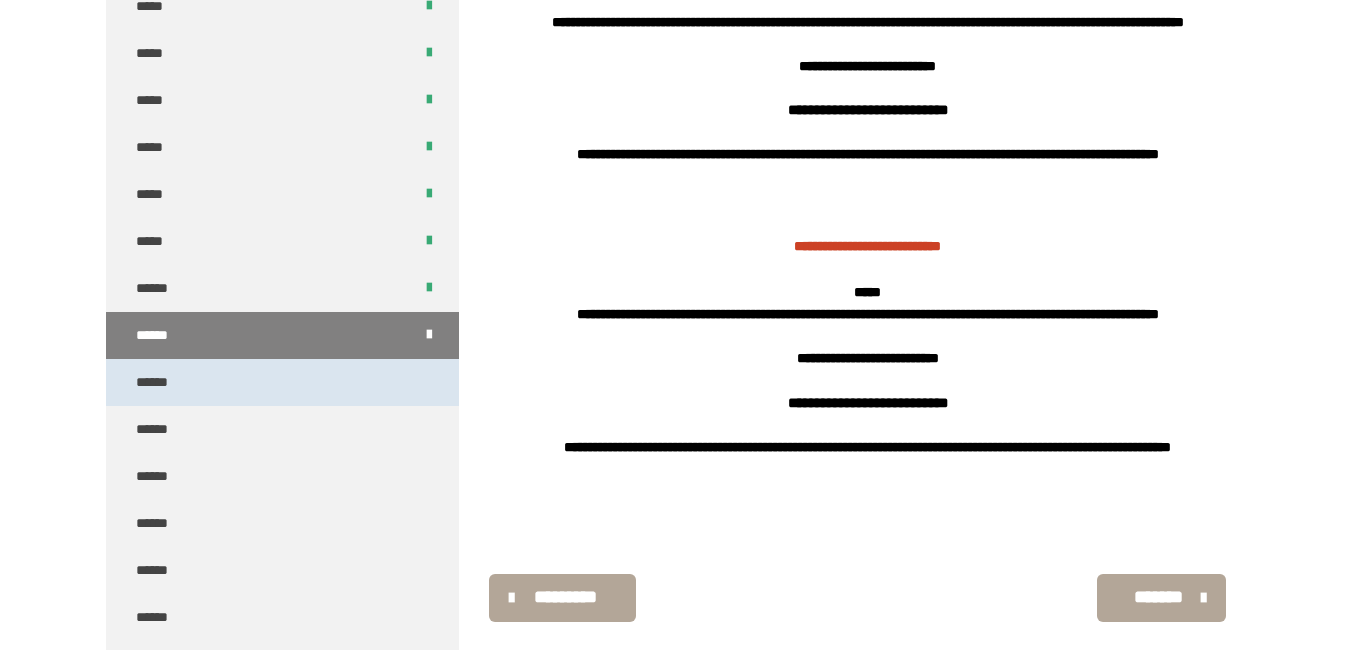 click on "******" at bounding box center (282, 382) 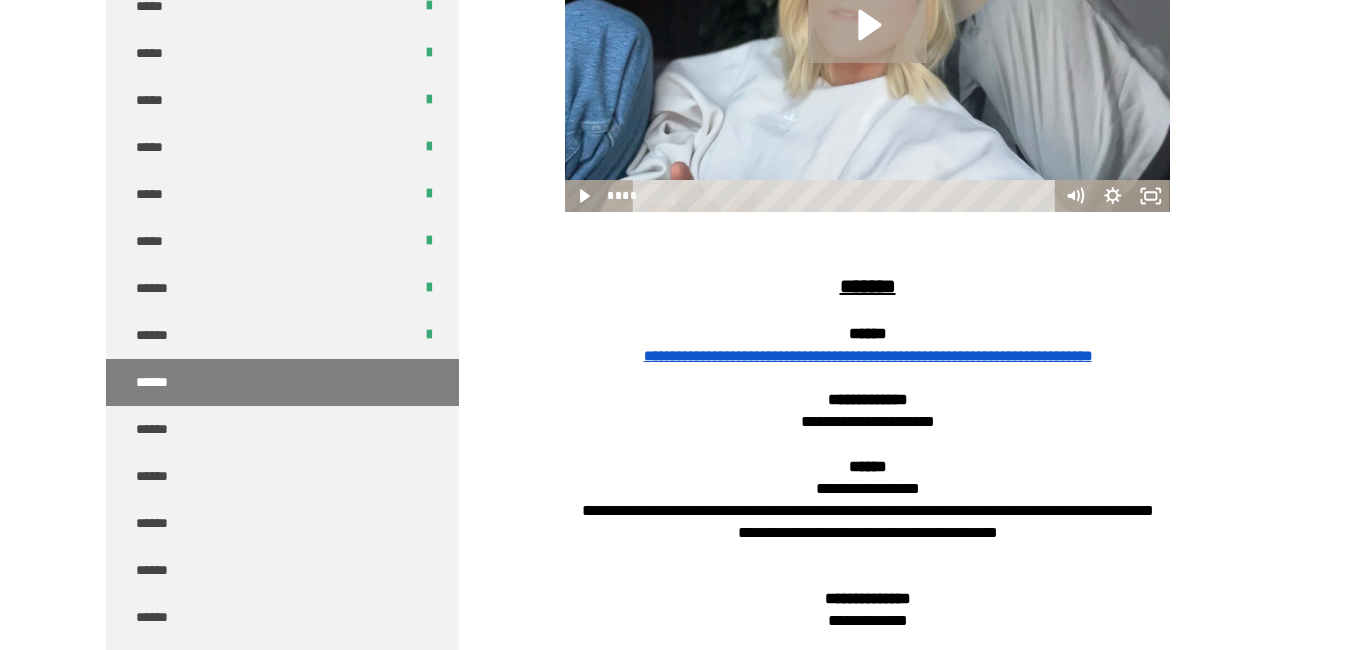 scroll, scrollTop: 684, scrollLeft: 0, axis: vertical 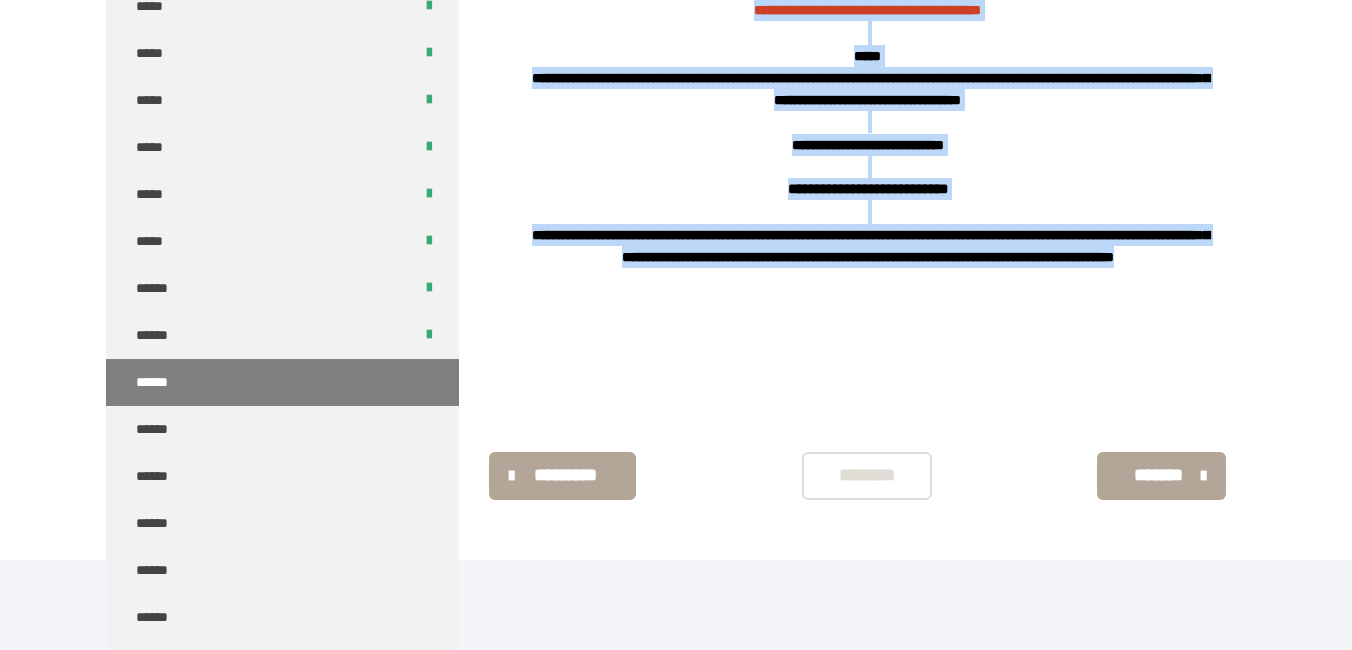 drag, startPoint x: 808, startPoint y: 273, endPoint x: 1000, endPoint y: 341, distance: 203.68604 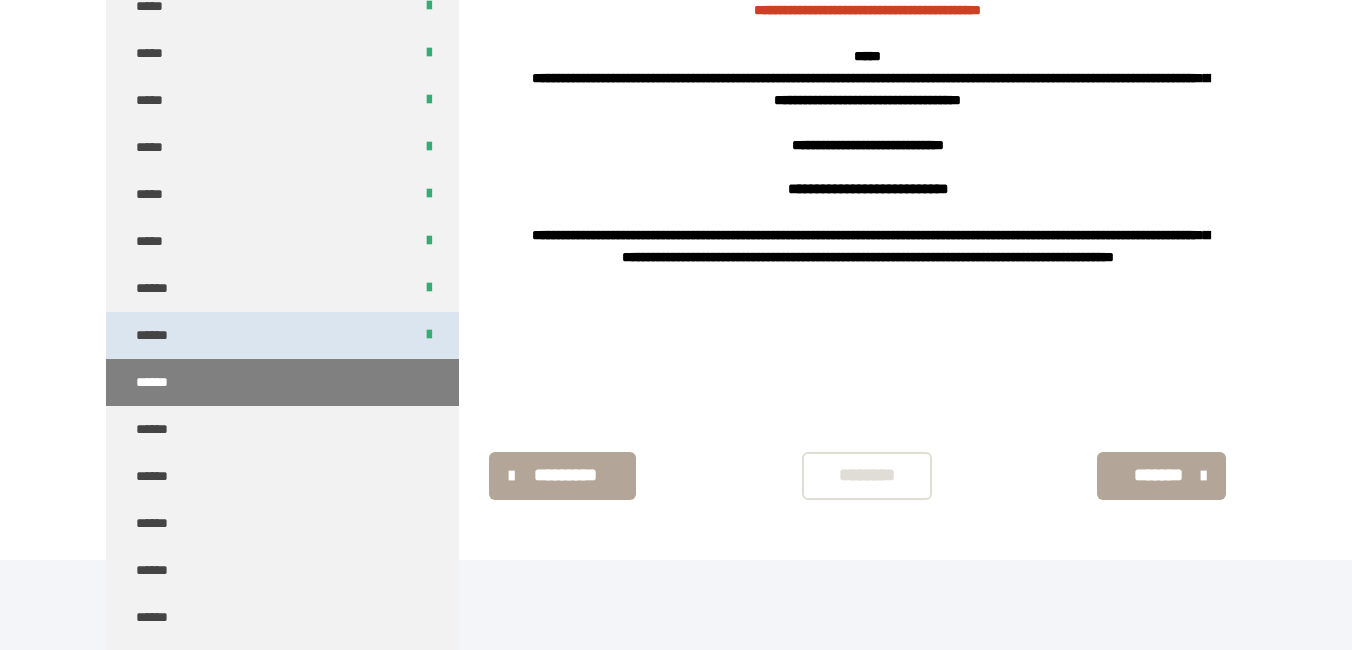 click on "******" at bounding box center (282, 335) 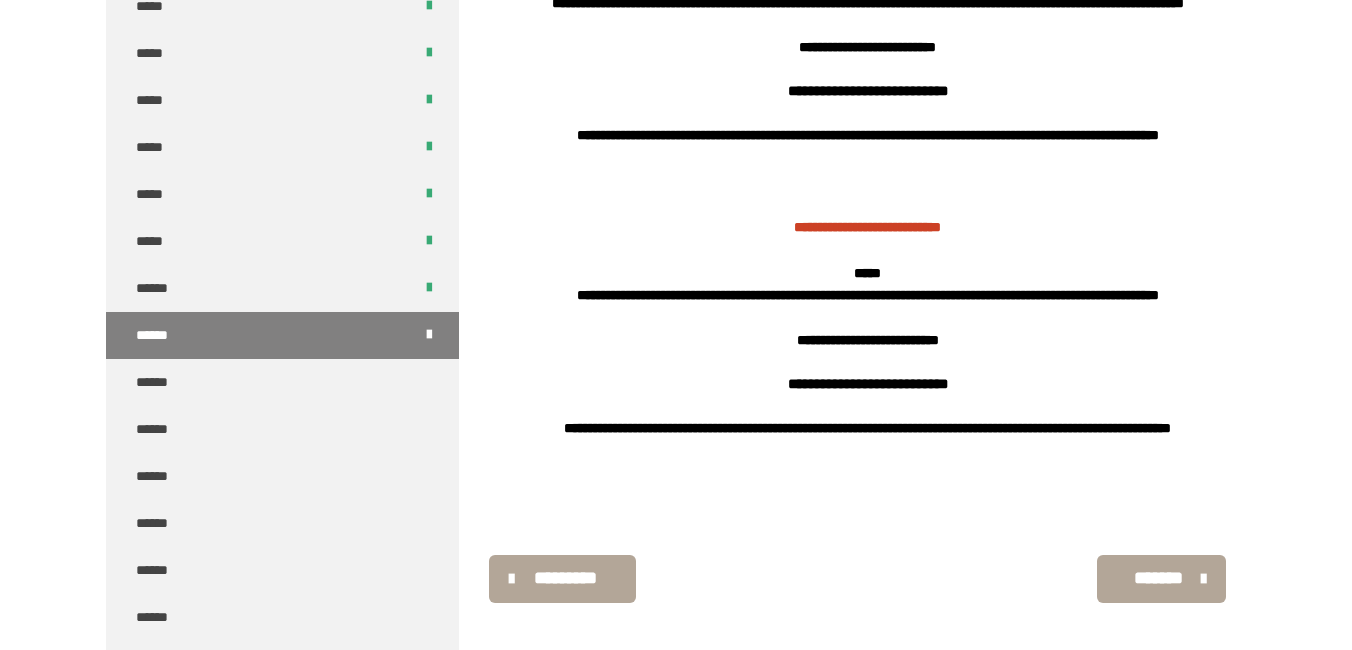 scroll, scrollTop: 1957, scrollLeft: 0, axis: vertical 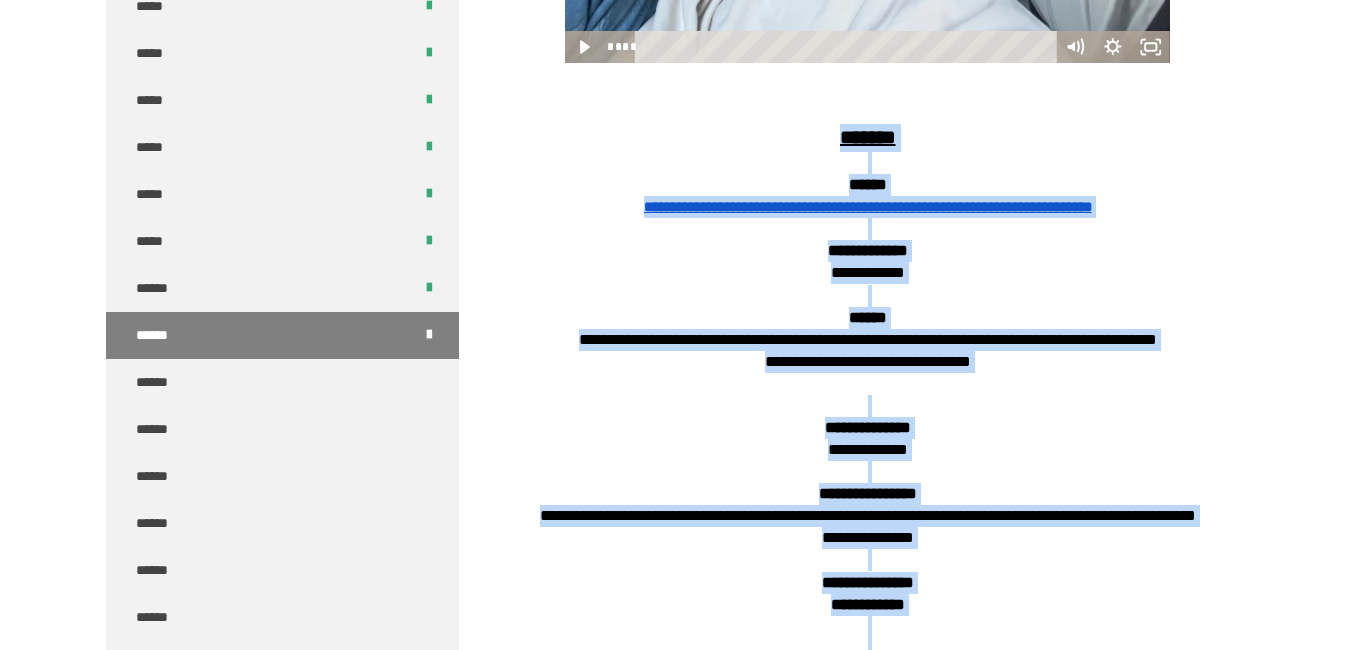 drag, startPoint x: 981, startPoint y: 411, endPoint x: 826, endPoint y: 139, distance: 313.0639 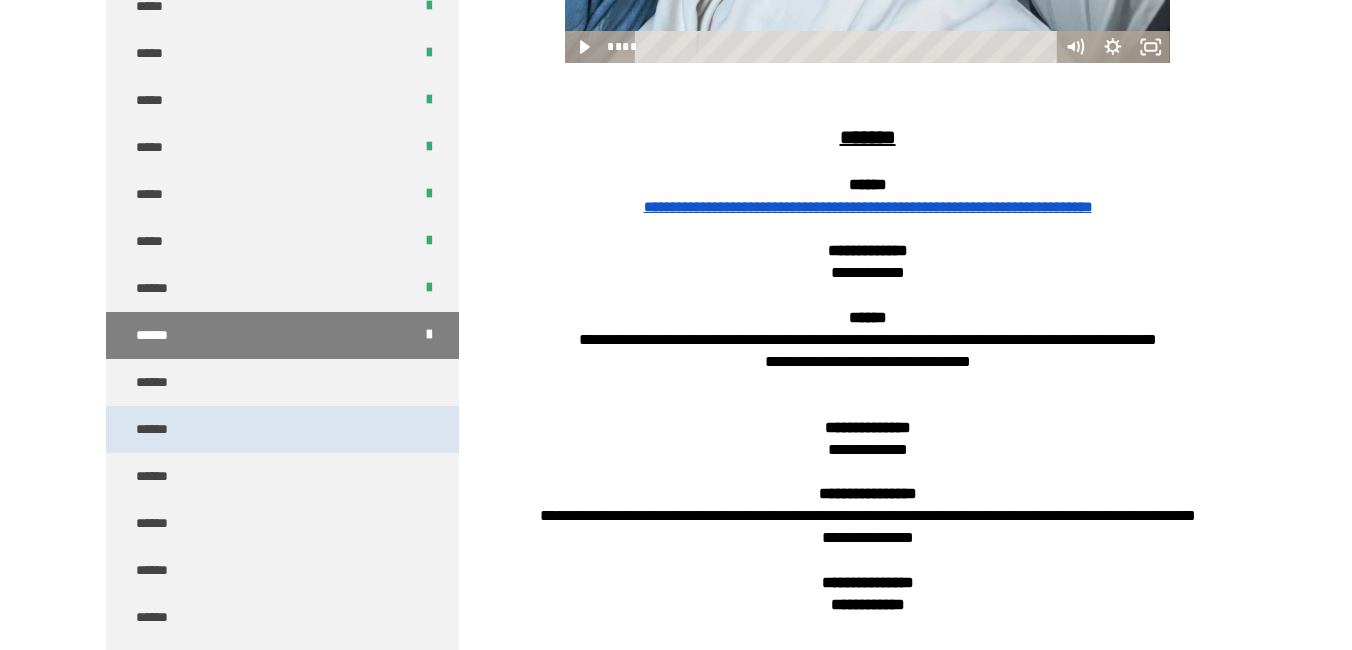 click on "******" at bounding box center [282, 429] 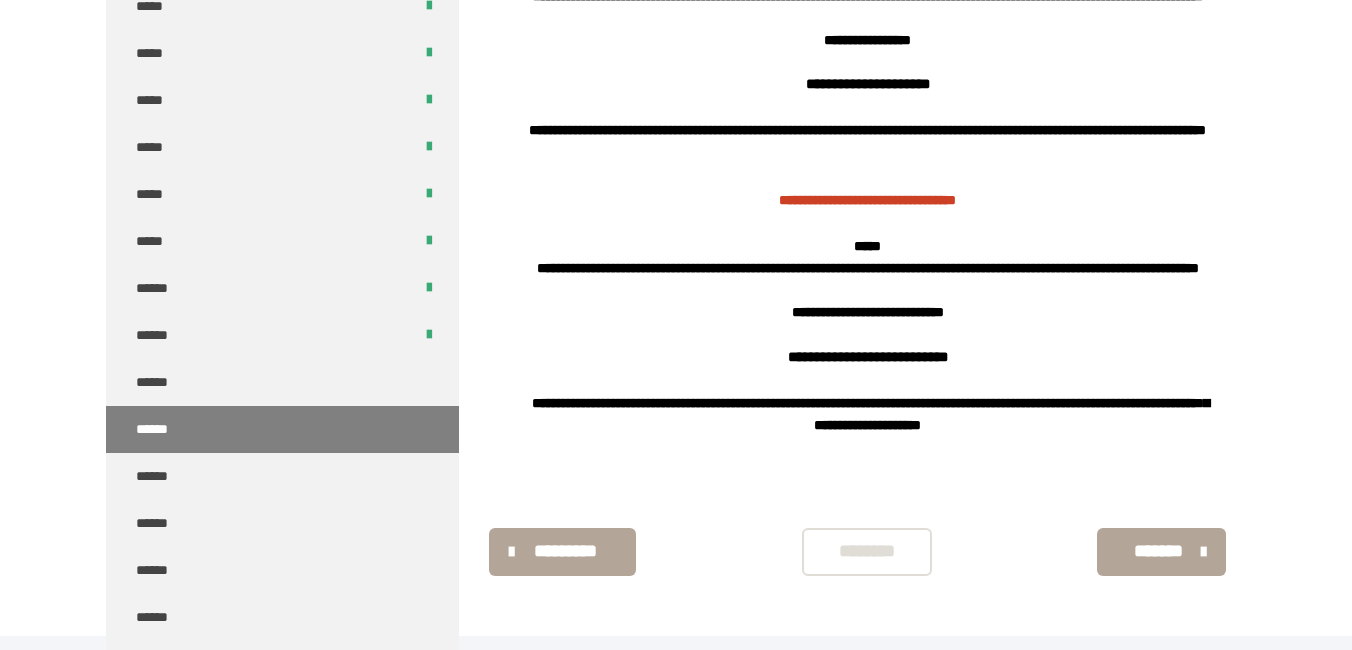 scroll, scrollTop: 1855, scrollLeft: 0, axis: vertical 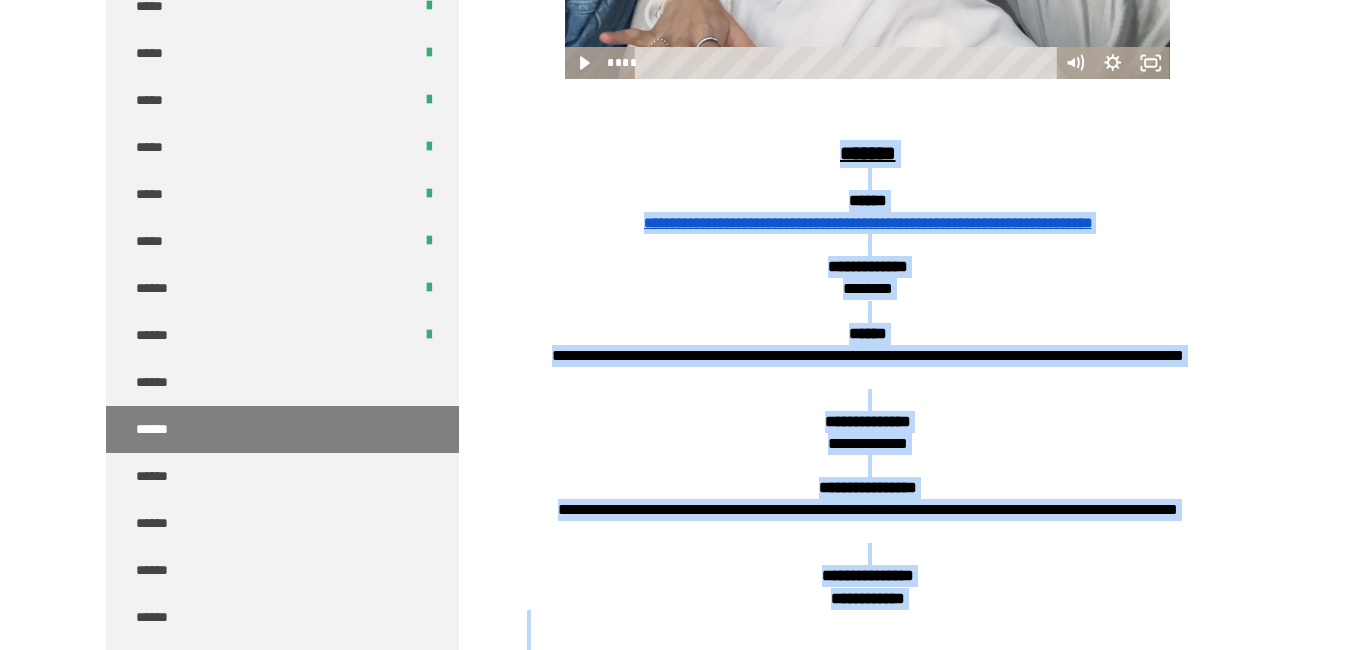 drag, startPoint x: 1098, startPoint y: 498, endPoint x: 804, endPoint y: 150, distance: 455.56558 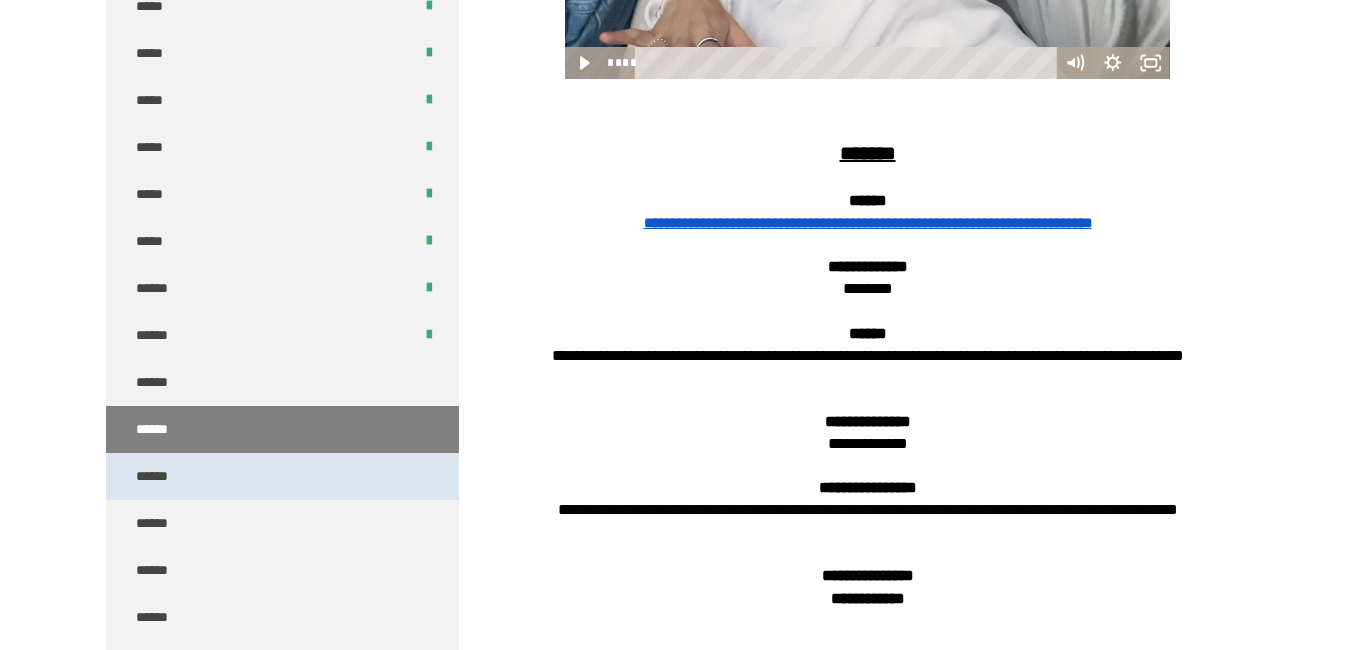 click on "******" at bounding box center (282, 476) 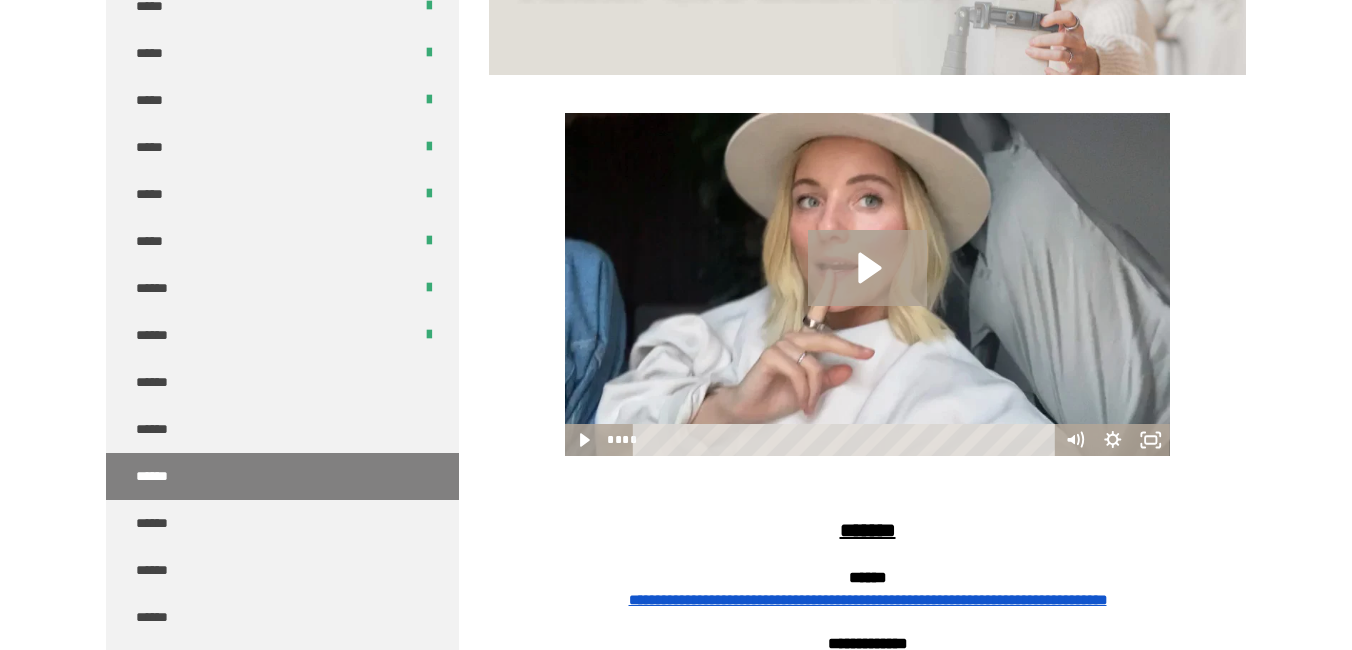 scroll, scrollTop: 461, scrollLeft: 0, axis: vertical 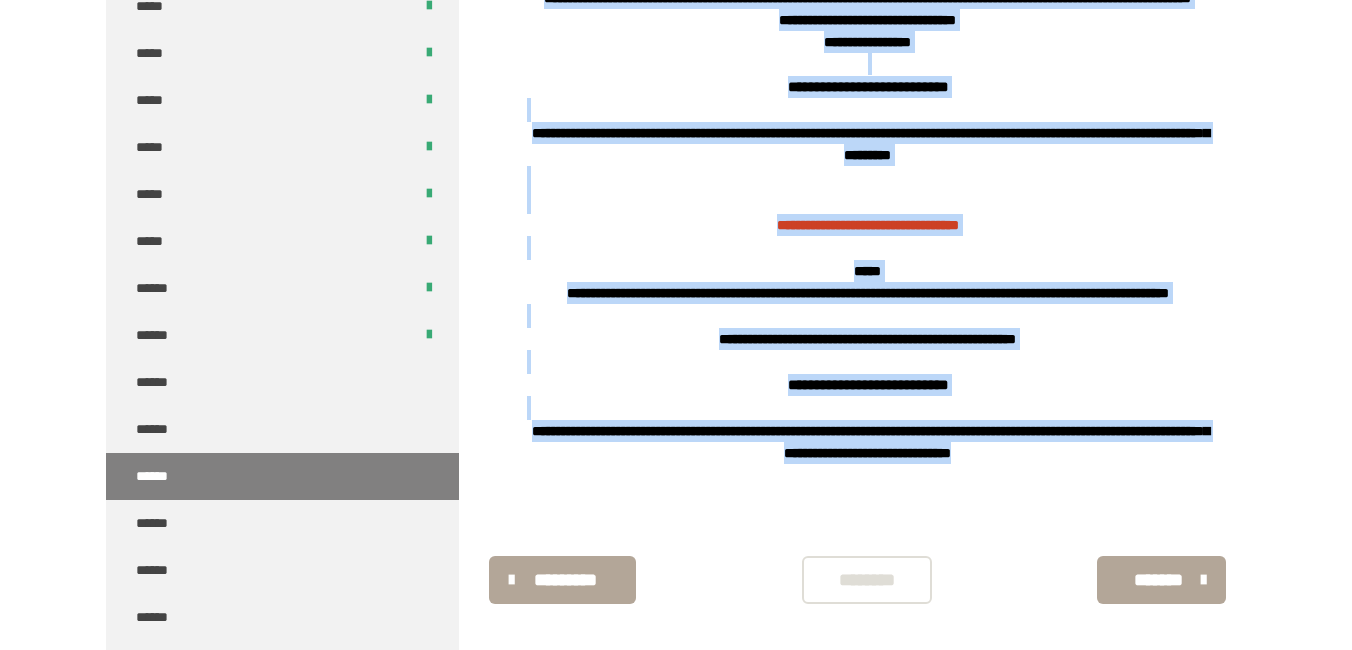 drag, startPoint x: 813, startPoint y: 497, endPoint x: 1133, endPoint y: 519, distance: 320.75537 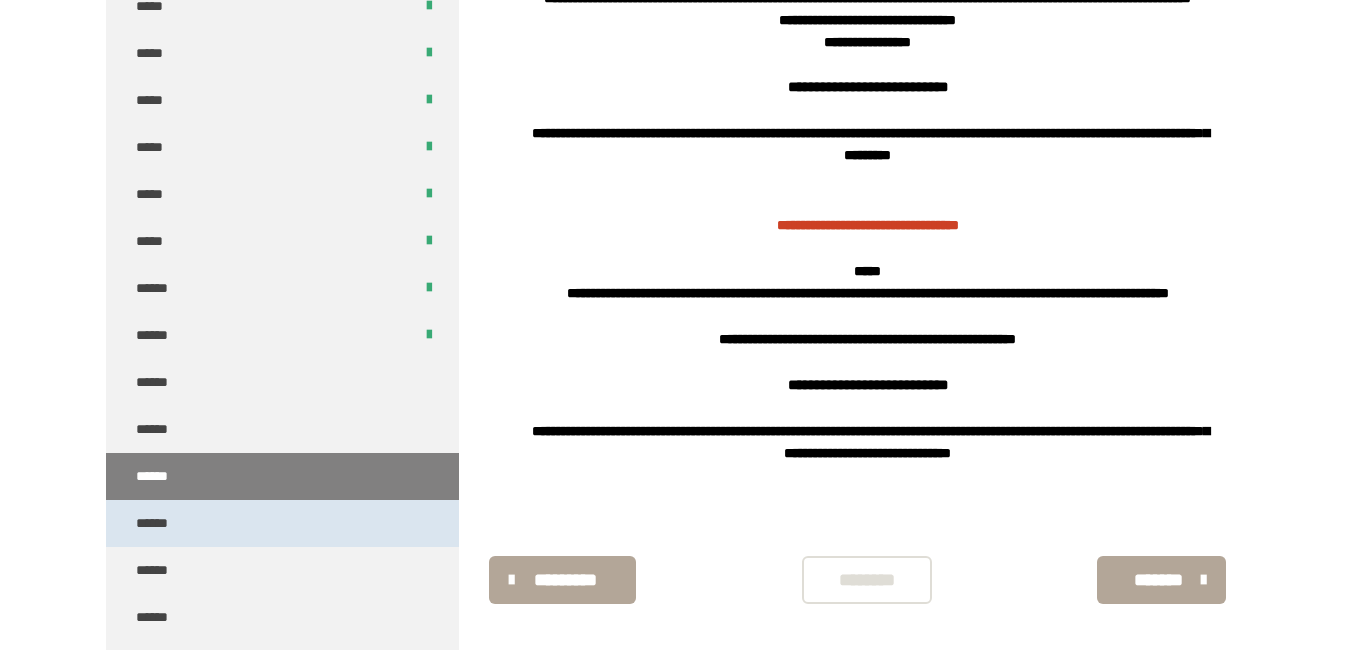 click on "******" at bounding box center [282, 523] 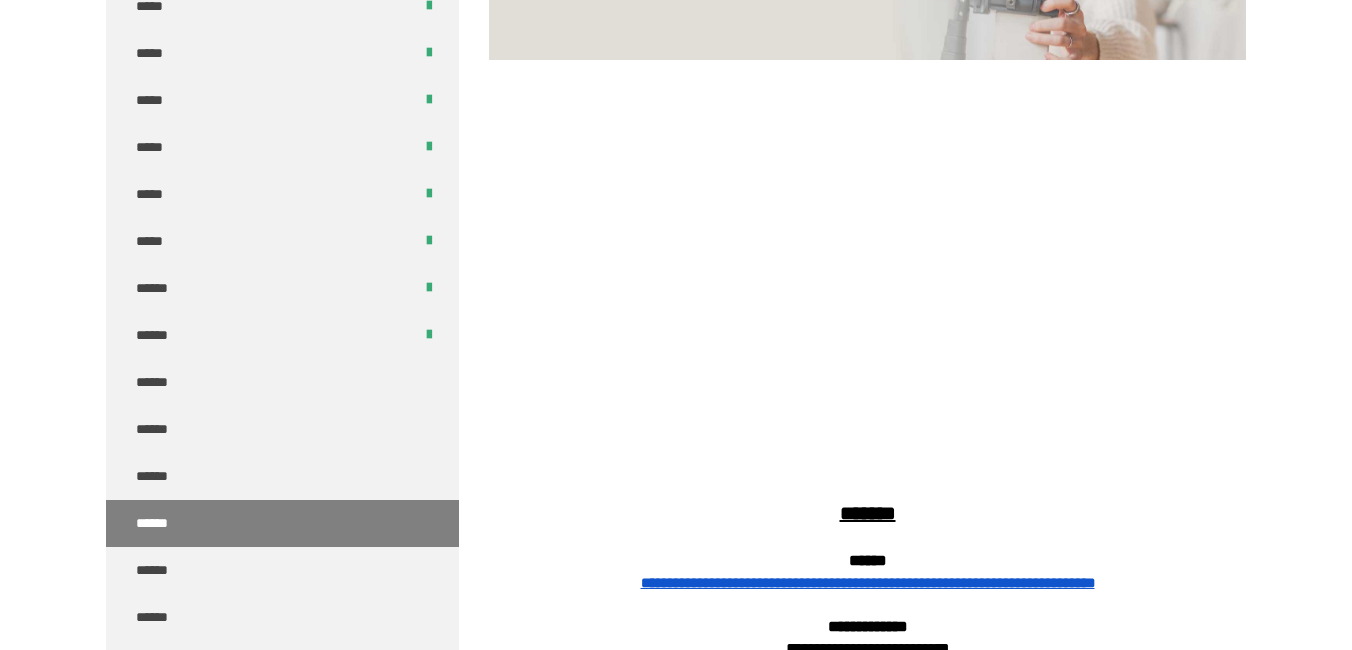 scroll, scrollTop: 529, scrollLeft: 0, axis: vertical 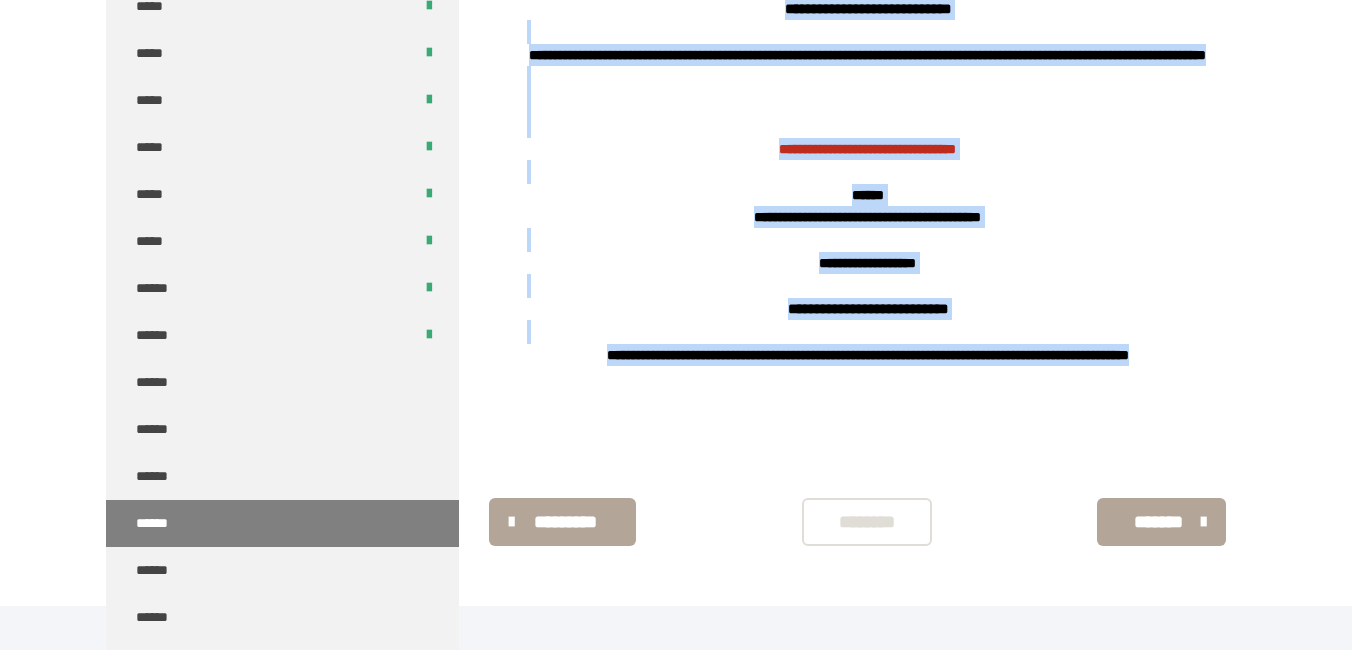 drag, startPoint x: 764, startPoint y: 421, endPoint x: 982, endPoint y: 405, distance: 218.58636 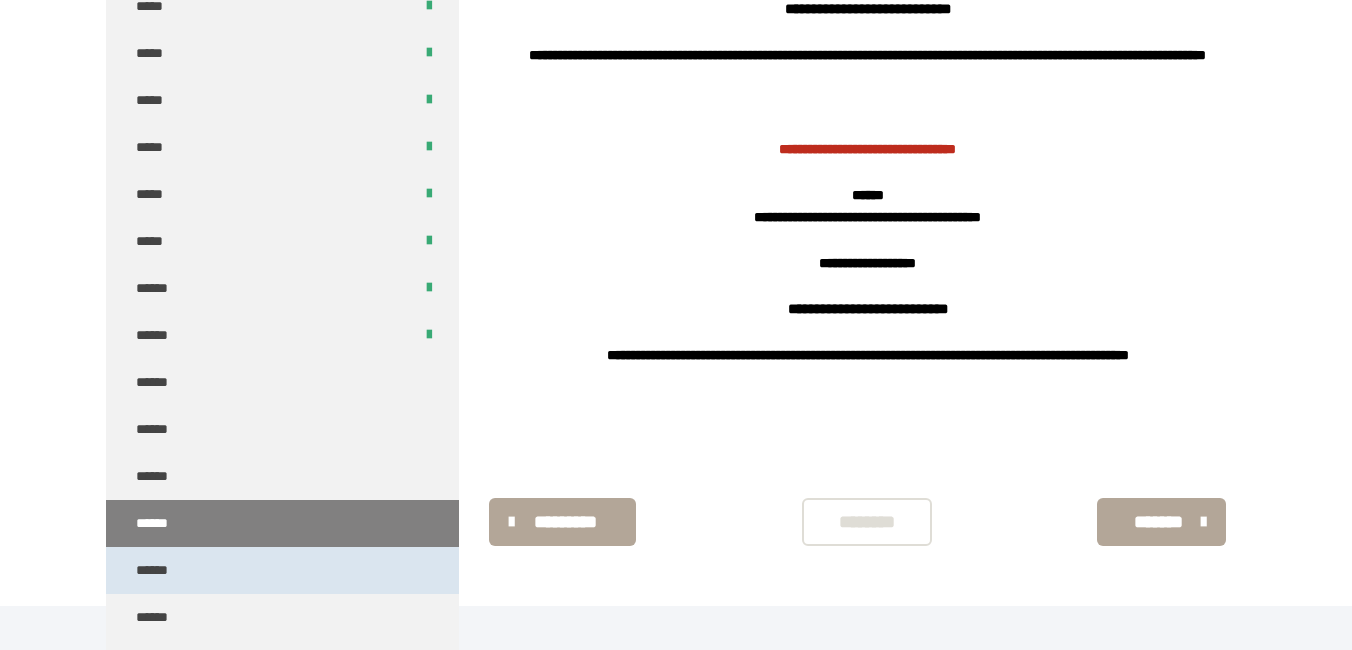 click on "******" at bounding box center [282, 570] 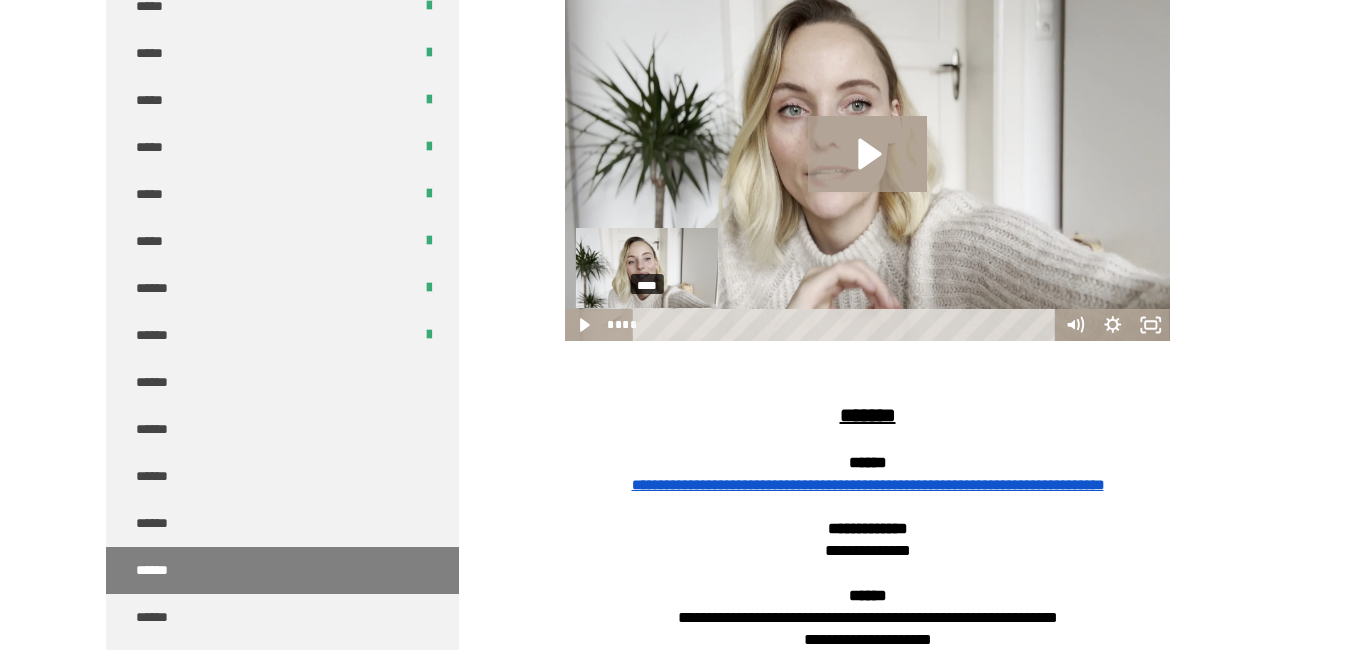 scroll, scrollTop: 576, scrollLeft: 0, axis: vertical 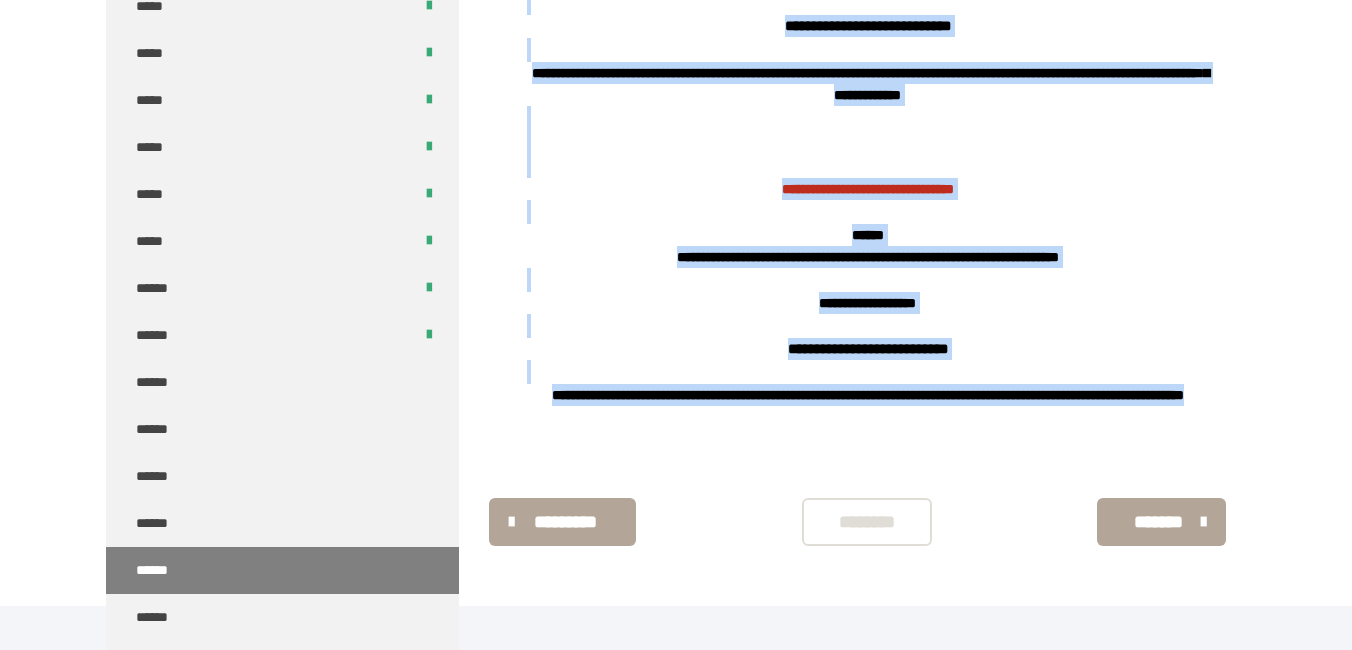 drag, startPoint x: 795, startPoint y: 371, endPoint x: 1012, endPoint y: 450, distance: 230.93289 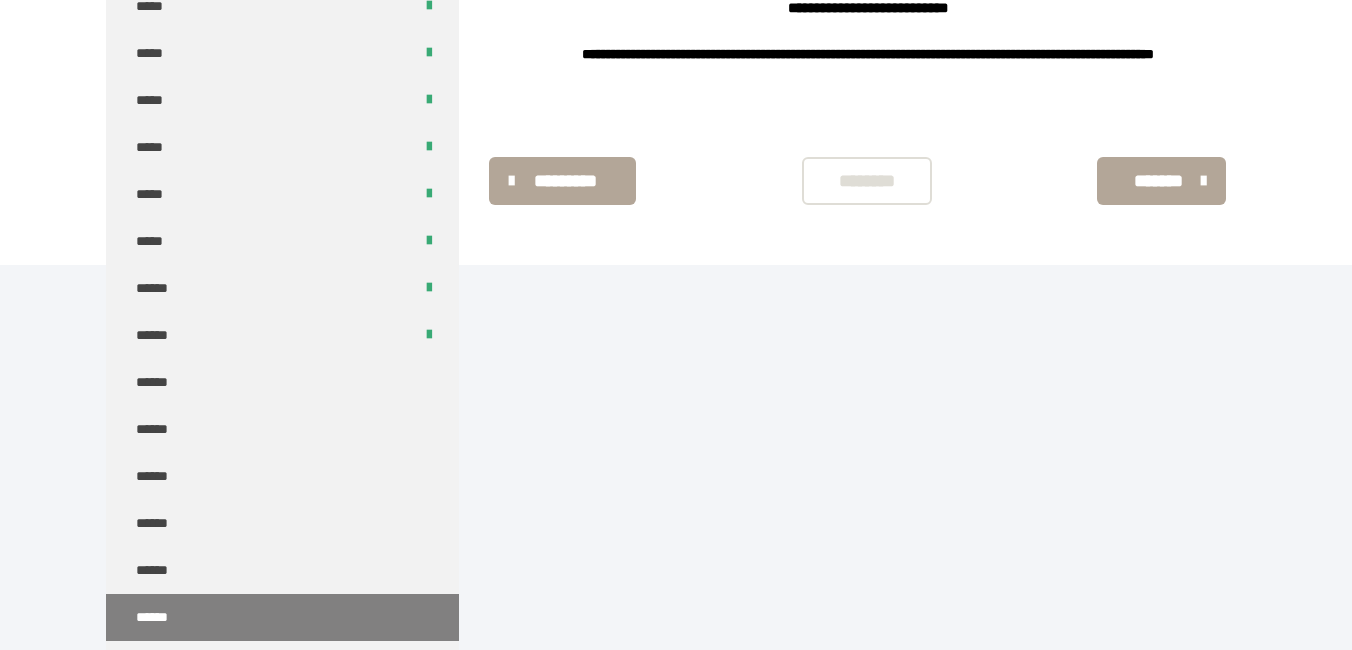 scroll, scrollTop: 1541, scrollLeft: 0, axis: vertical 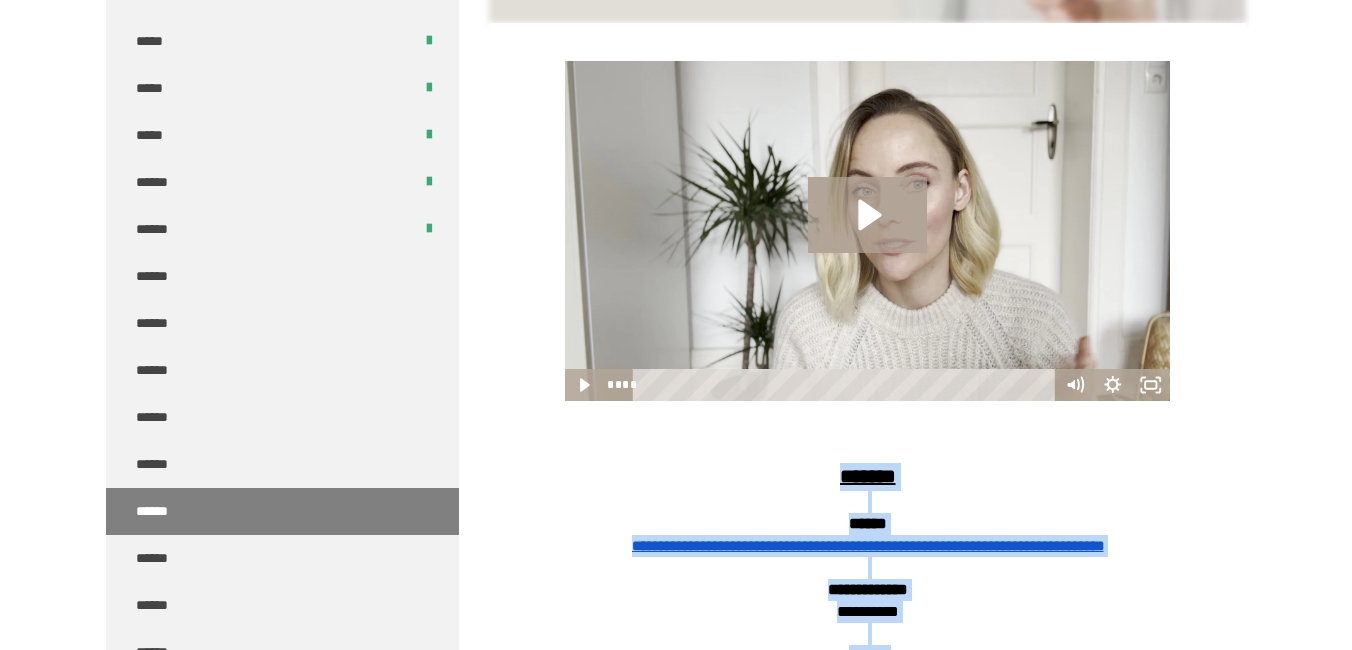 drag, startPoint x: 975, startPoint y: 438, endPoint x: 823, endPoint y: 475, distance: 156.43849 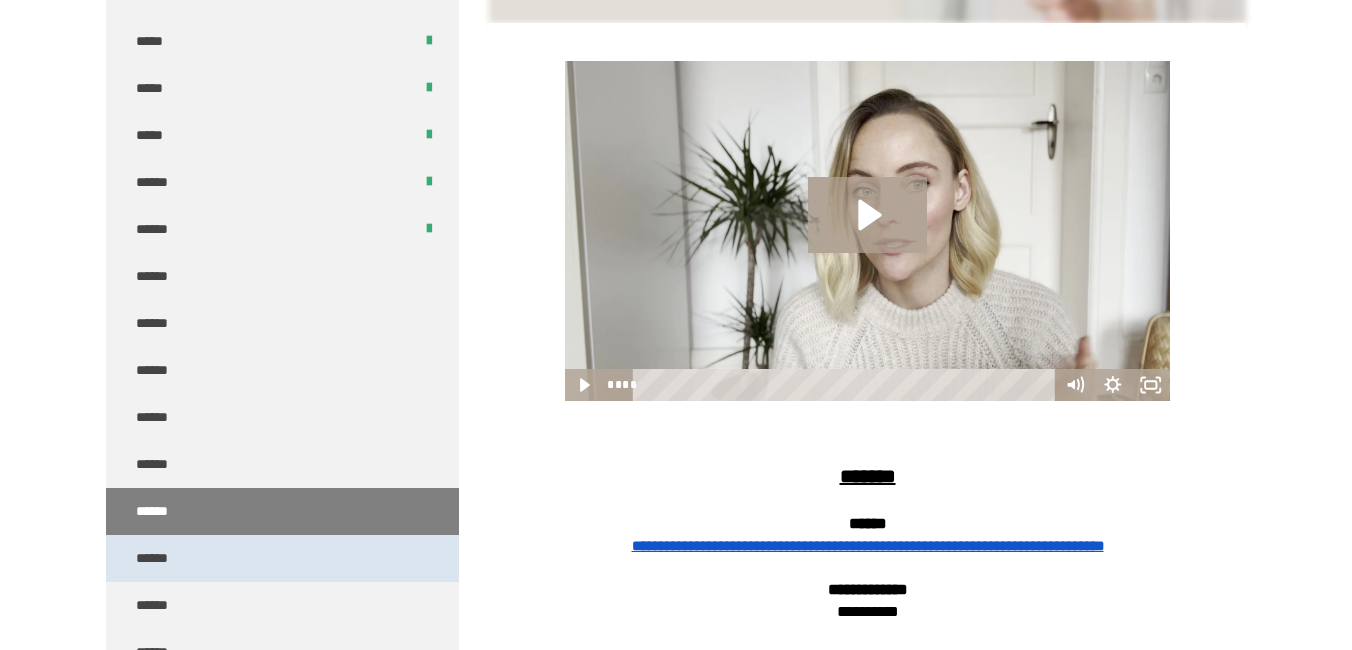 click on "******" at bounding box center [282, 558] 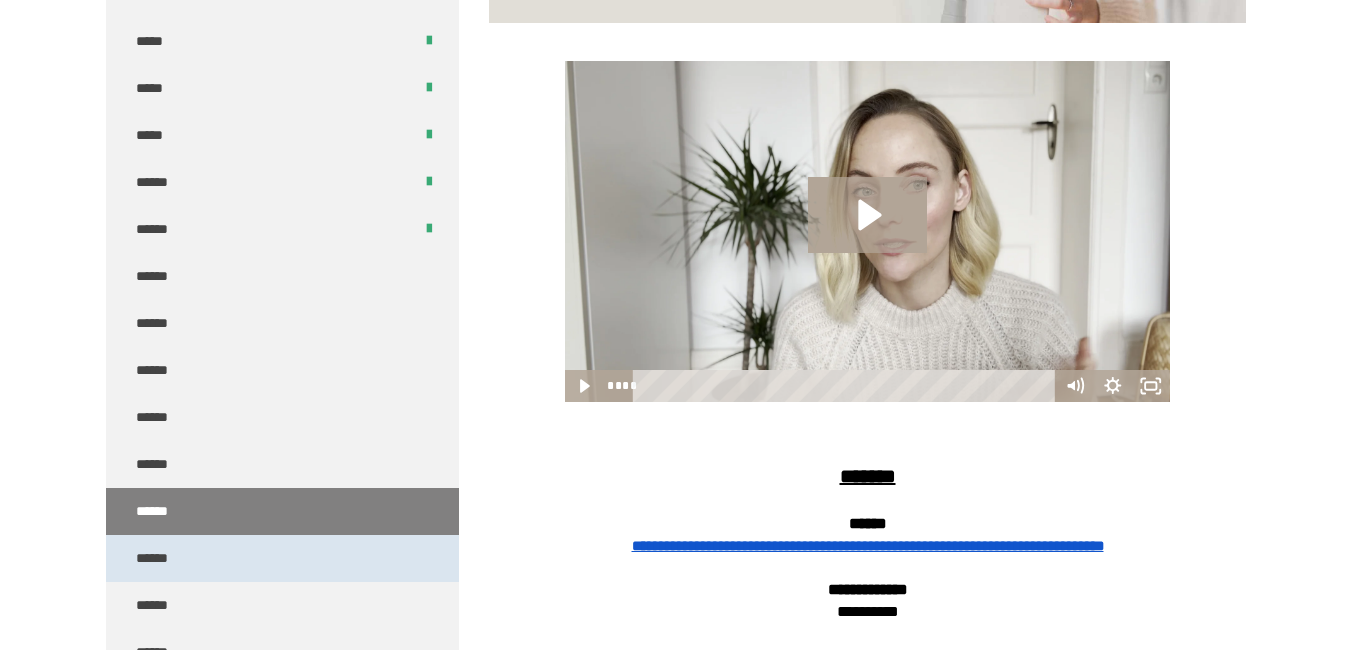 scroll, scrollTop: 270, scrollLeft: 0, axis: vertical 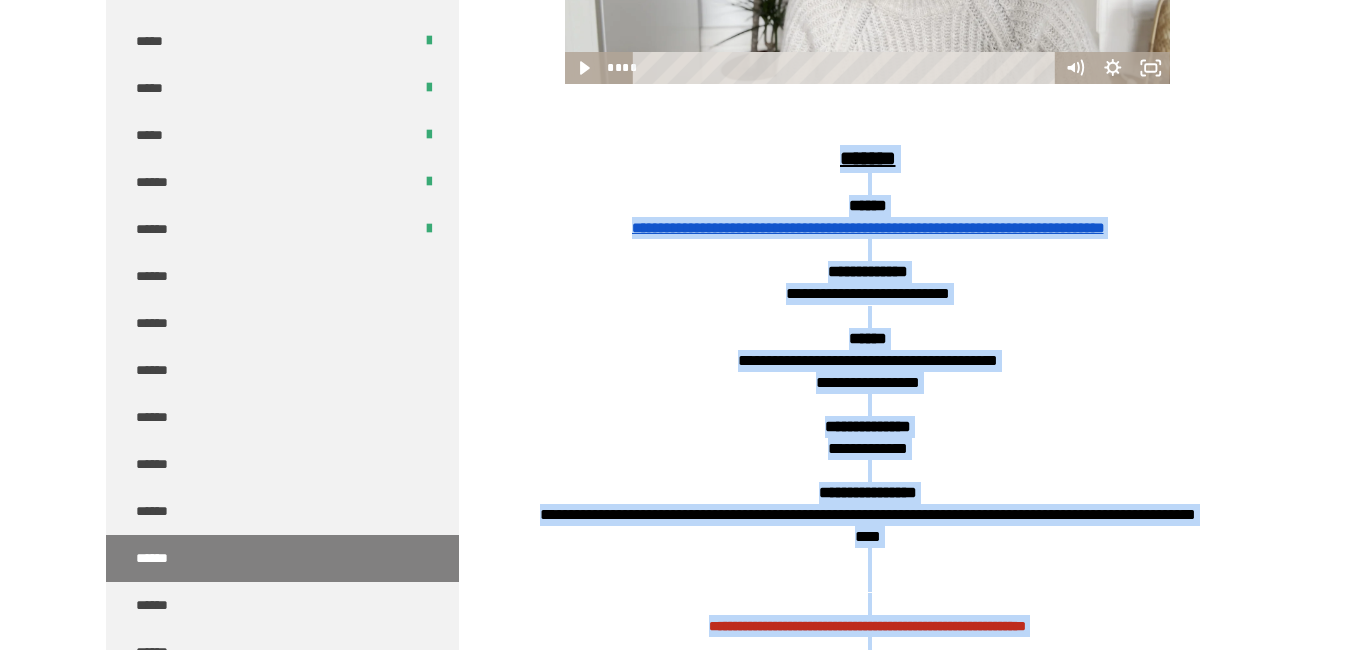 drag, startPoint x: 991, startPoint y: 438, endPoint x: 831, endPoint y: 166, distance: 315.56934 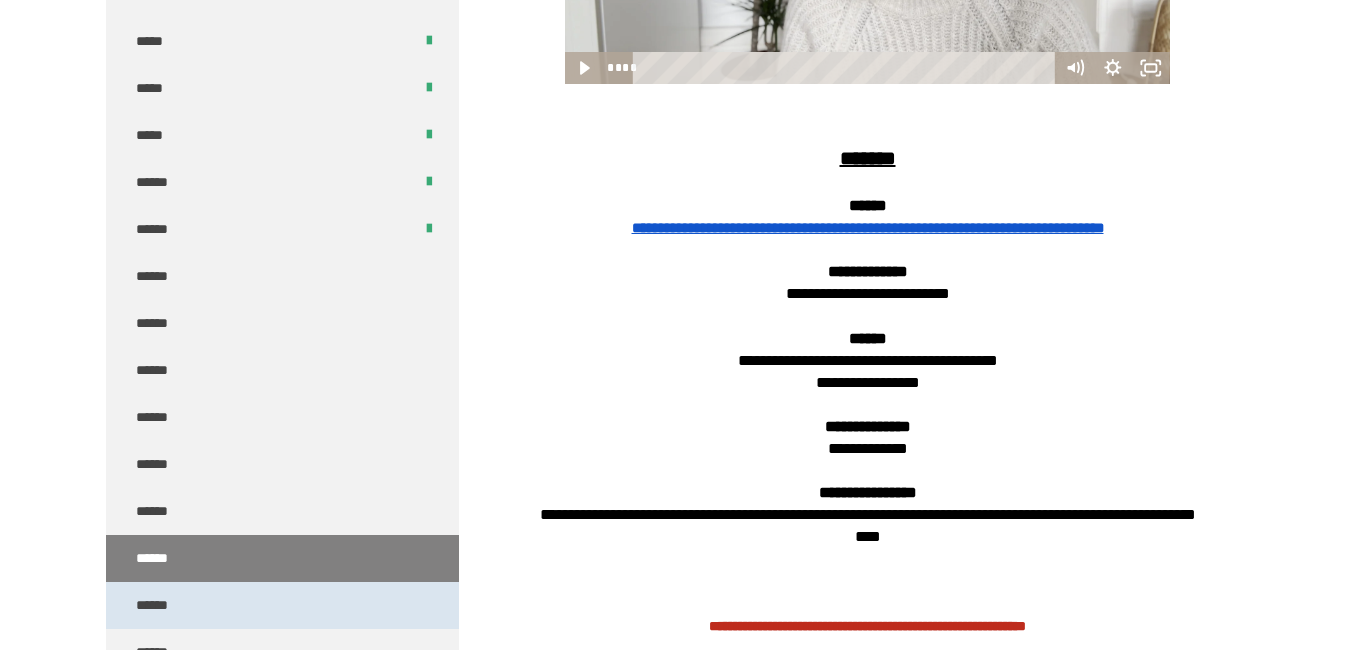 click on "******" at bounding box center (282, 605) 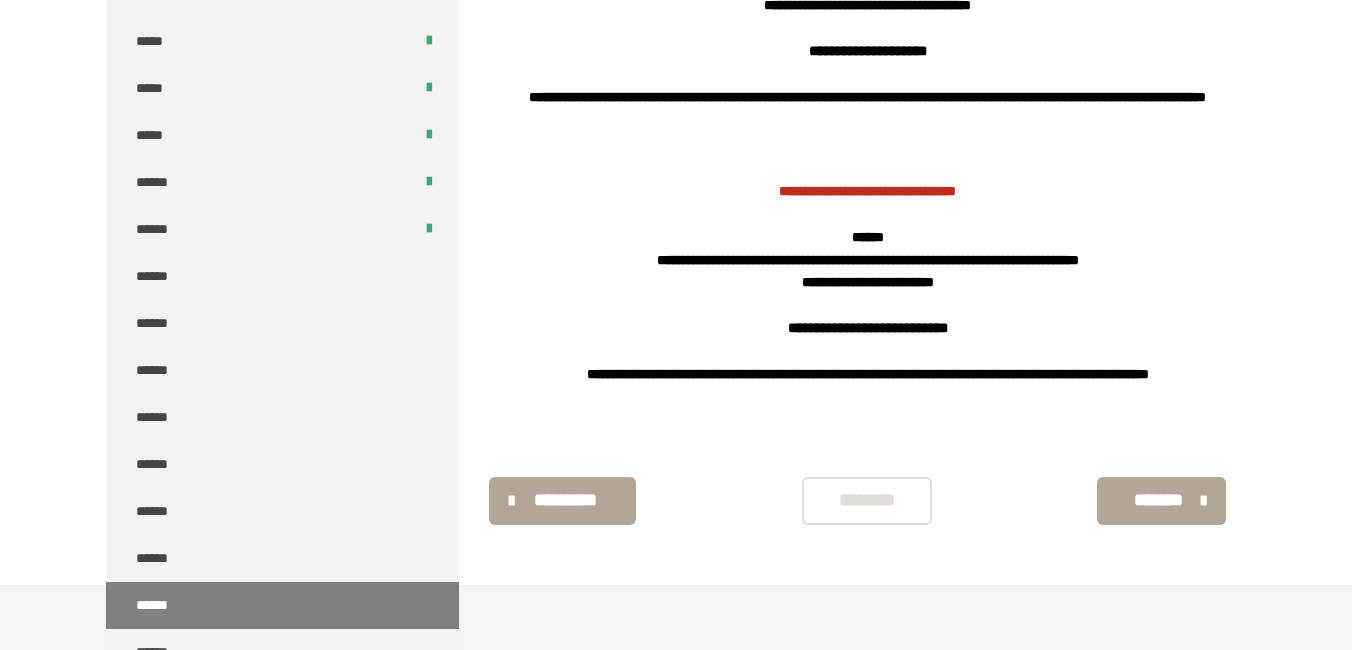 scroll, scrollTop: 1746, scrollLeft: 0, axis: vertical 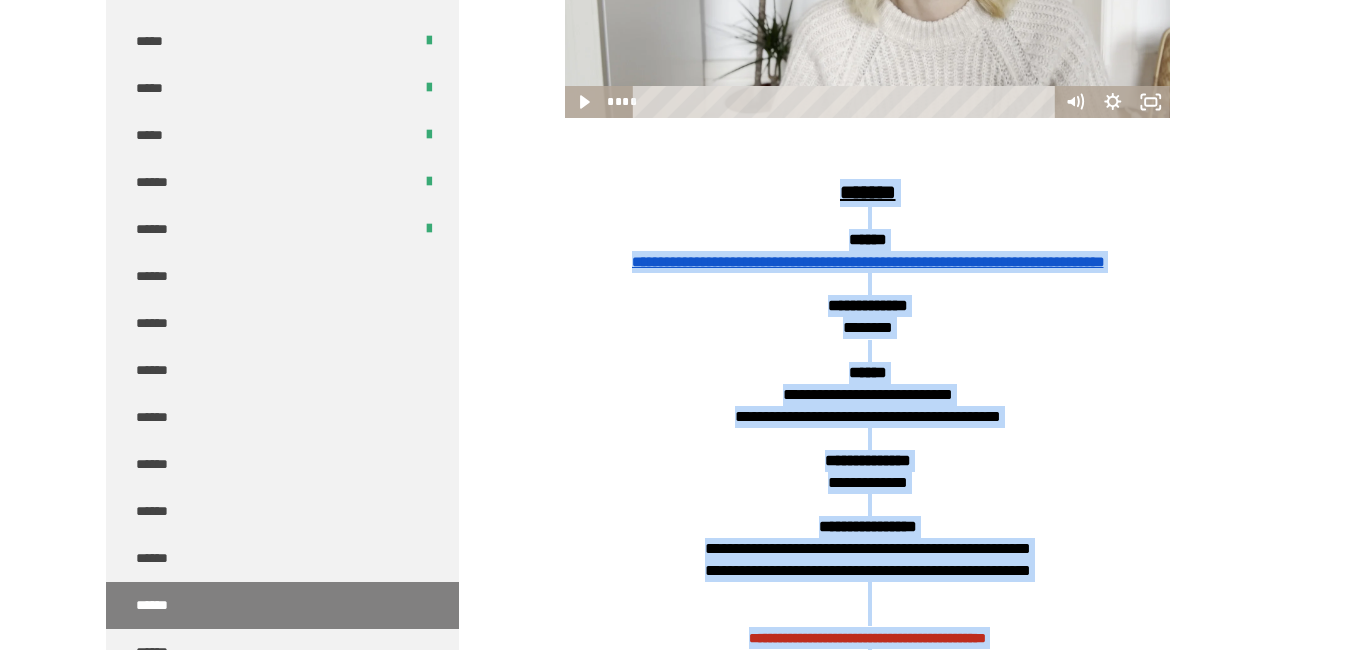 drag, startPoint x: 932, startPoint y: 435, endPoint x: 828, endPoint y: 200, distance: 256.98444 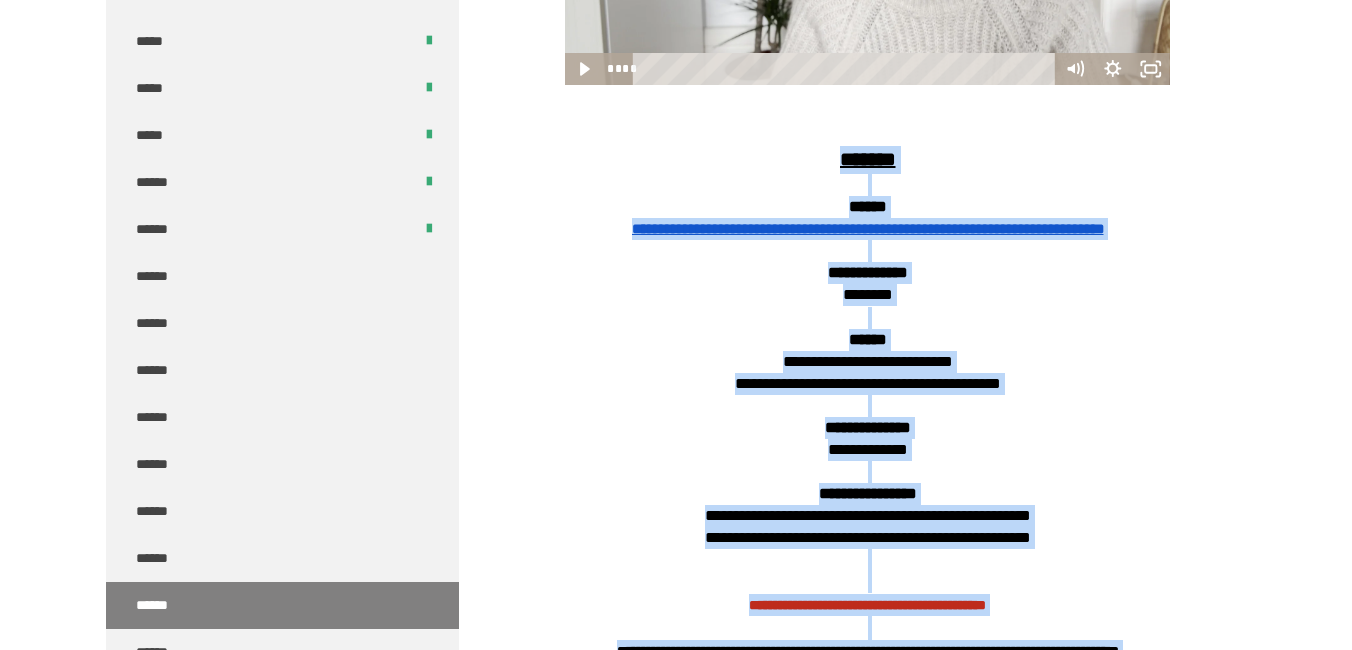 scroll, scrollTop: 817, scrollLeft: 0, axis: vertical 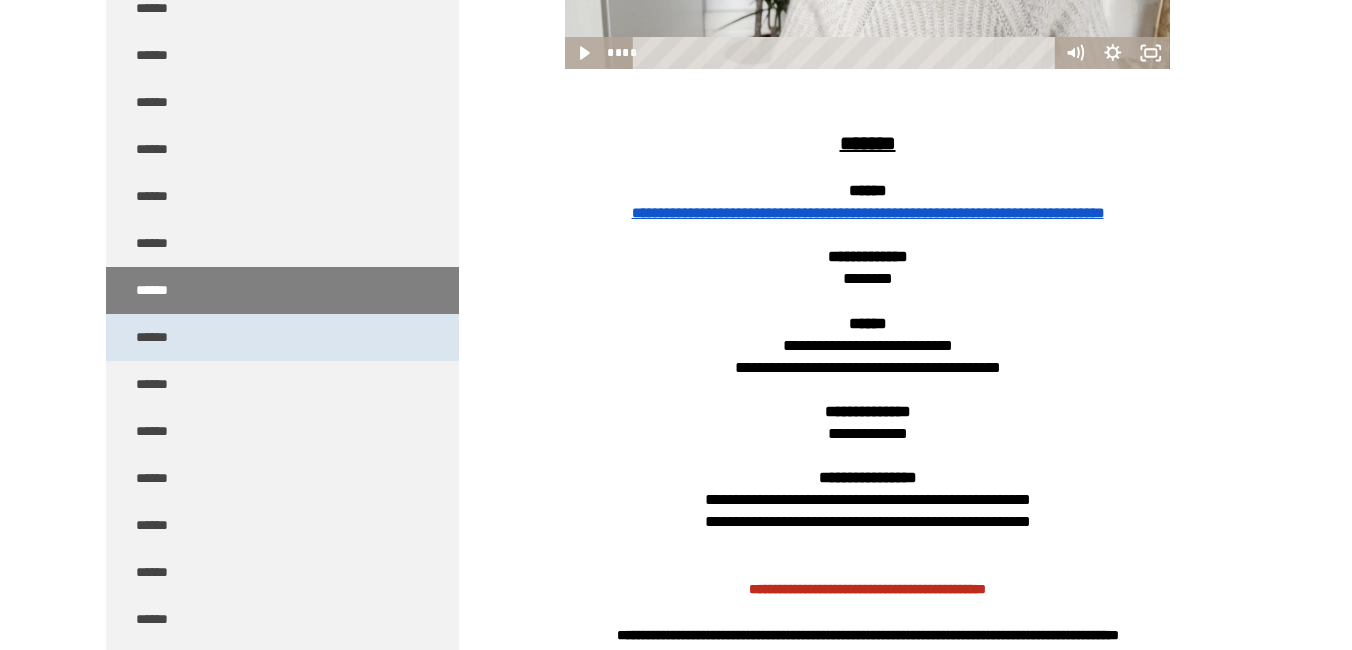 click on "******" at bounding box center [282, 337] 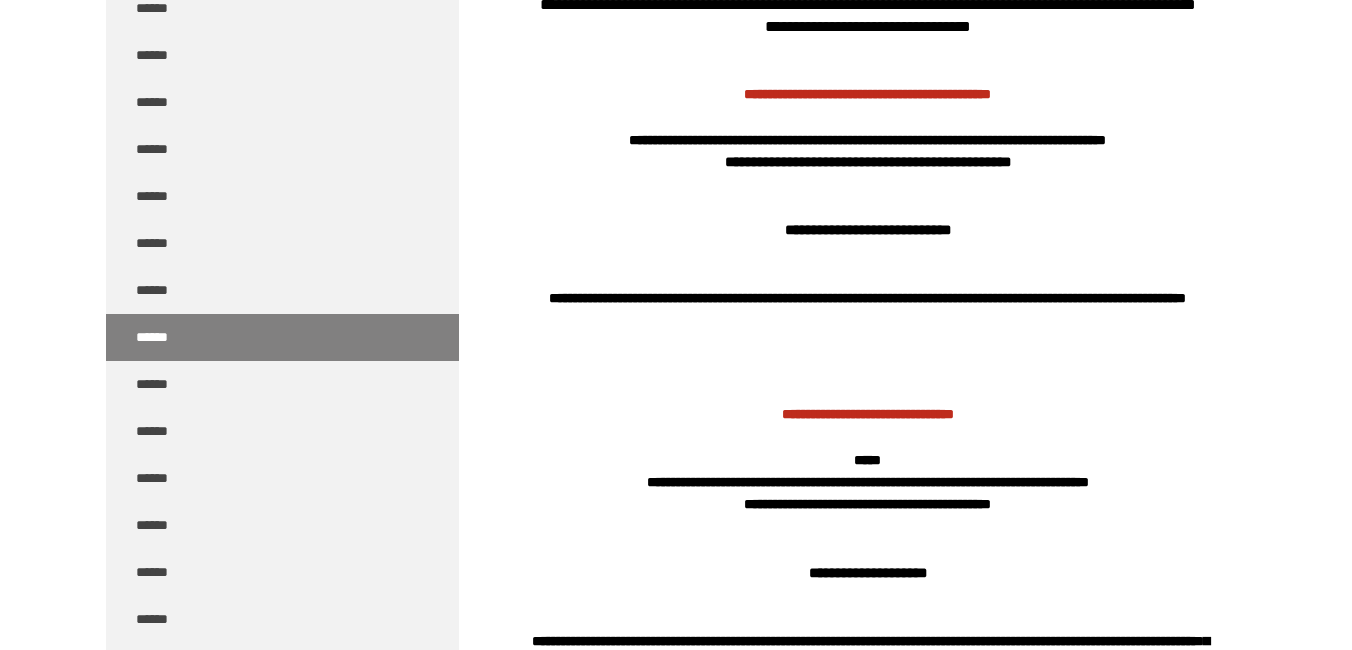 scroll, scrollTop: 1944, scrollLeft: 0, axis: vertical 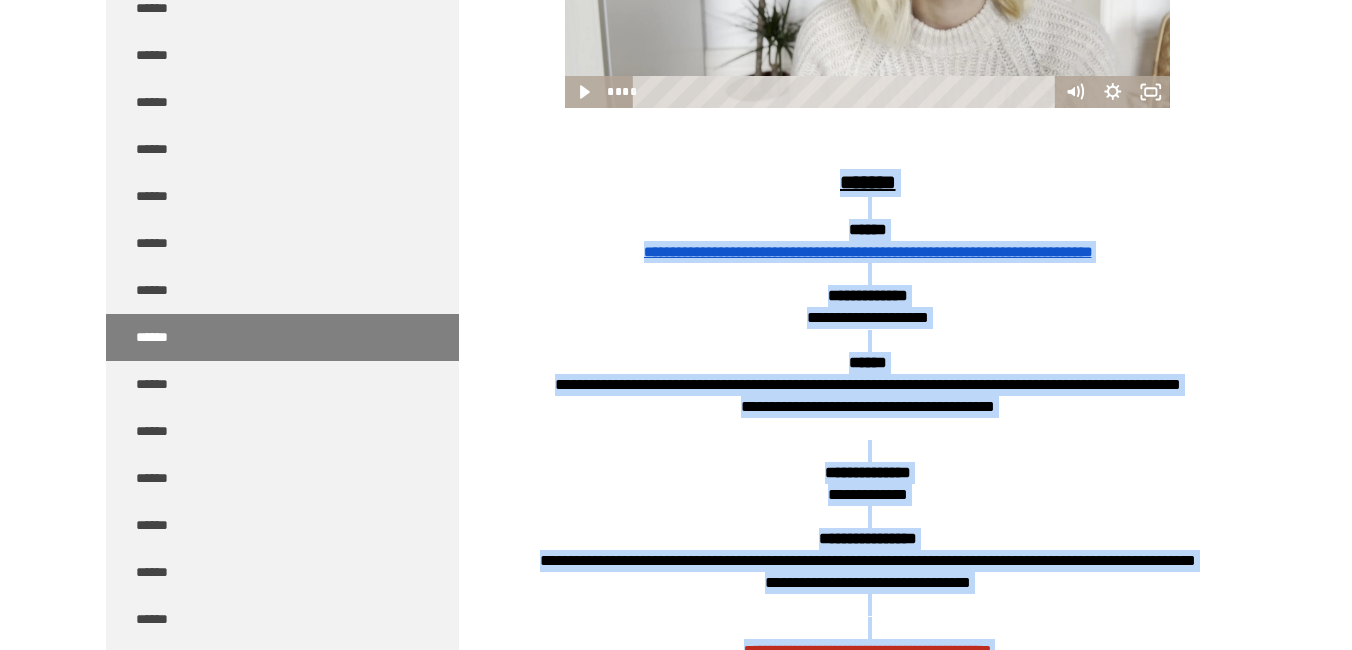 drag, startPoint x: 1040, startPoint y: 439, endPoint x: 828, endPoint y: 186, distance: 330.0803 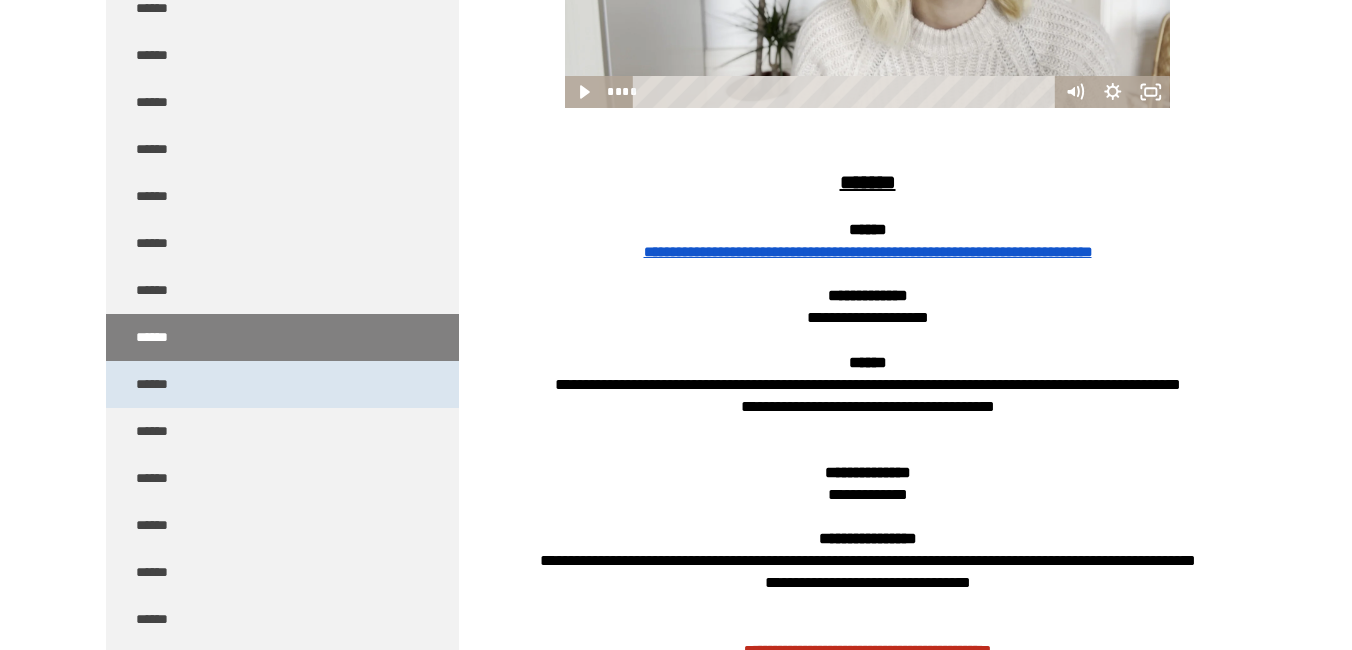 click on "******" at bounding box center [282, 384] 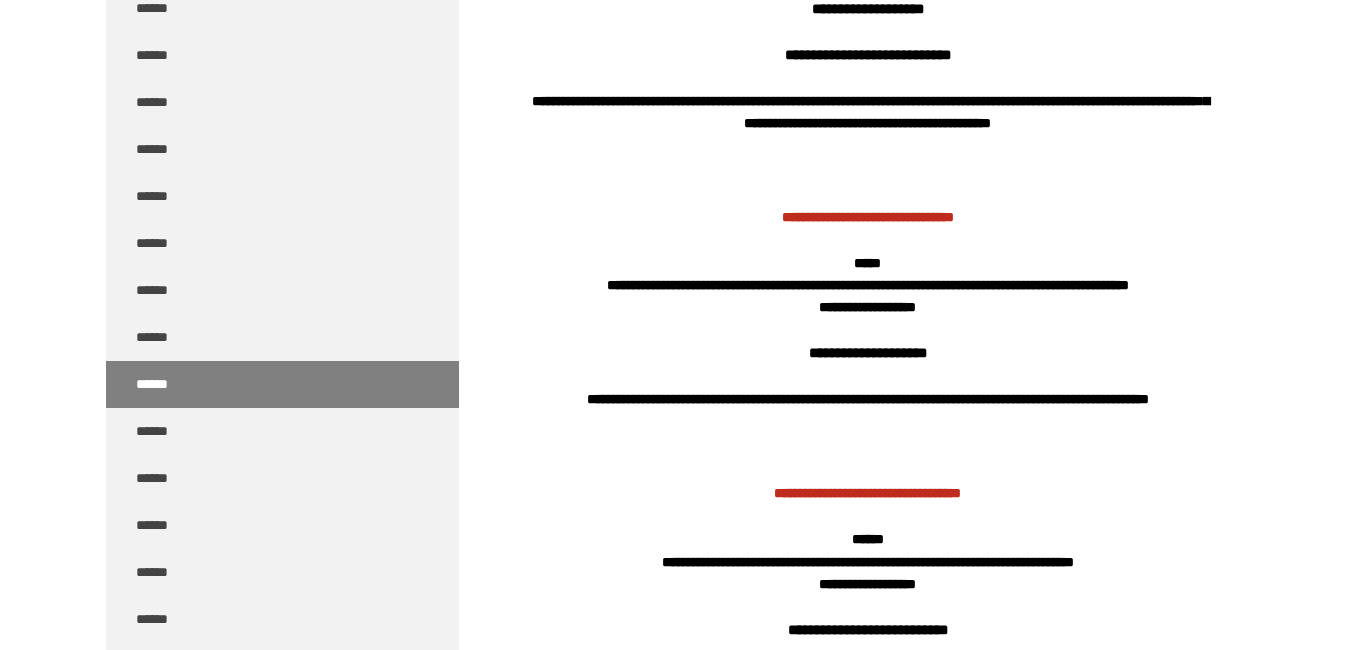 scroll, scrollTop: 1790, scrollLeft: 0, axis: vertical 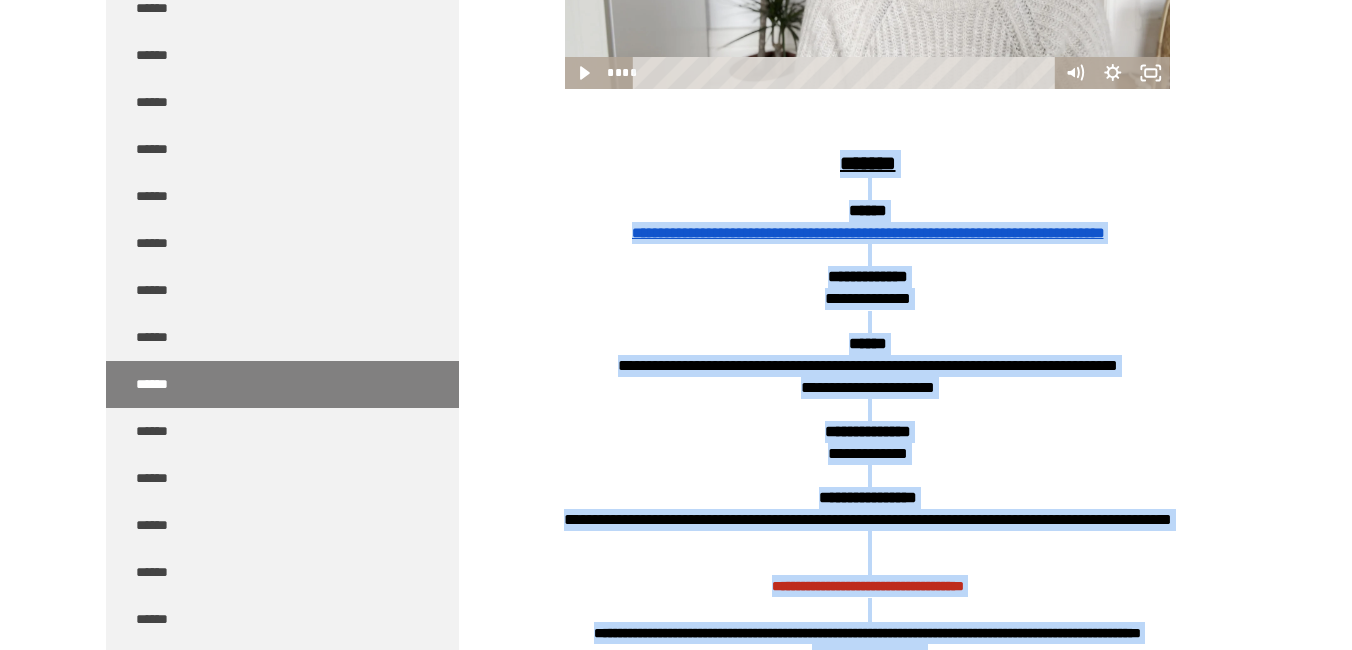 drag, startPoint x: 1009, startPoint y: 437, endPoint x: 833, endPoint y: 159, distance: 329.02887 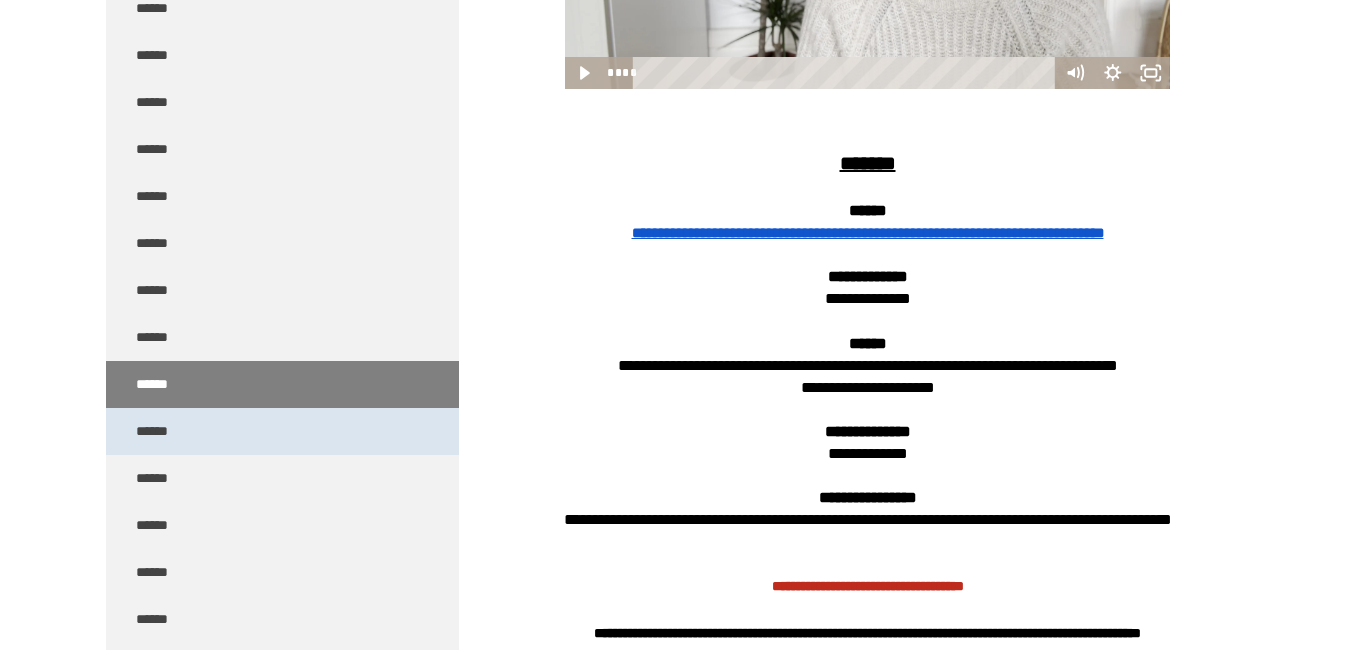 click on "******" at bounding box center (282, 431) 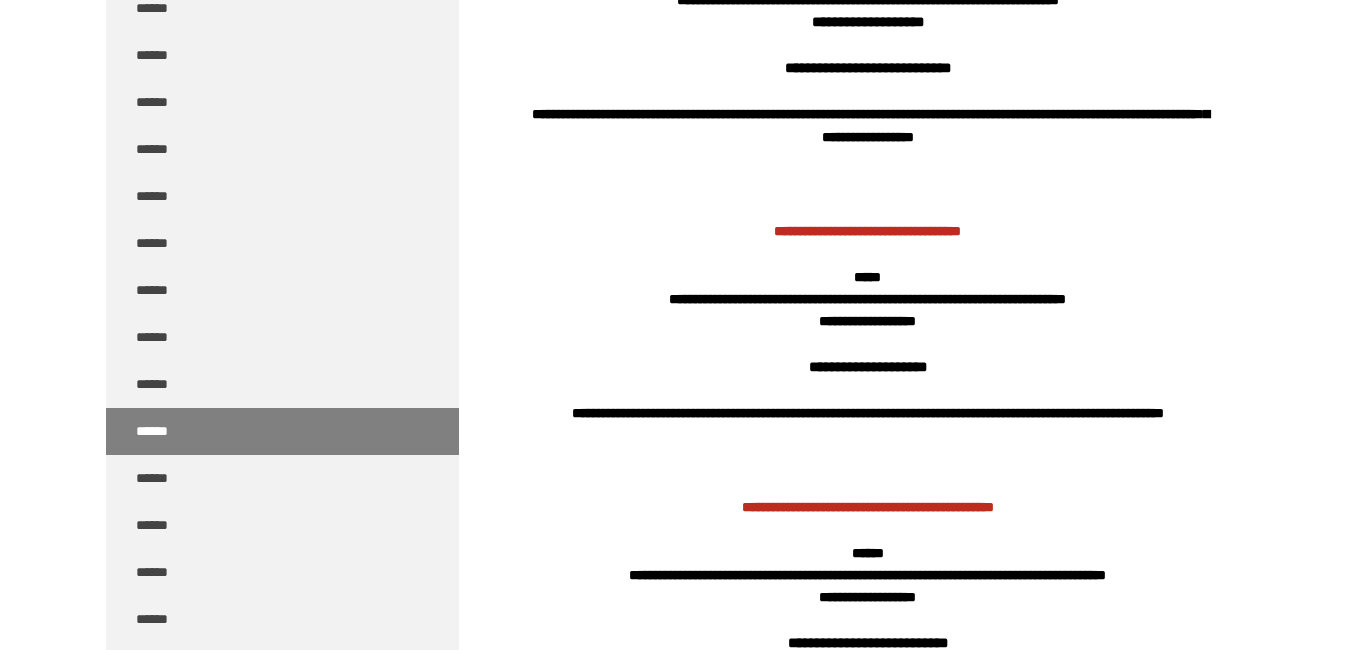 scroll, scrollTop: 1745, scrollLeft: 0, axis: vertical 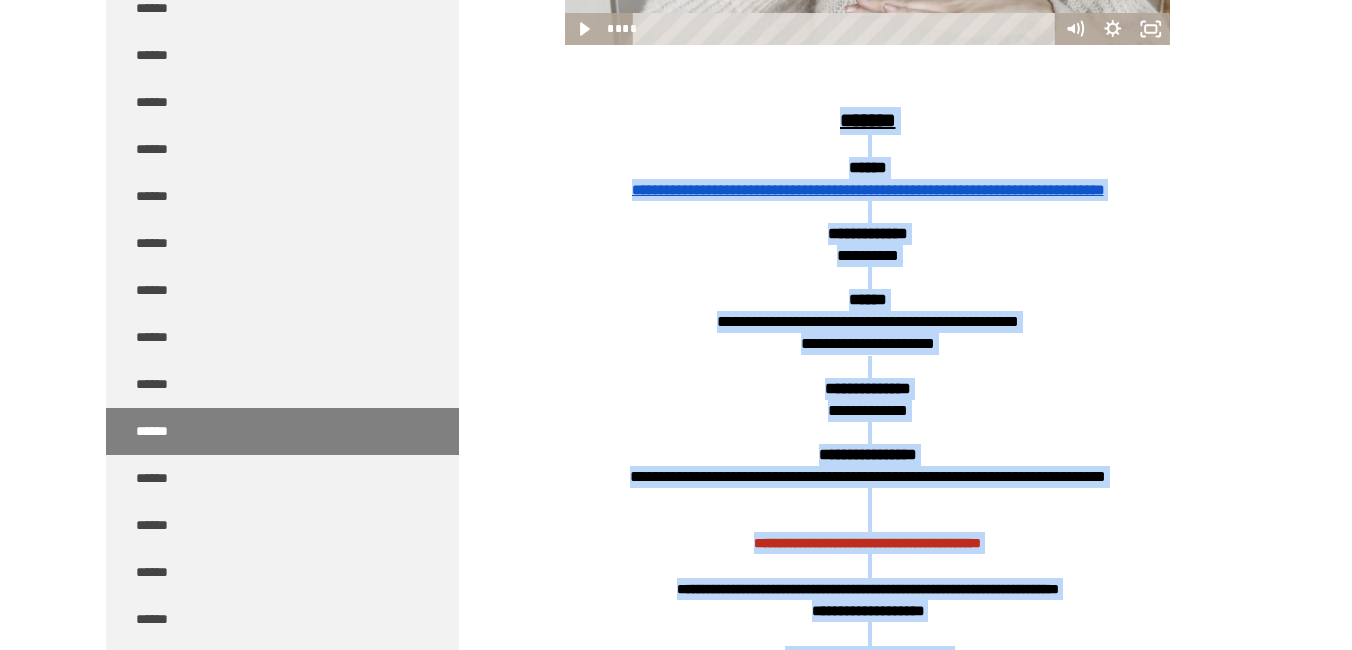 drag, startPoint x: 1084, startPoint y: 437, endPoint x: 833, endPoint y: 128, distance: 398.098 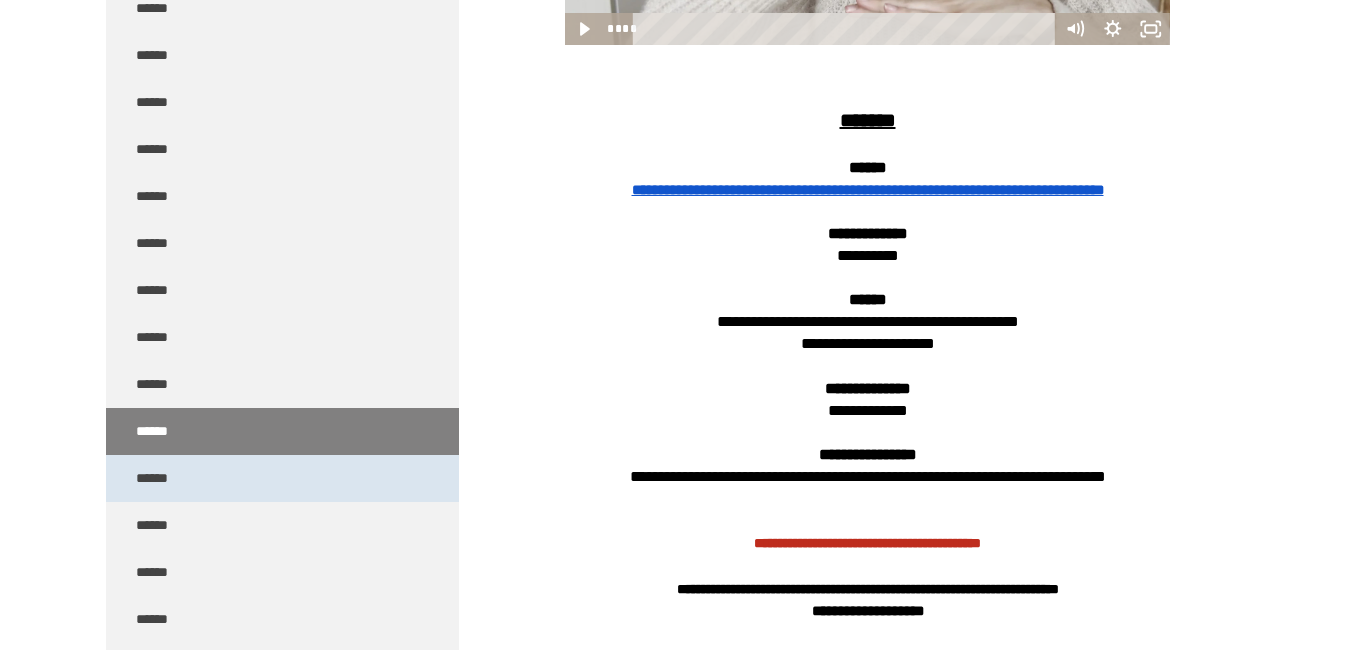 click on "******" at bounding box center [282, 478] 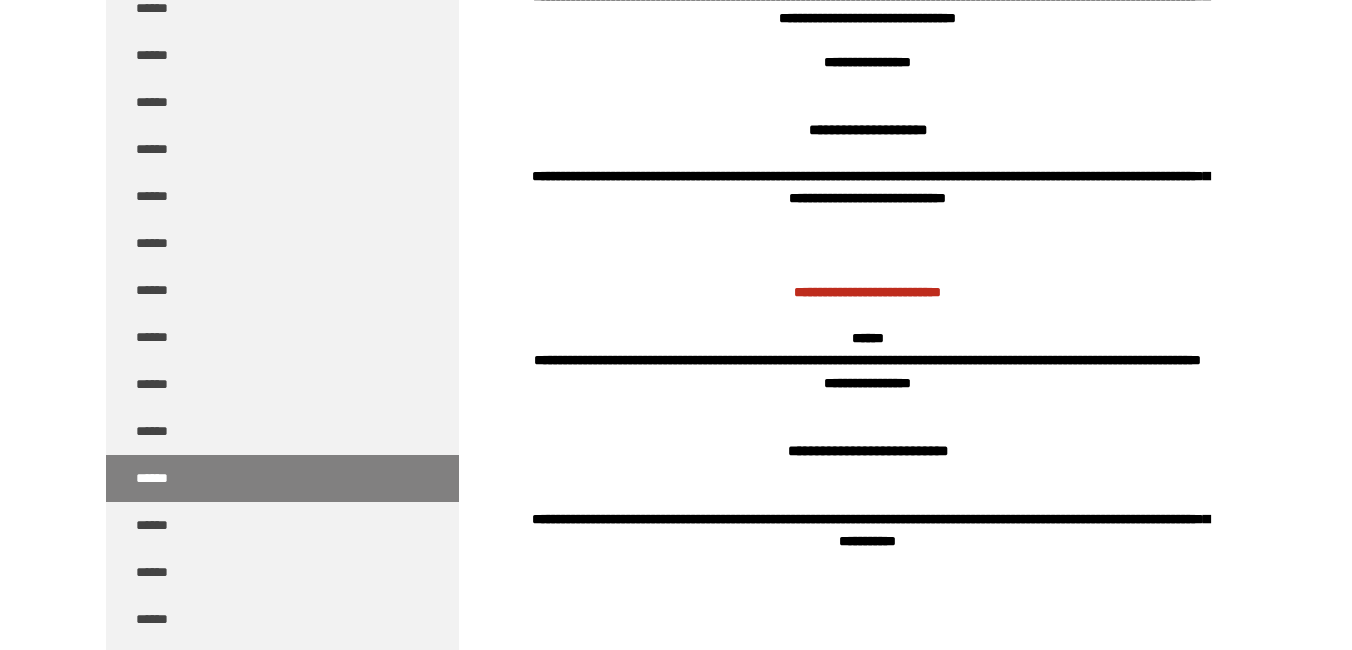scroll, scrollTop: 2057, scrollLeft: 0, axis: vertical 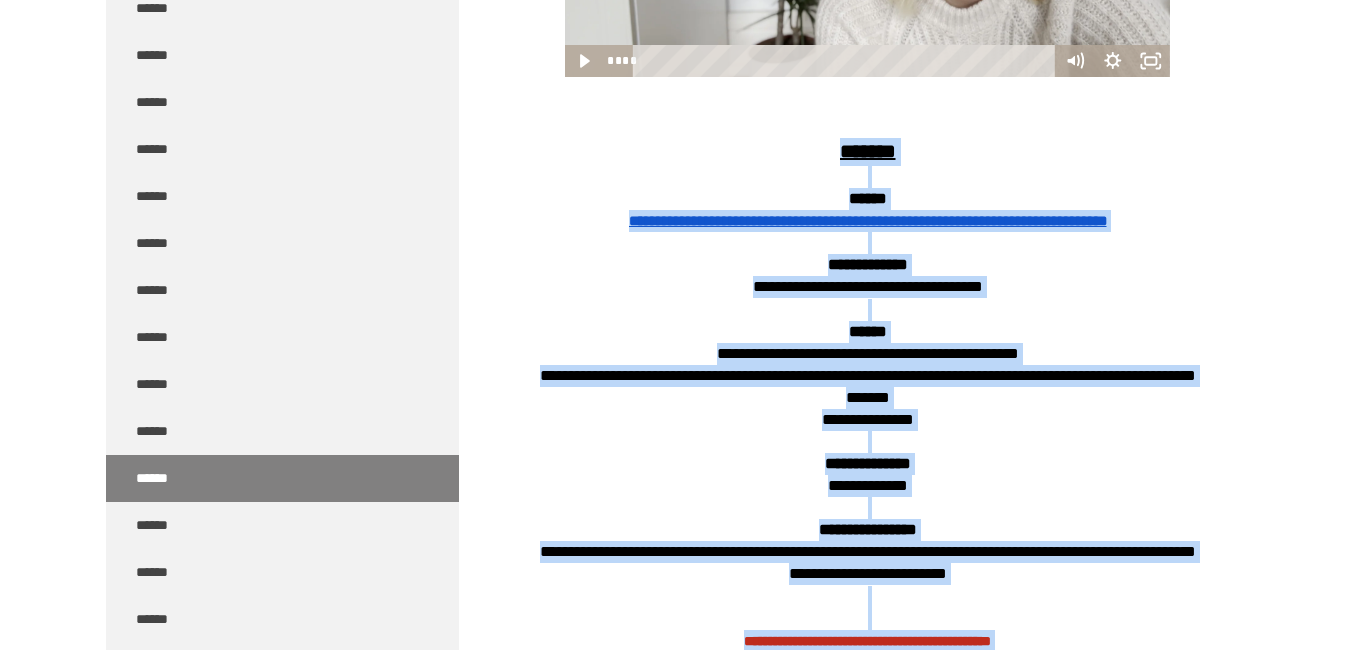 drag, startPoint x: 1044, startPoint y: 395, endPoint x: 817, endPoint y: 153, distance: 331.80264 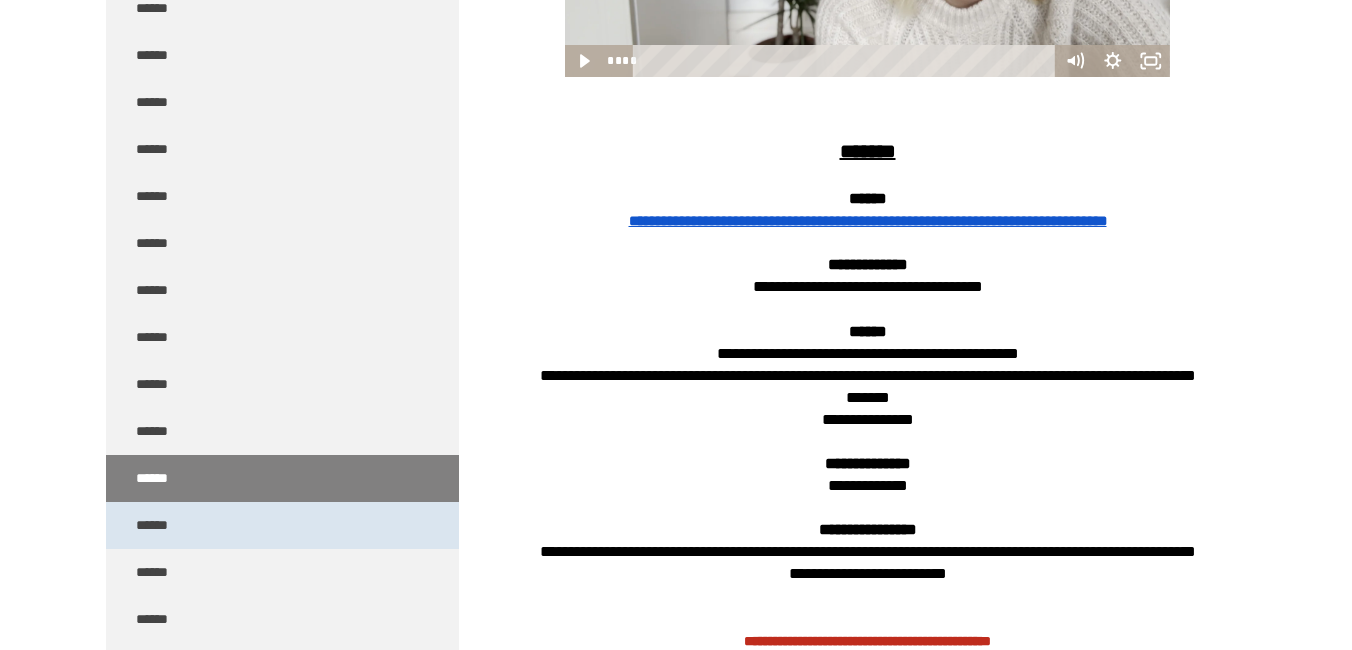 click on "******" at bounding box center (282, 525) 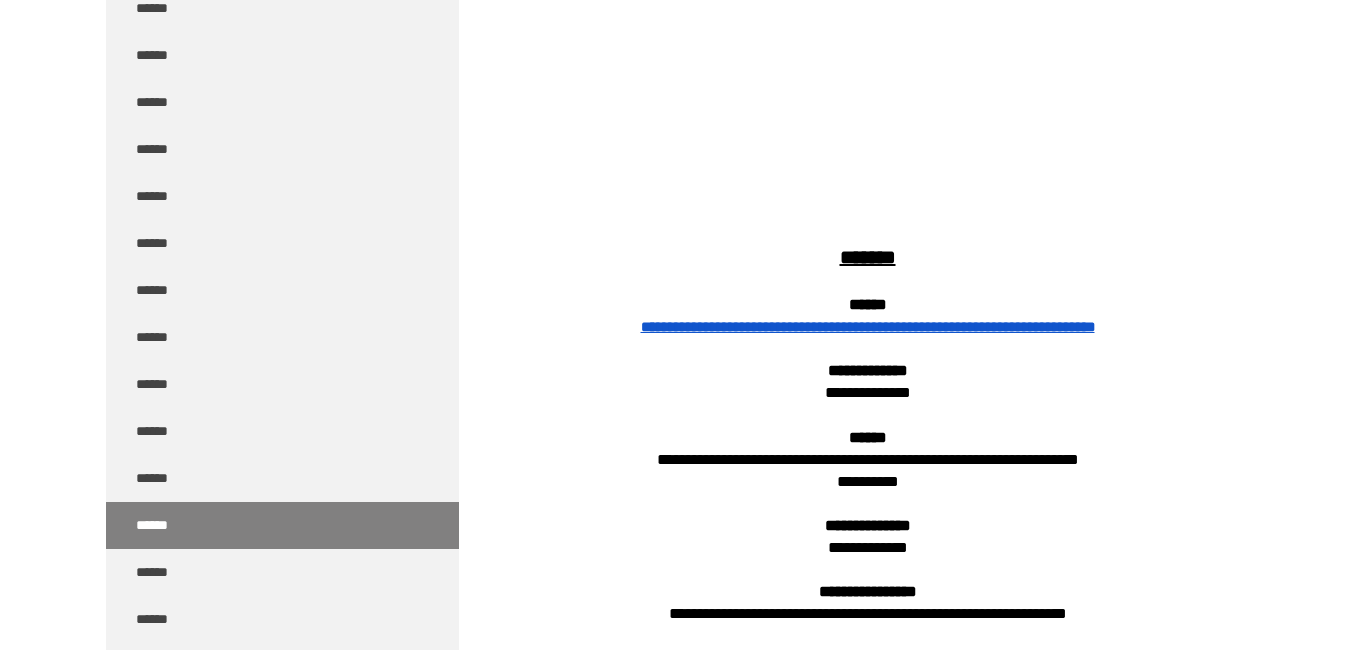 scroll, scrollTop: 735, scrollLeft: 0, axis: vertical 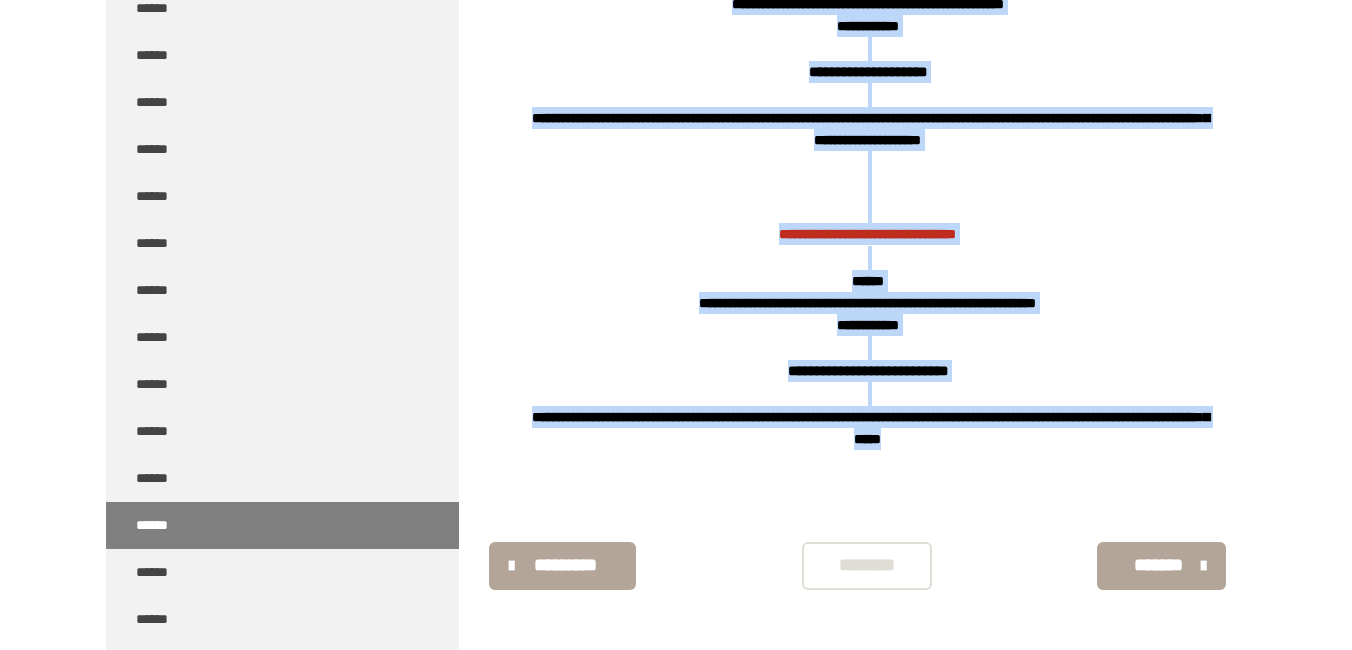 drag, startPoint x: 744, startPoint y: 221, endPoint x: 1057, endPoint y: 451, distance: 388.41858 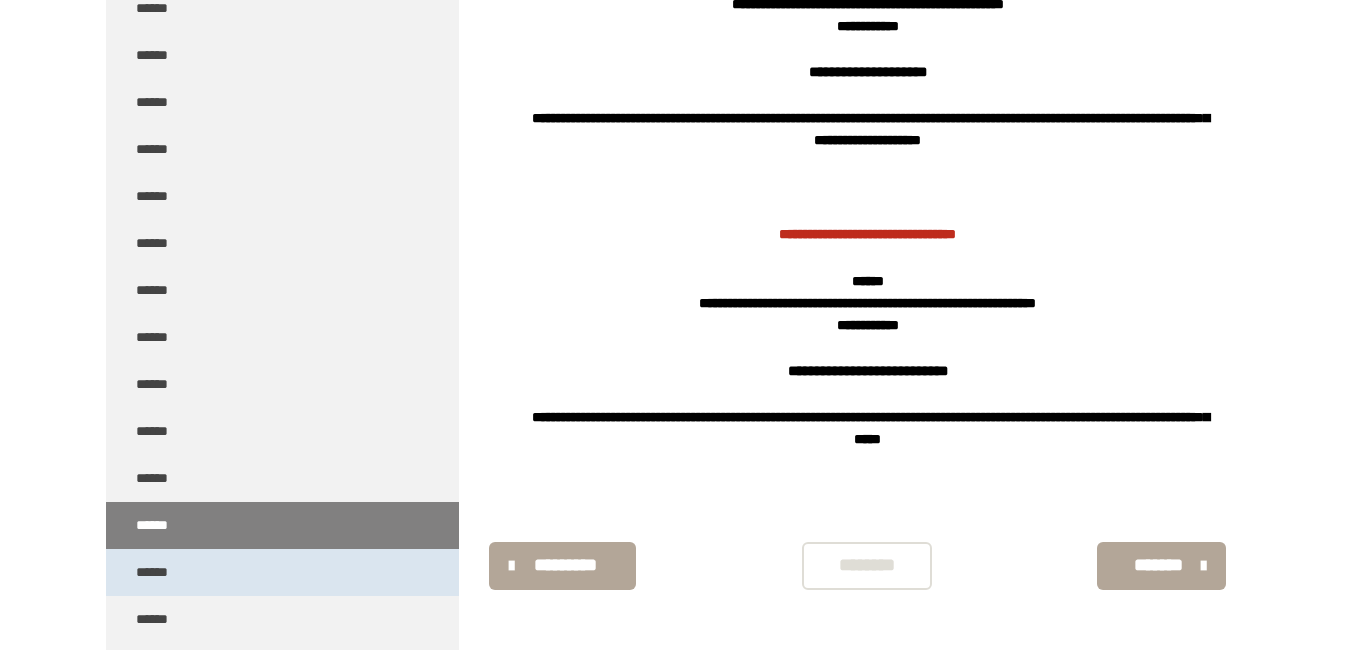 click on "******" at bounding box center [282, 572] 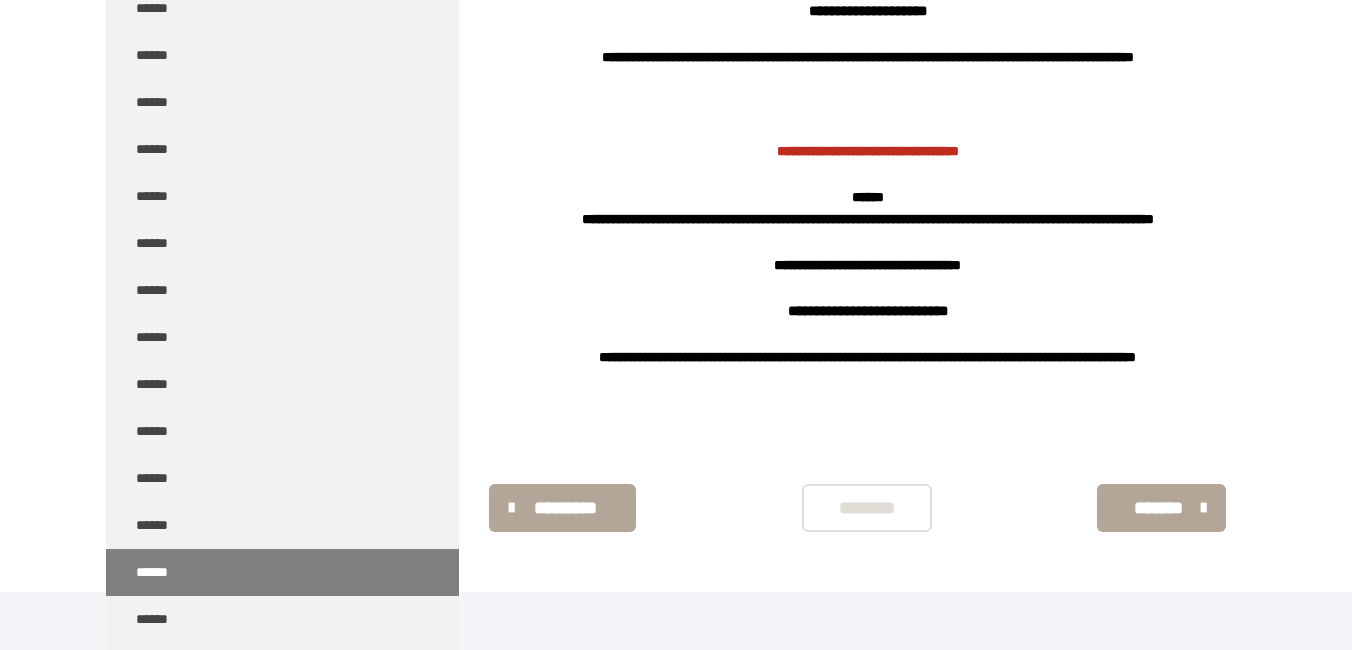 scroll, scrollTop: 1860, scrollLeft: 0, axis: vertical 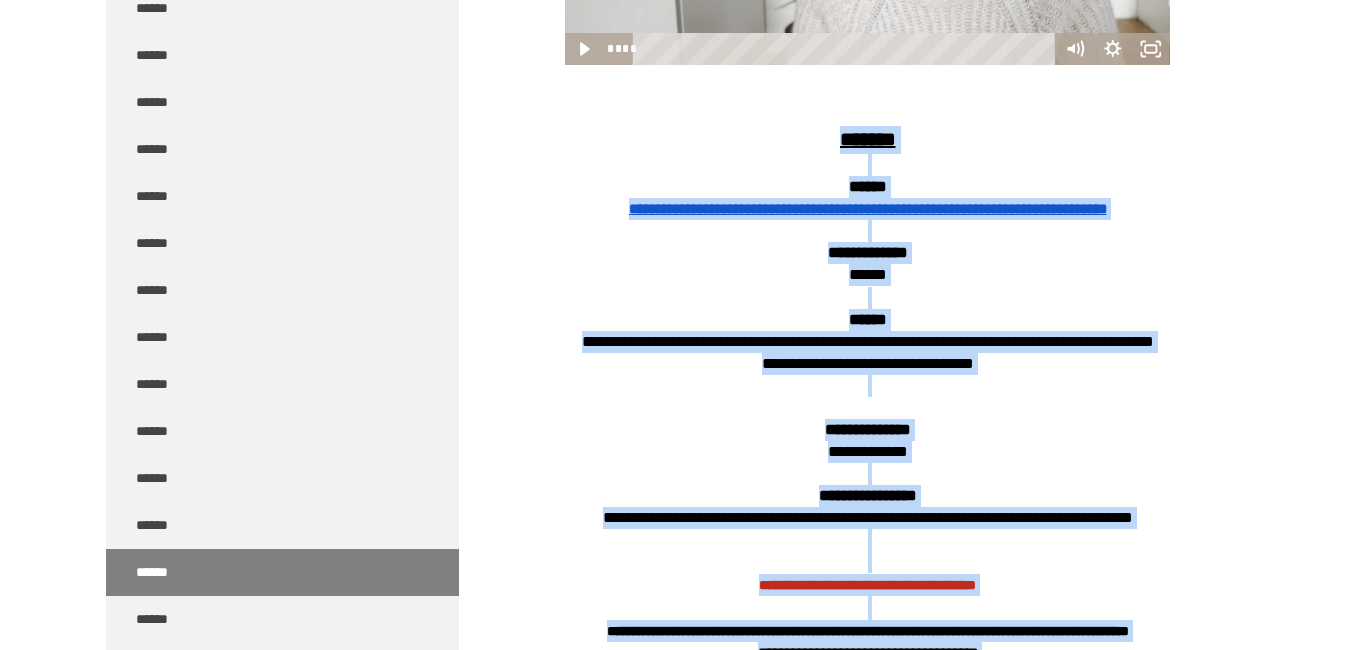 drag, startPoint x: 909, startPoint y: 414, endPoint x: 792, endPoint y: 150, distance: 288.76462 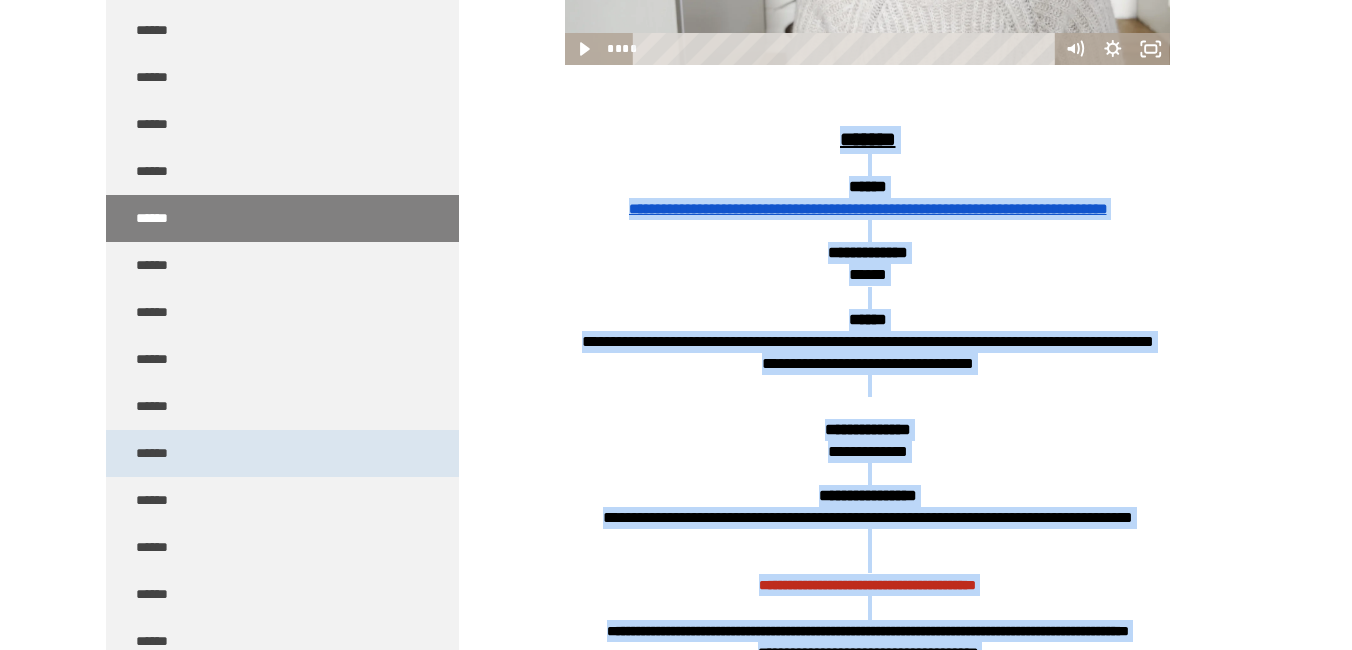 scroll, scrollTop: 1471, scrollLeft: 0, axis: vertical 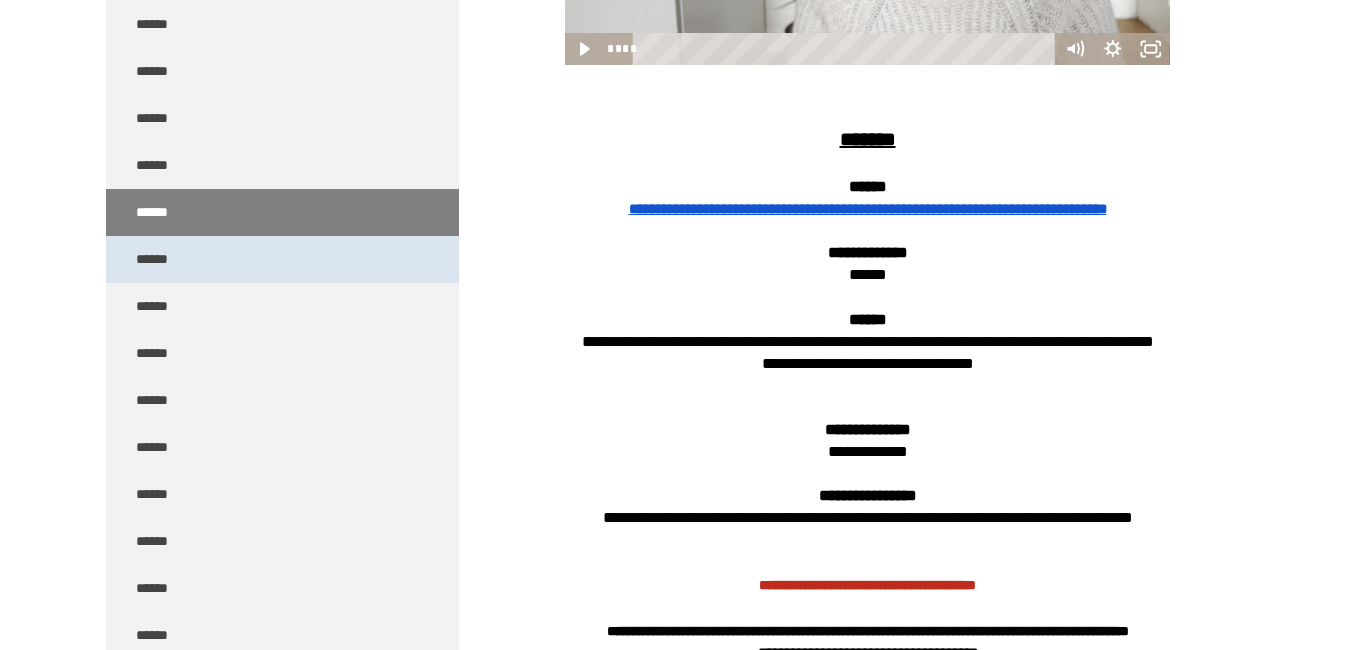 click on "******" at bounding box center [282, 259] 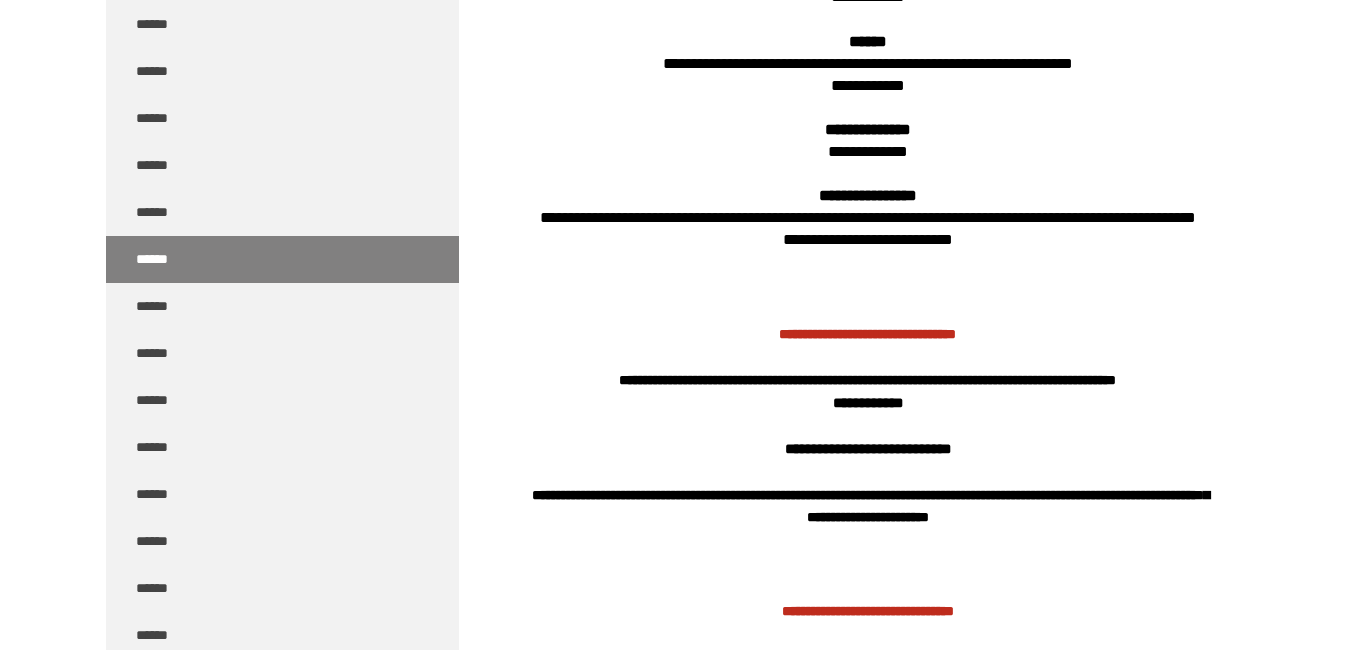 scroll, scrollTop: 1818, scrollLeft: 0, axis: vertical 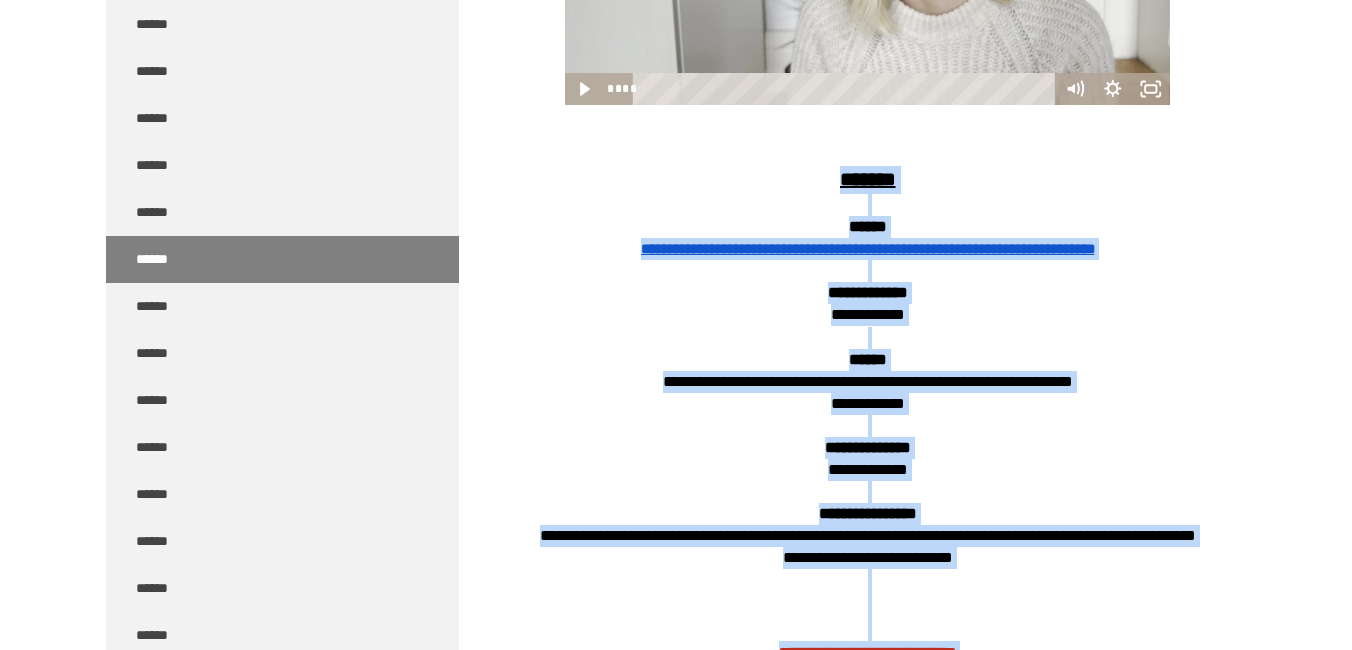 drag, startPoint x: 1099, startPoint y: 437, endPoint x: 826, endPoint y: 182, distance: 373.56927 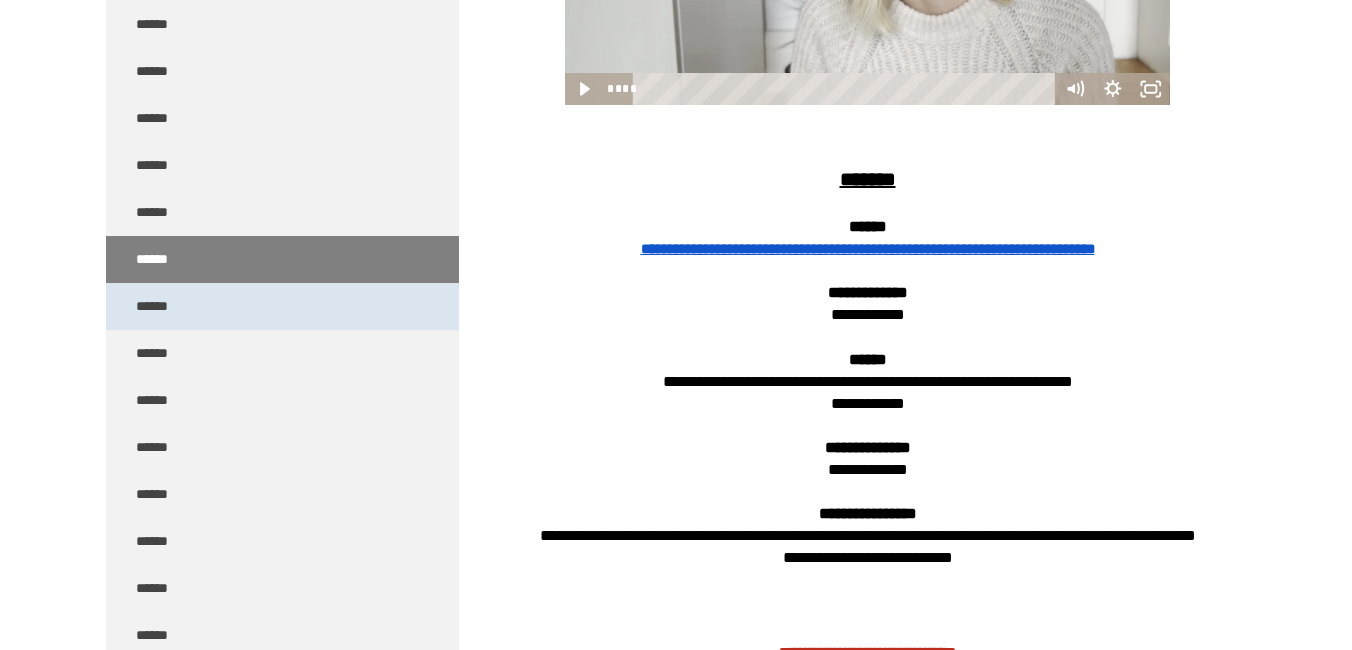 click on "******" at bounding box center (282, 306) 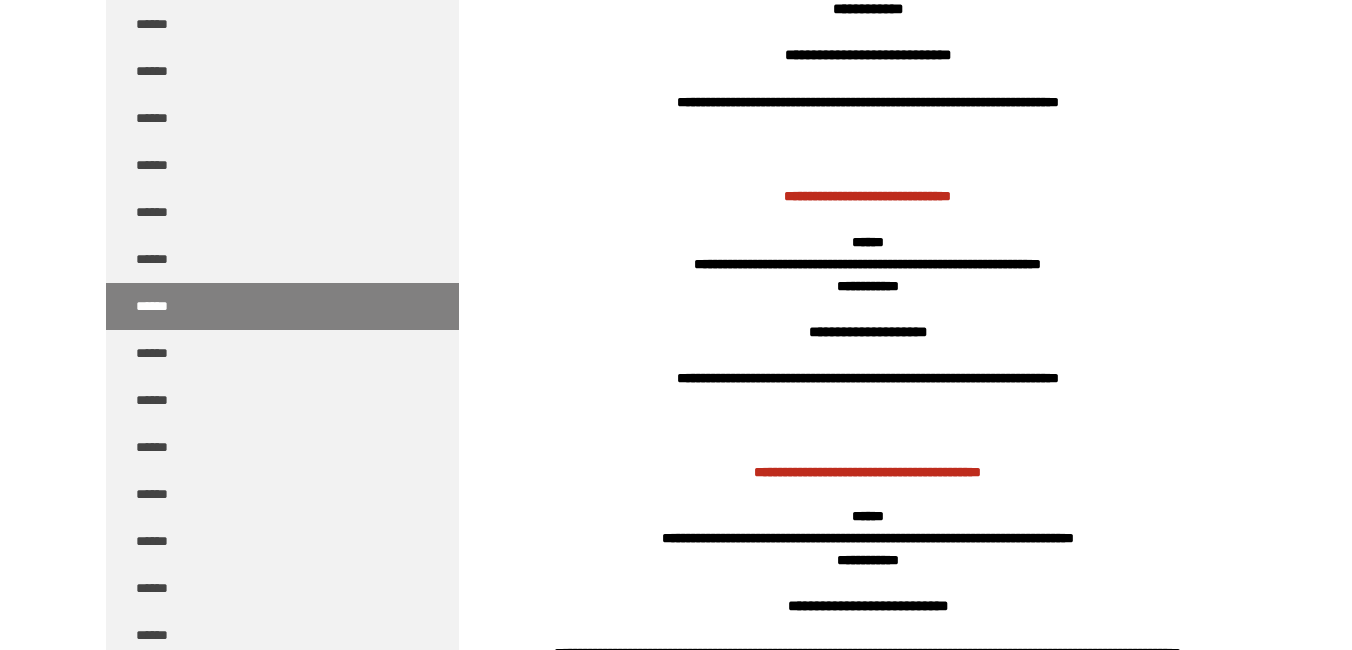 scroll, scrollTop: 1707, scrollLeft: 0, axis: vertical 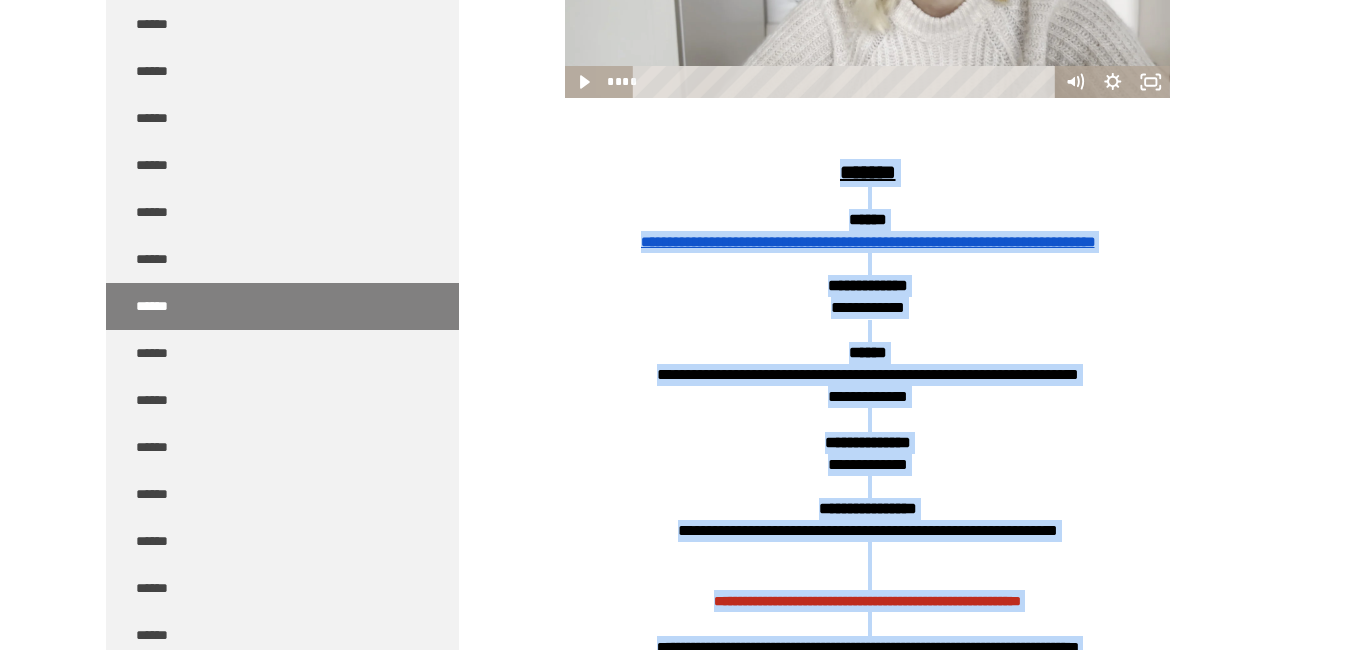 drag, startPoint x: 1028, startPoint y: 418, endPoint x: 820, endPoint y: 170, distance: 323.67886 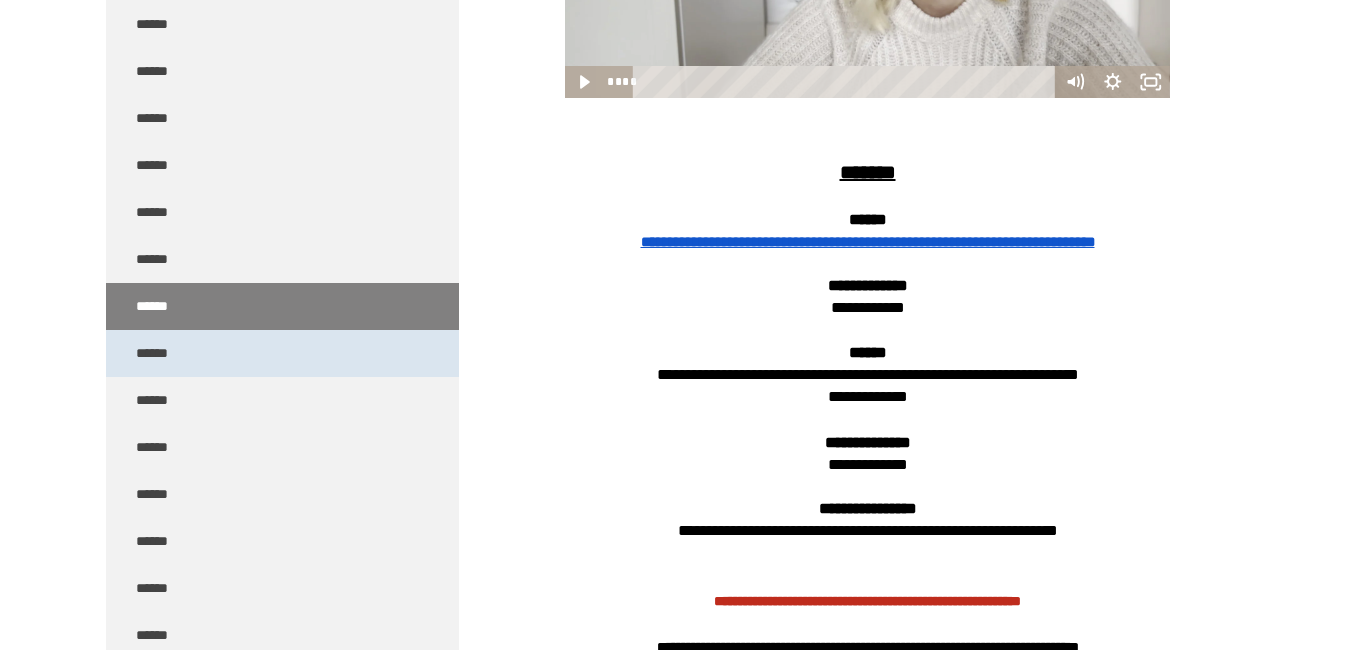 click on "******" at bounding box center [282, 353] 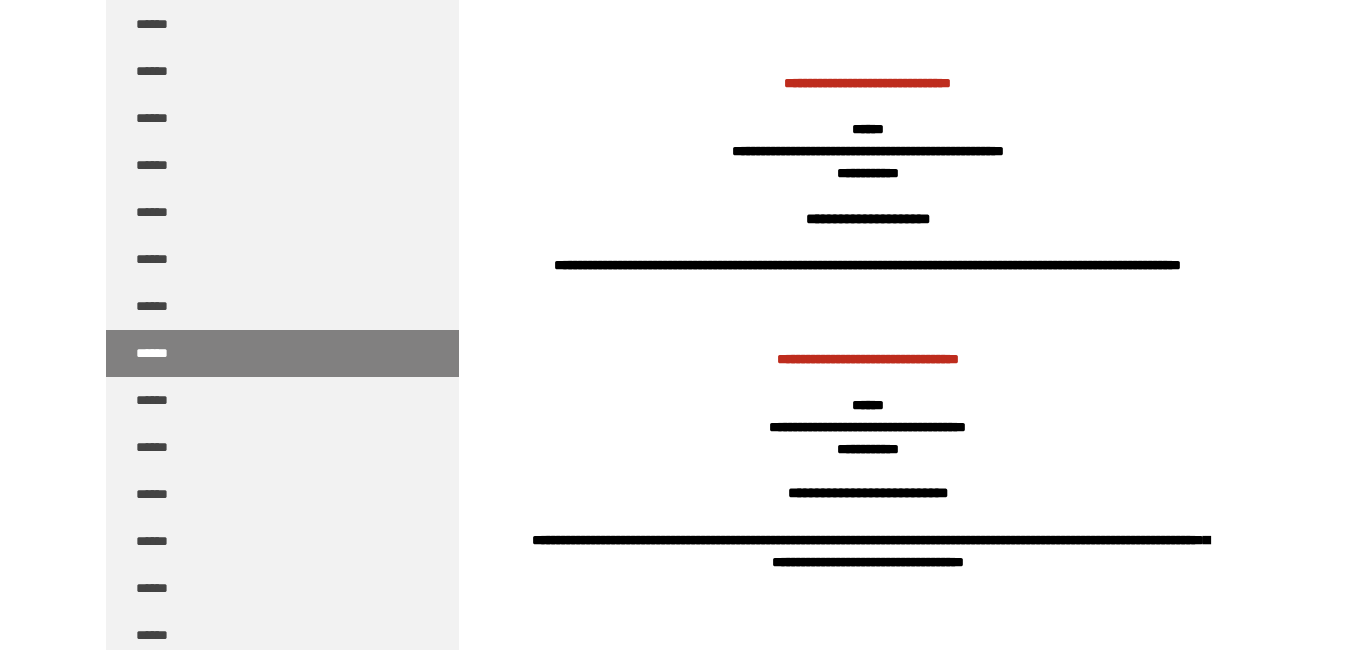 scroll, scrollTop: 1751, scrollLeft: 0, axis: vertical 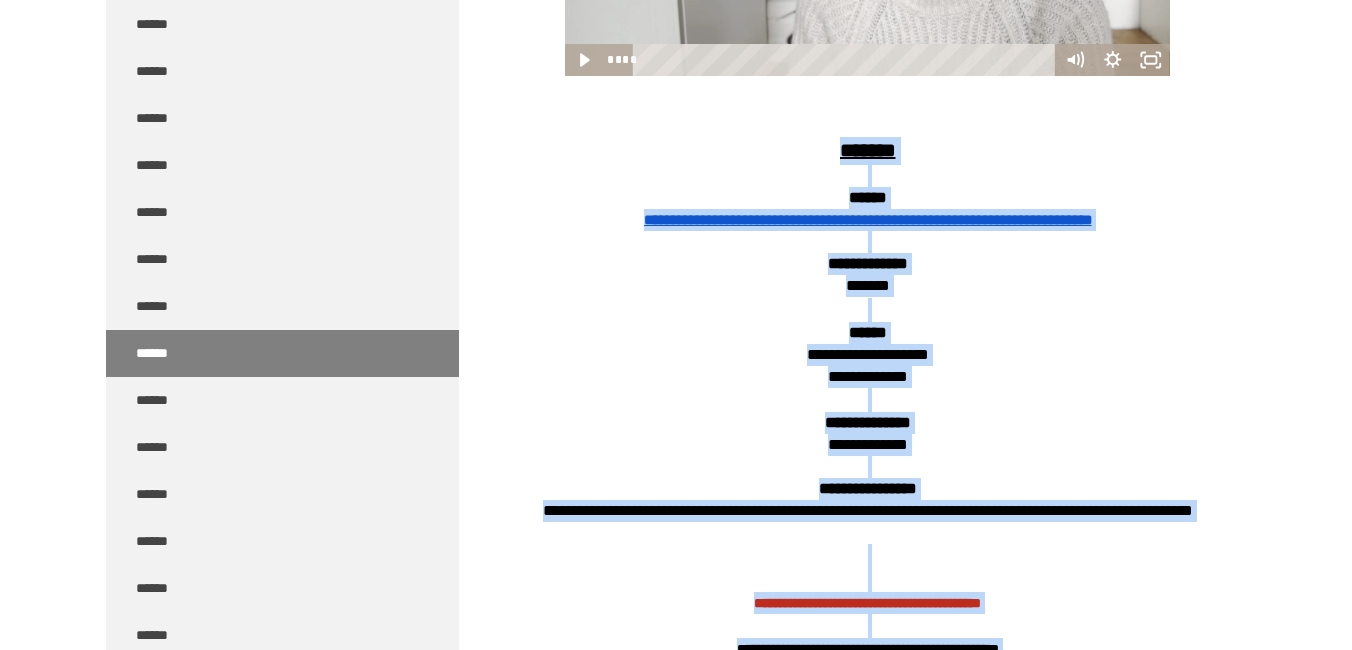 drag, startPoint x: 1130, startPoint y: 435, endPoint x: 807, endPoint y: 153, distance: 428.78082 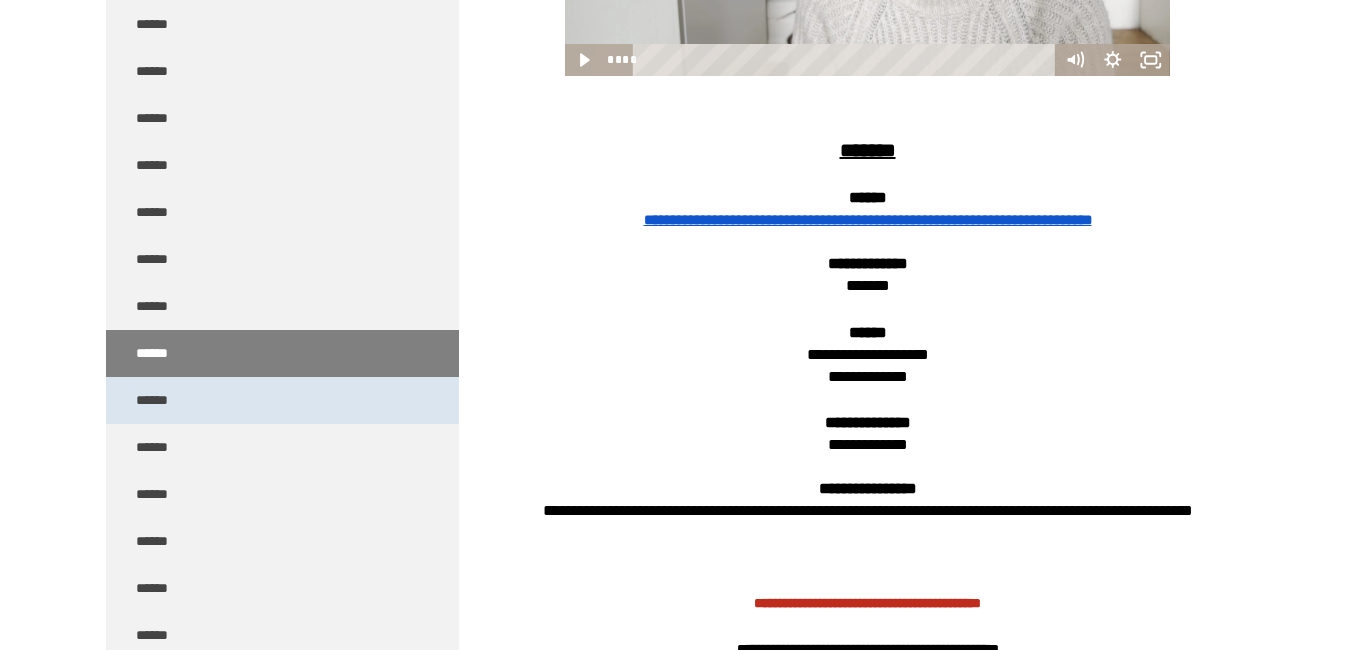 click on "******" at bounding box center (282, 400) 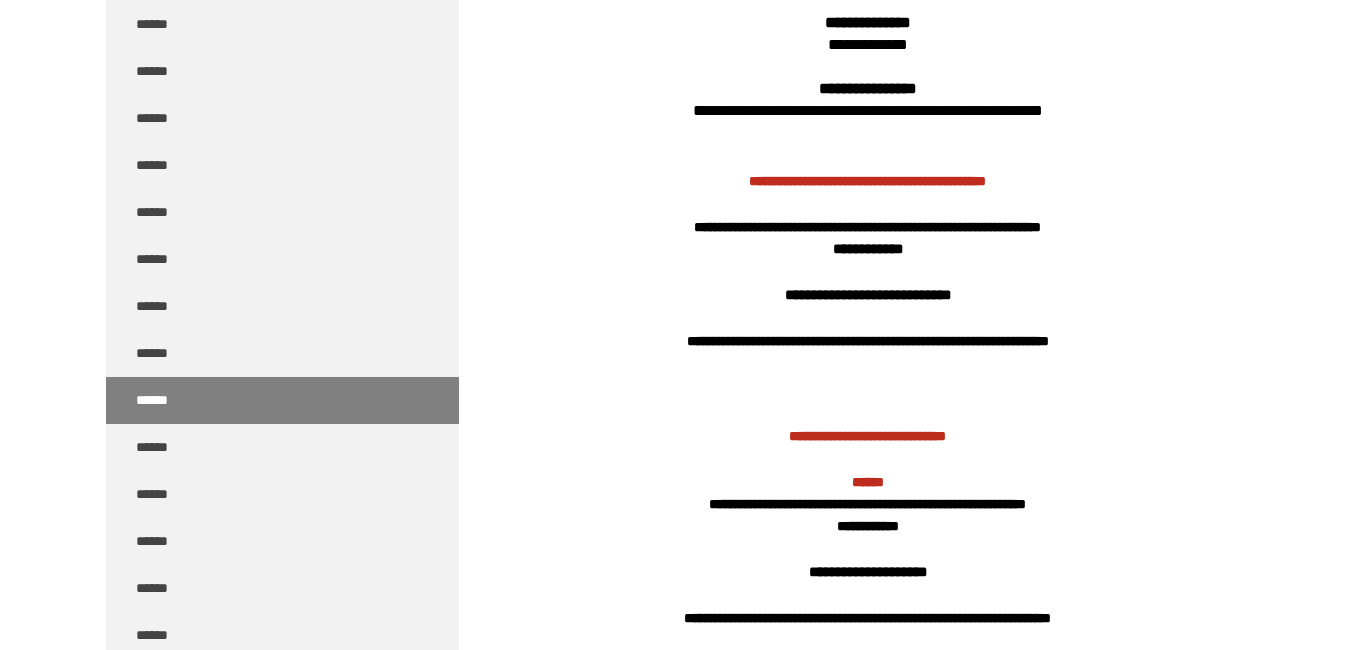 scroll, scrollTop: 1665, scrollLeft: 0, axis: vertical 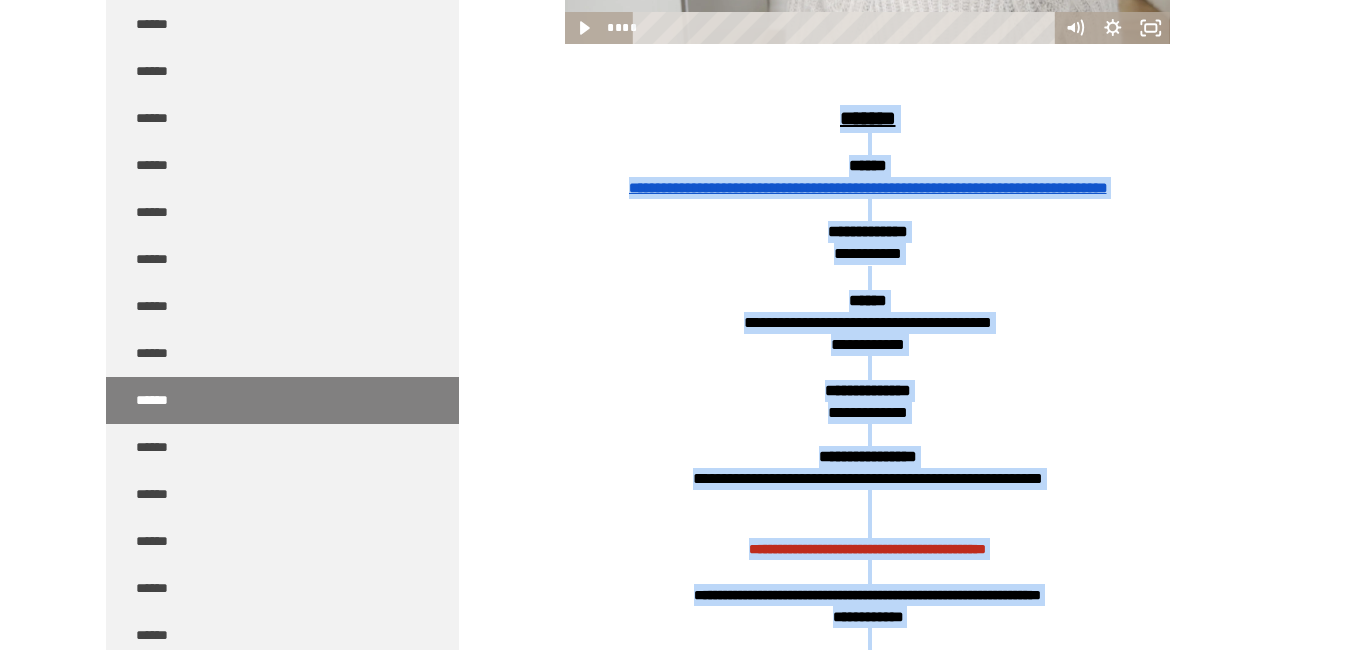 drag, startPoint x: 1117, startPoint y: 415, endPoint x: 815, endPoint y: 115, distance: 425.68063 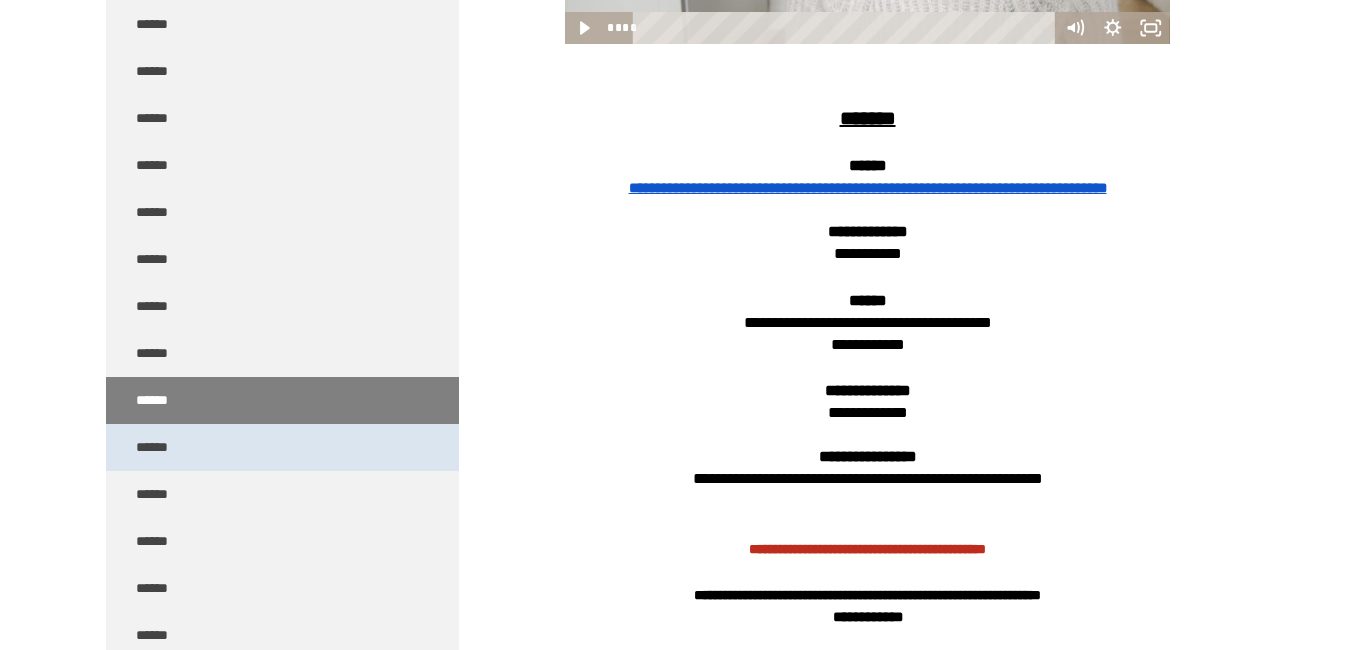 click on "******" at bounding box center (282, 447) 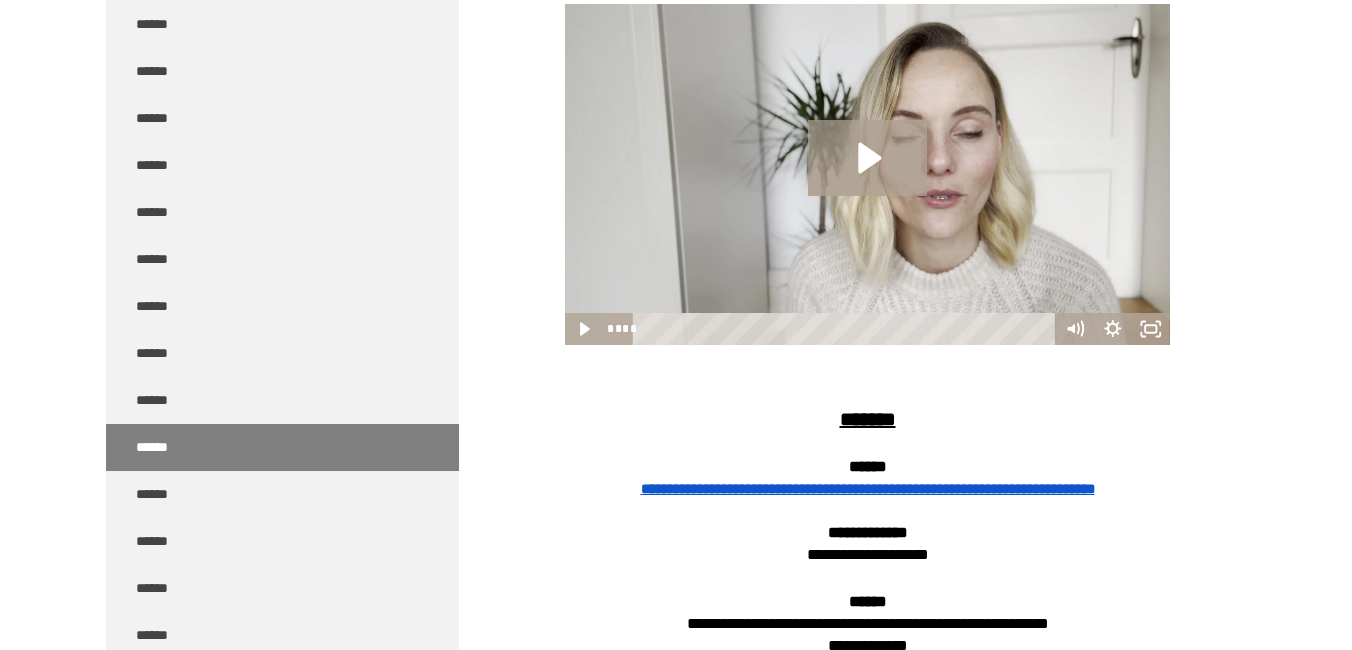 scroll, scrollTop: 547, scrollLeft: 0, axis: vertical 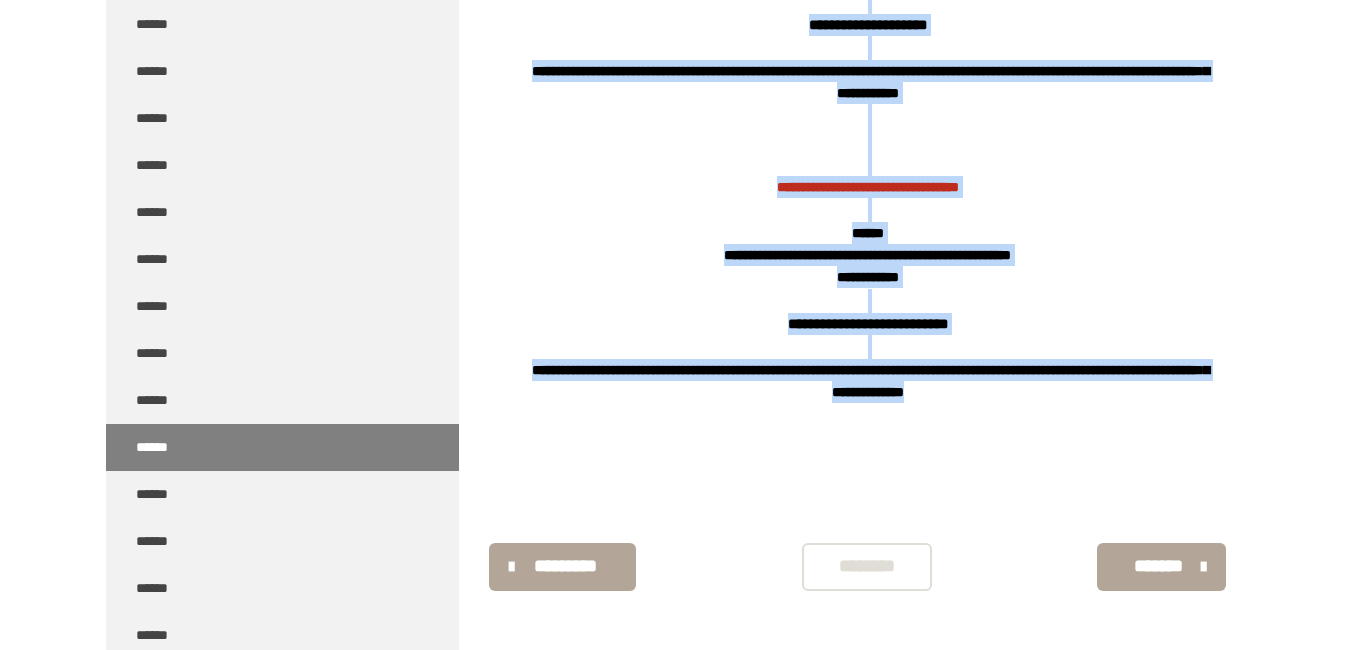 drag, startPoint x: 803, startPoint y: 399, endPoint x: 1047, endPoint y: 395, distance: 244.03279 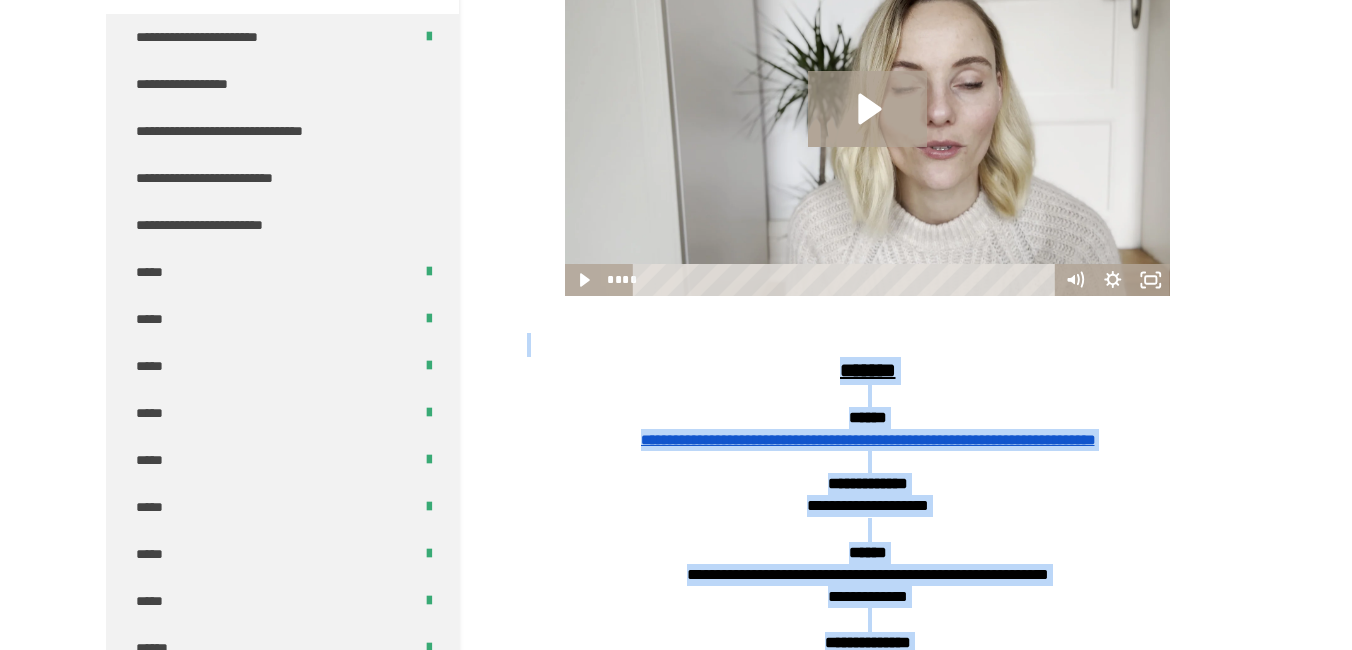 scroll, scrollTop: 0, scrollLeft: 0, axis: both 